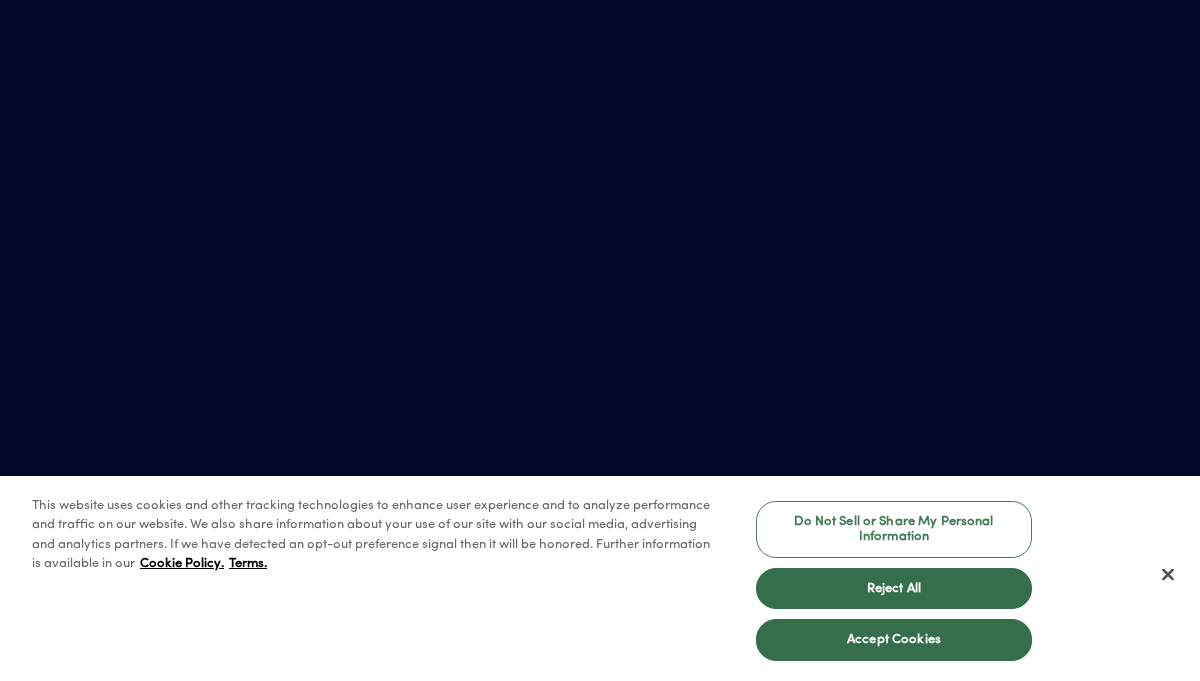 scroll, scrollTop: 0, scrollLeft: 0, axis: both 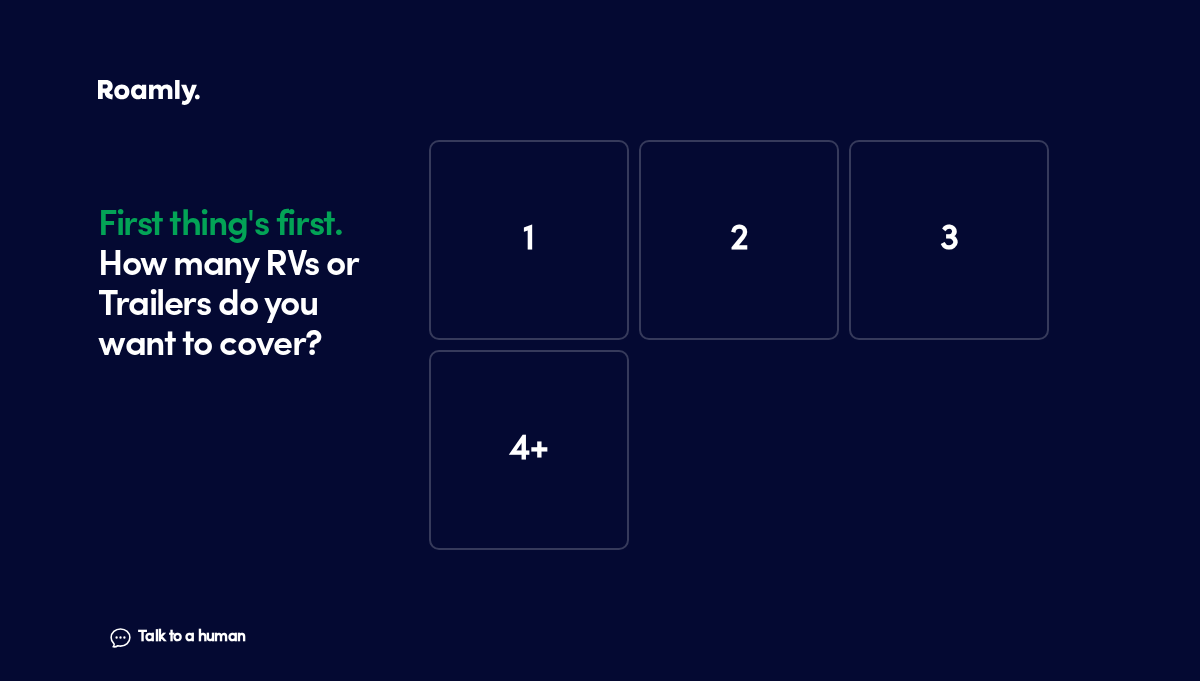 click on "1 2 3 4+" at bounding box center (770, 392) 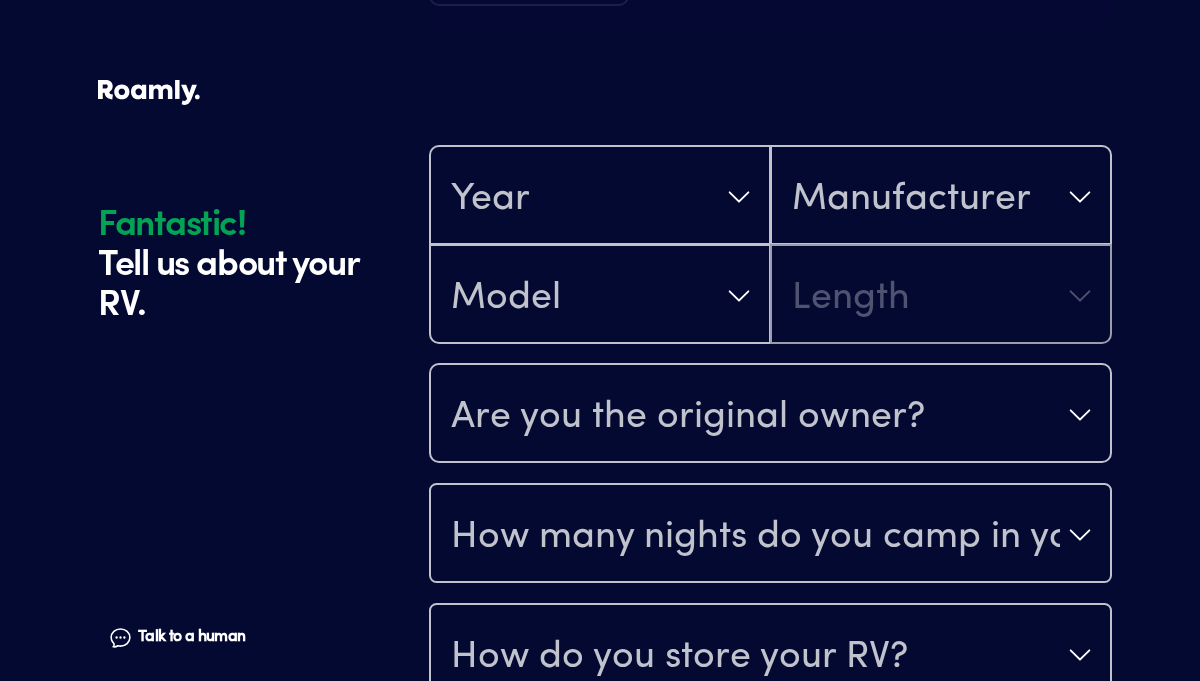 scroll, scrollTop: 590, scrollLeft: 0, axis: vertical 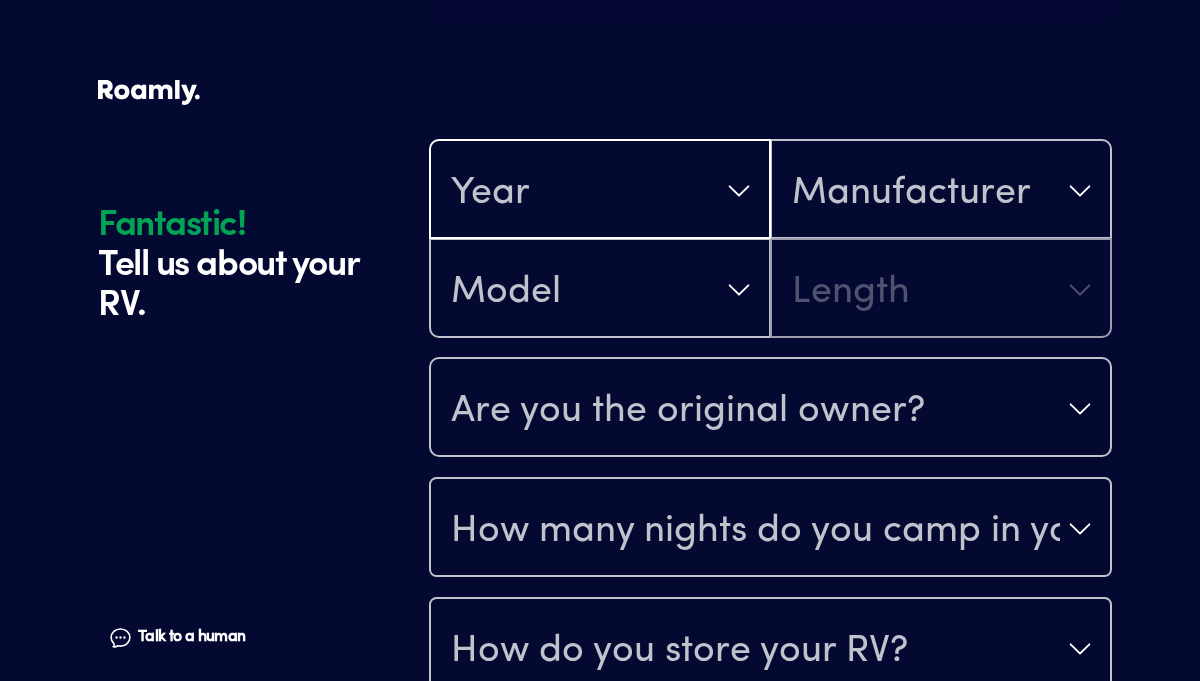 click on "Year" at bounding box center [600, 191] 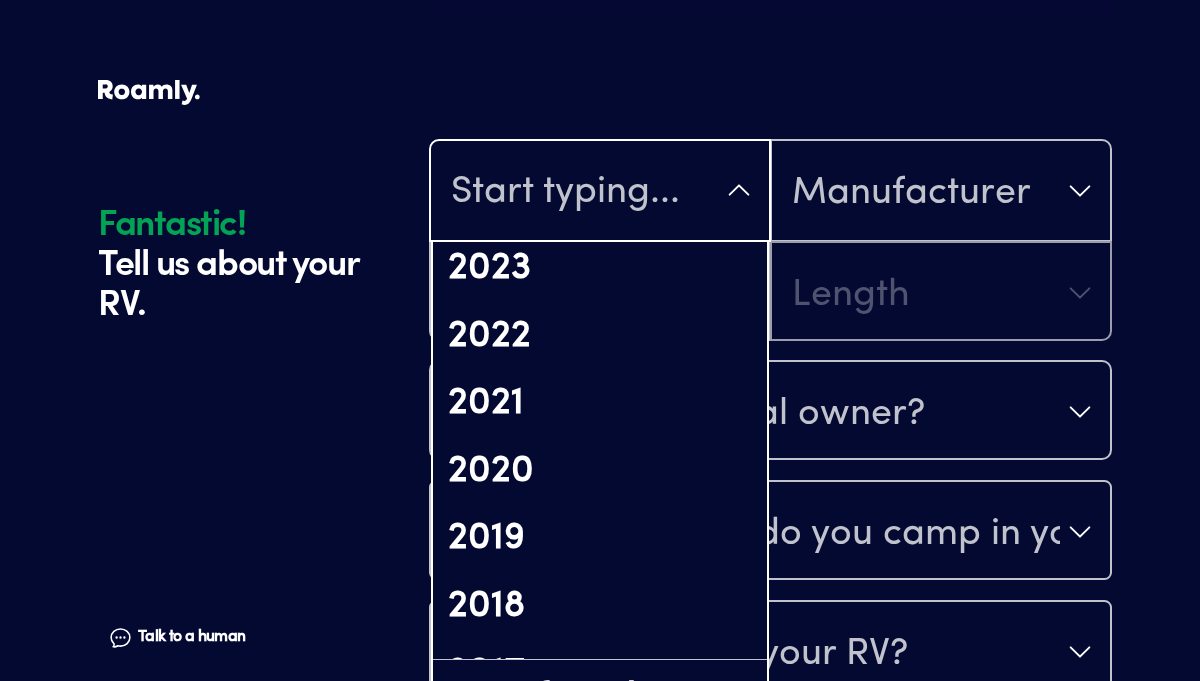 scroll, scrollTop: 281, scrollLeft: 0, axis: vertical 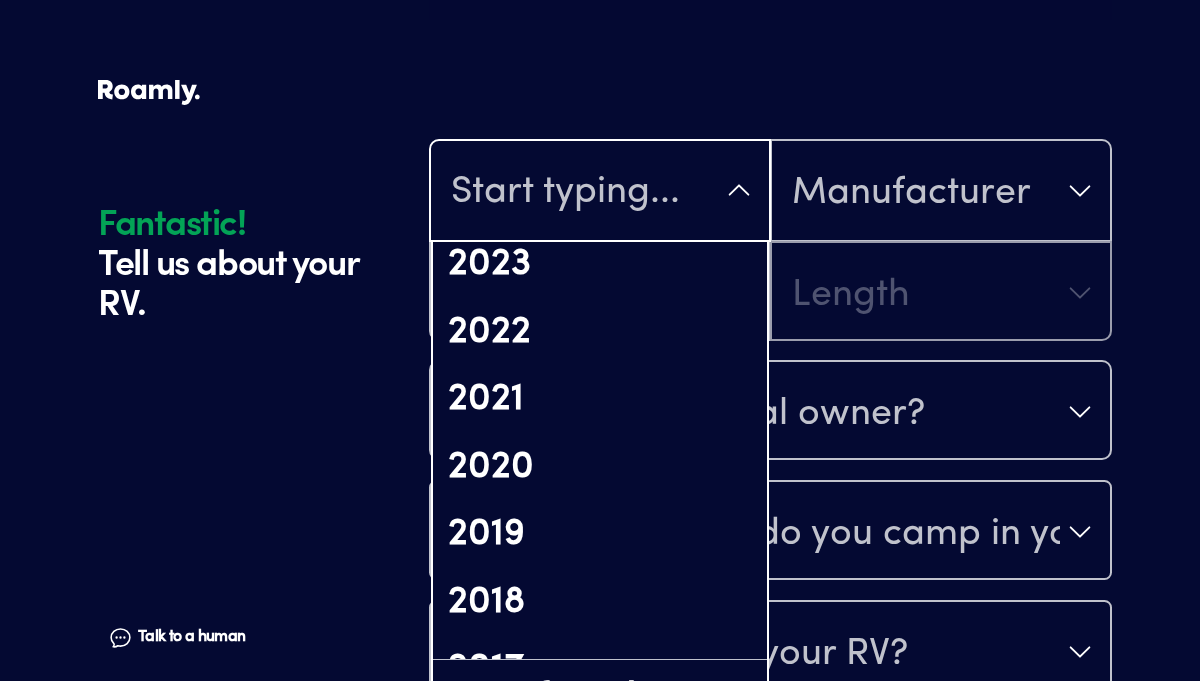 click on "2018" at bounding box center (600, 603) 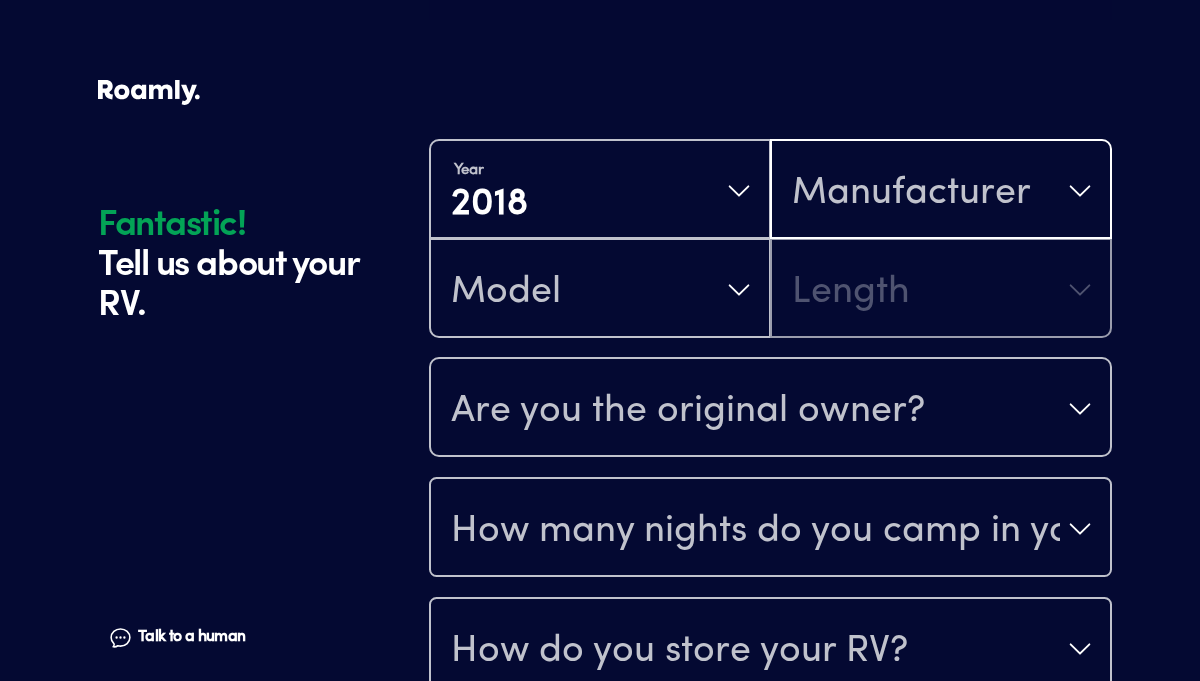 click on "Manufacturer" at bounding box center [911, 193] 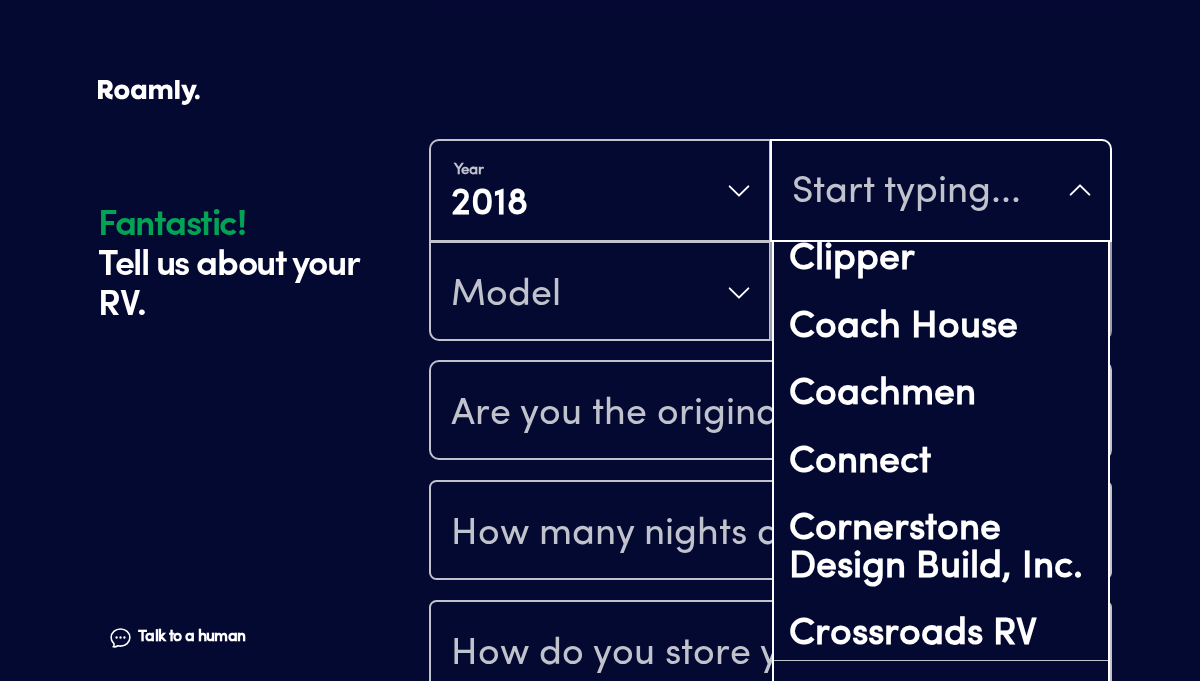 scroll, scrollTop: 2973, scrollLeft: 0, axis: vertical 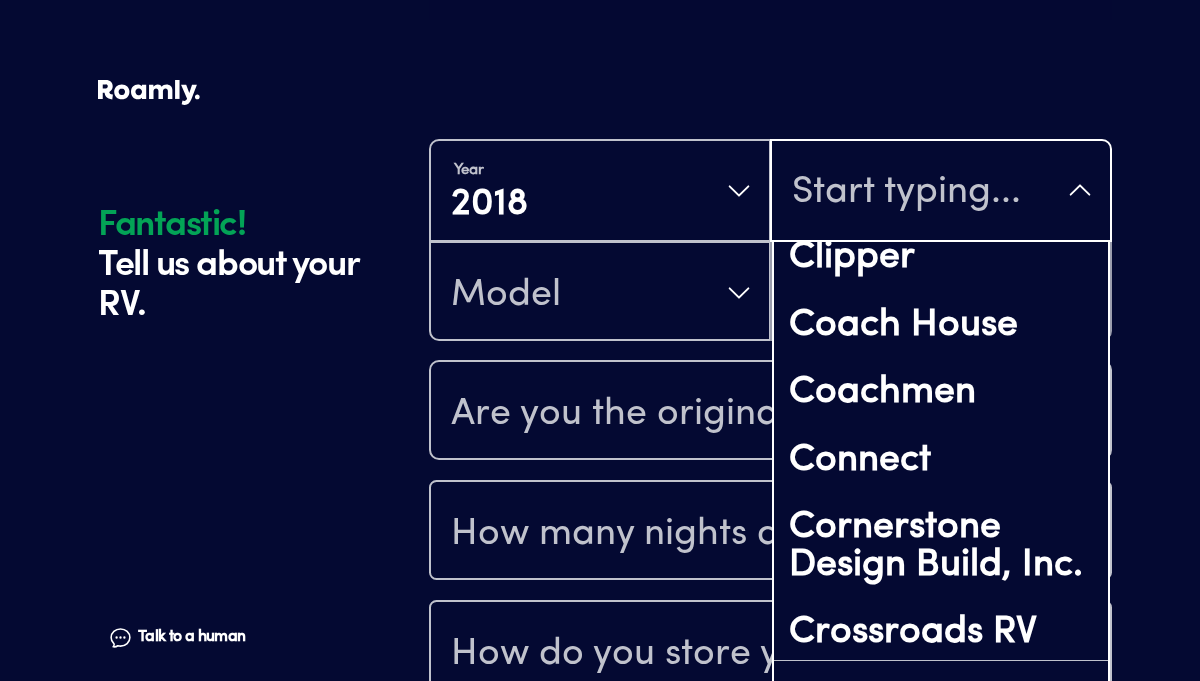 click on "Coachmen" at bounding box center (941, 393) 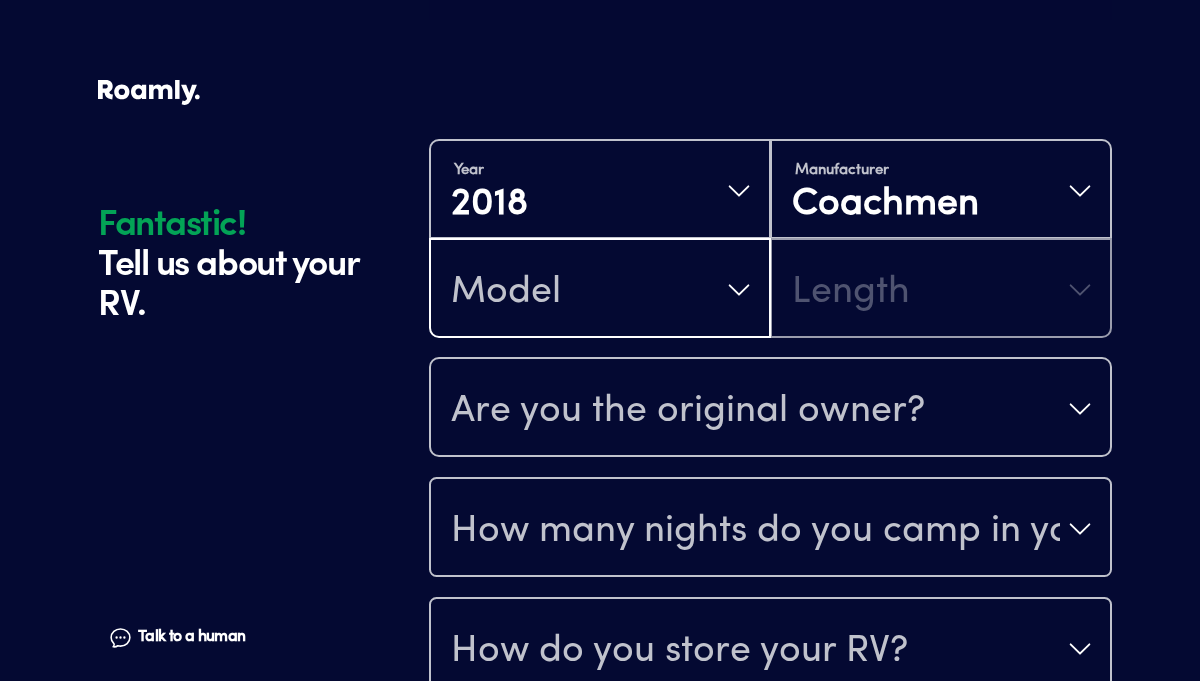 click on "Model" at bounding box center (600, 290) 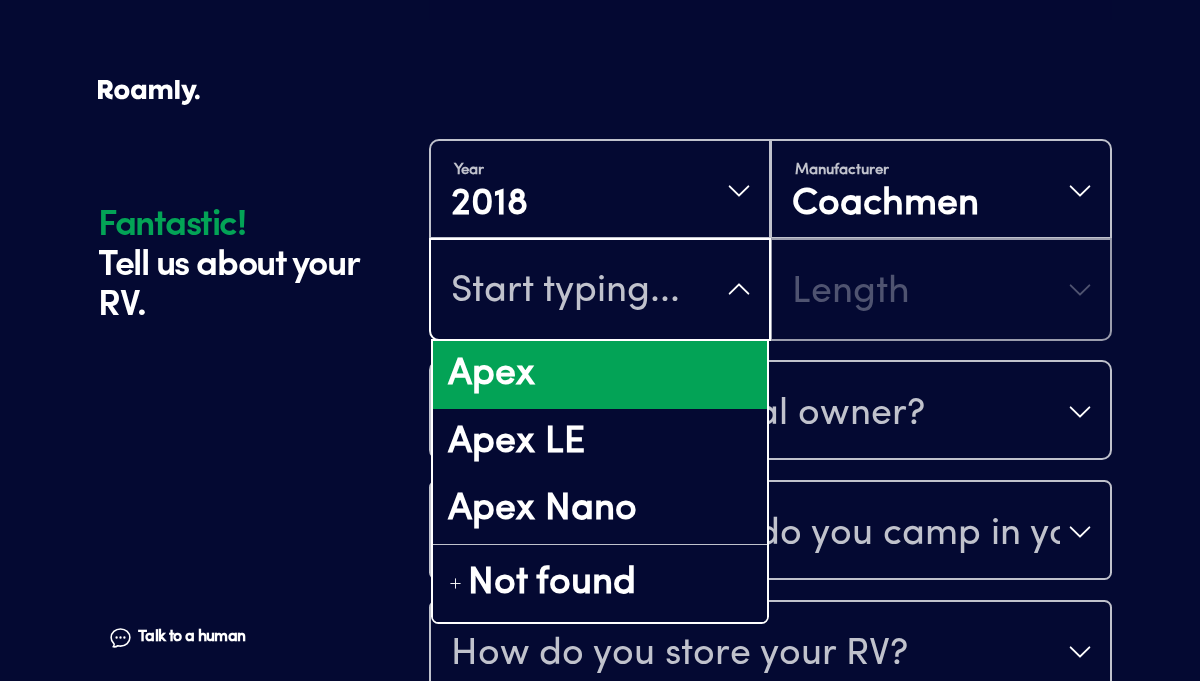 click on "Apex" at bounding box center (600, 375) 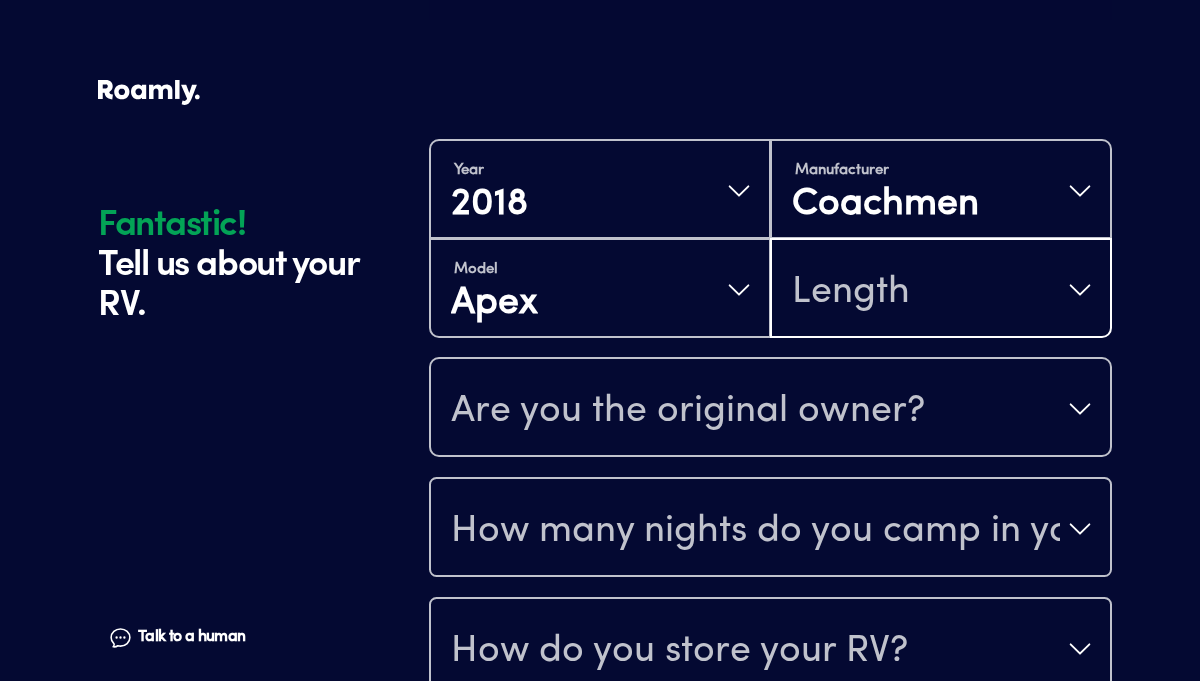 click on "Length" at bounding box center (941, 290) 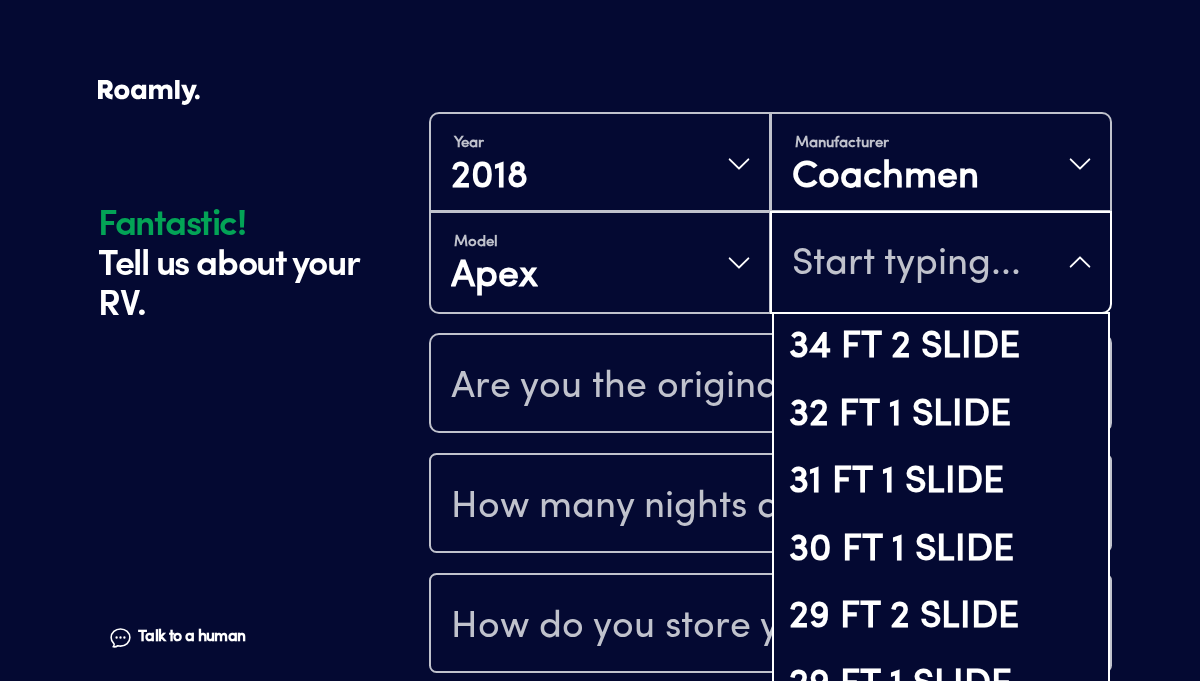 scroll, scrollTop: 619, scrollLeft: 0, axis: vertical 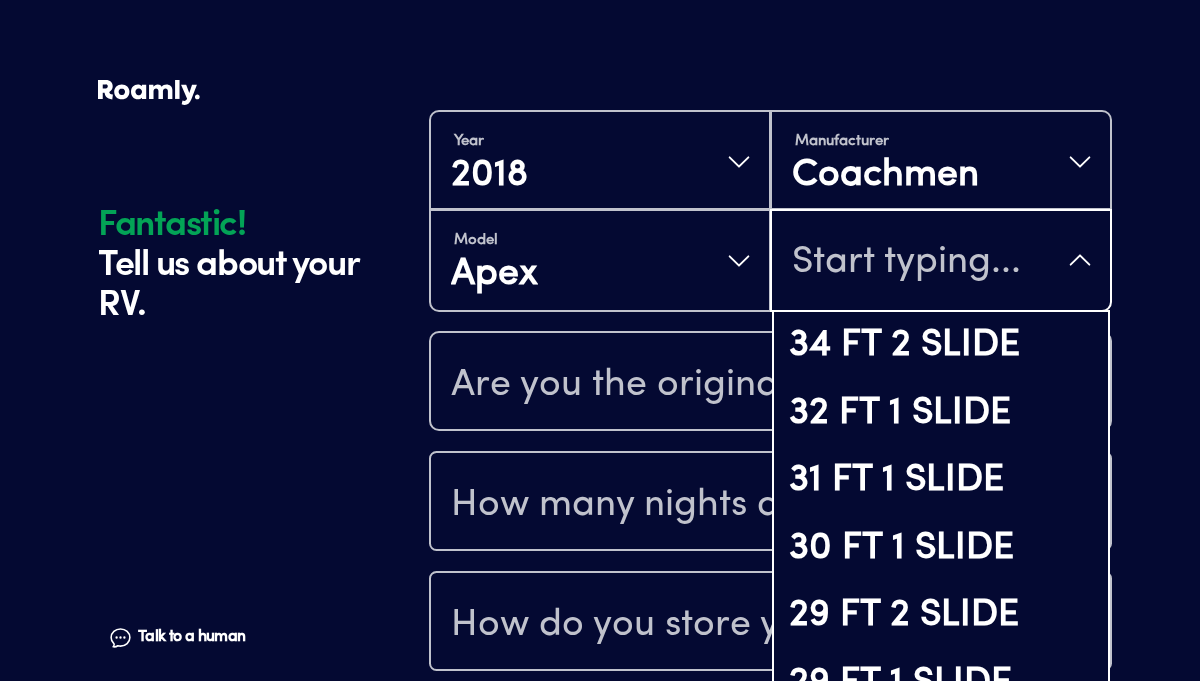 click on "31 FT 1 SLIDE" at bounding box center [941, 481] 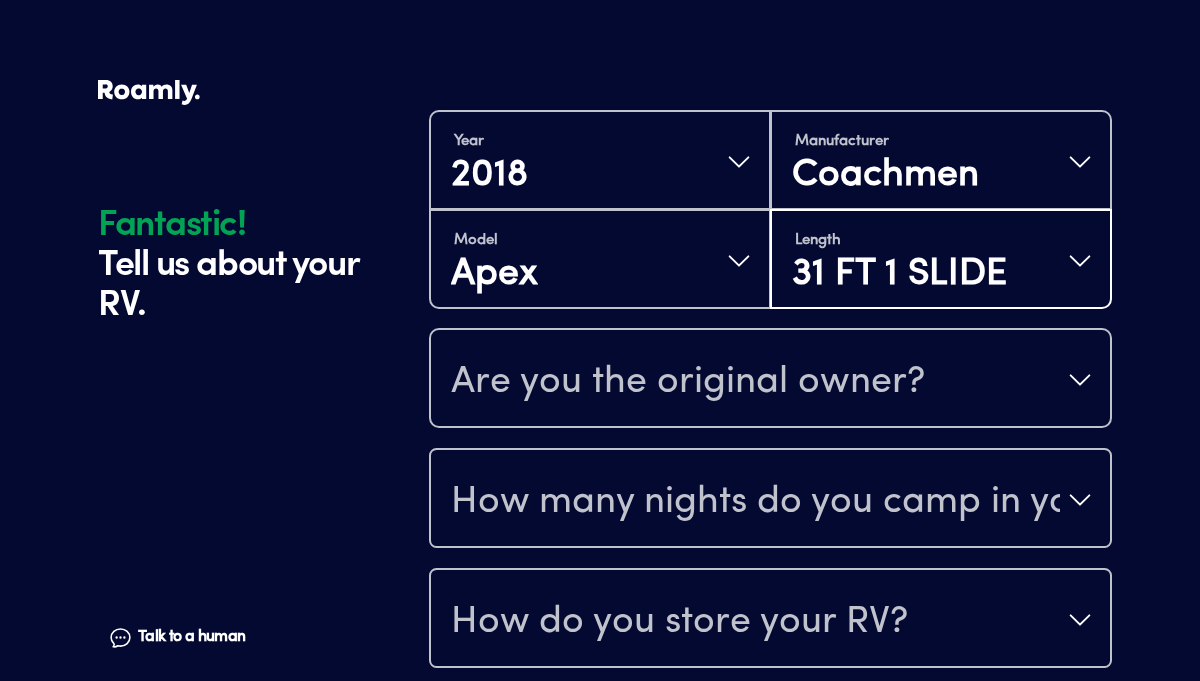 click on "31 FT 1 SLIDE" at bounding box center (899, 275) 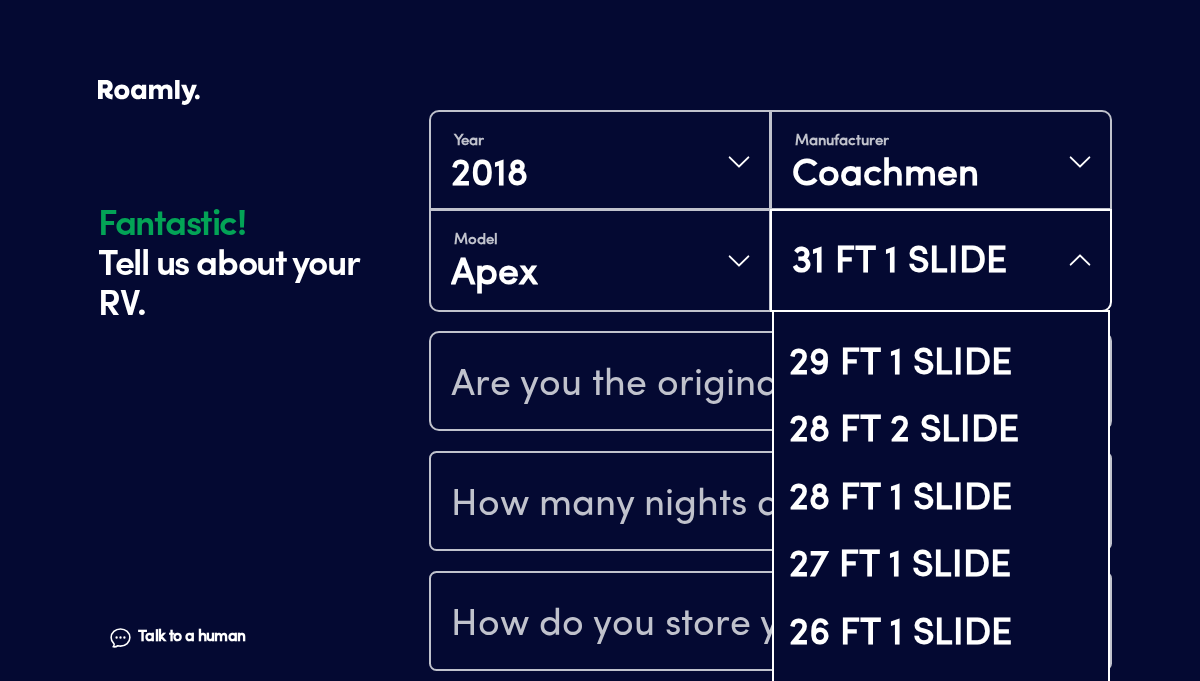 scroll, scrollTop: 325, scrollLeft: 0, axis: vertical 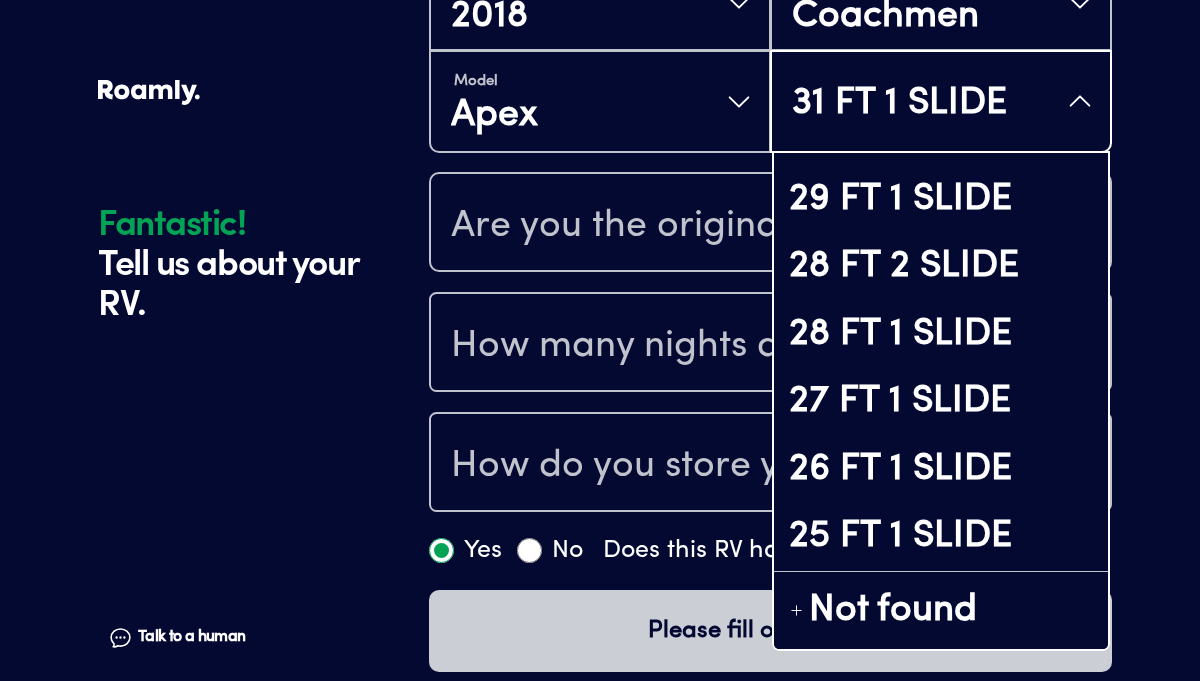 click on "25 FT 1 SLIDE" at bounding box center (941, 537) 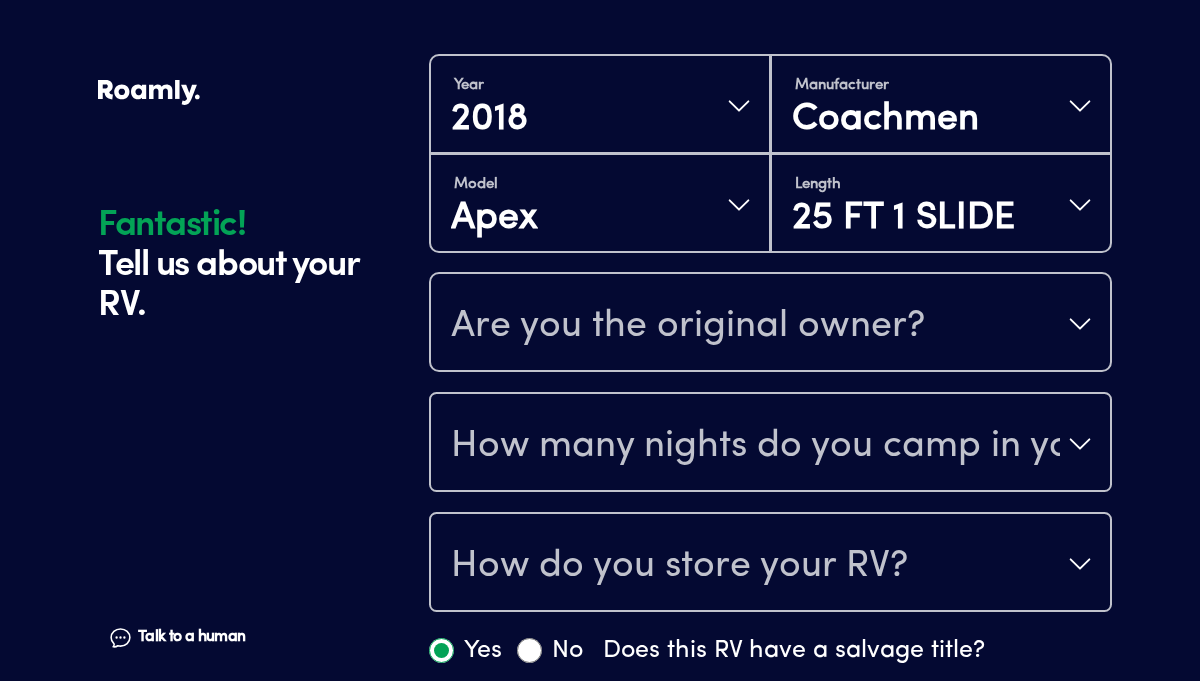 scroll, scrollTop: 666, scrollLeft: 0, axis: vertical 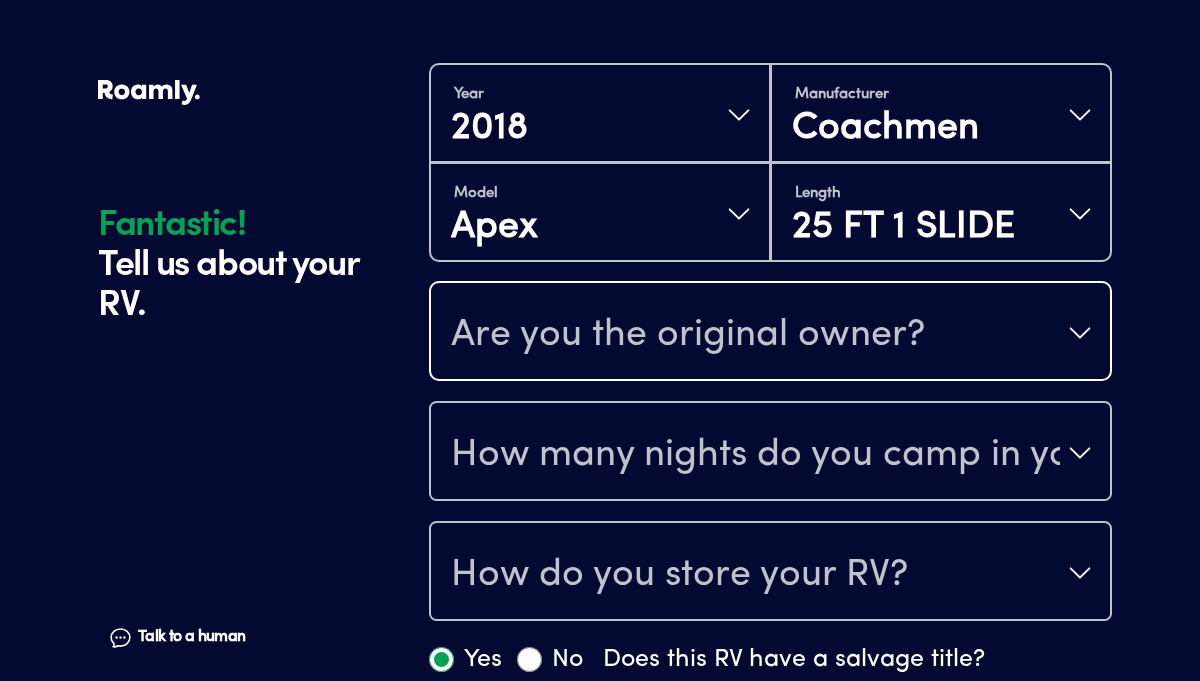 click on "Are you the original owner?" at bounding box center (770, 333) 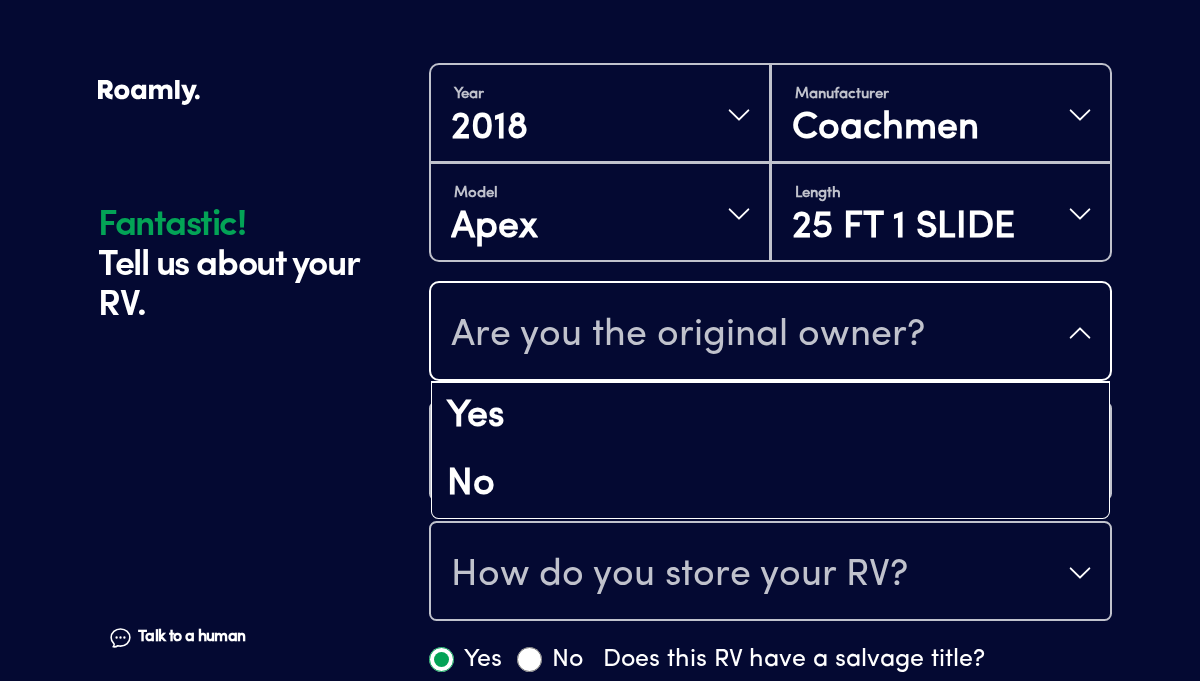 click on "No" at bounding box center [770, 485] 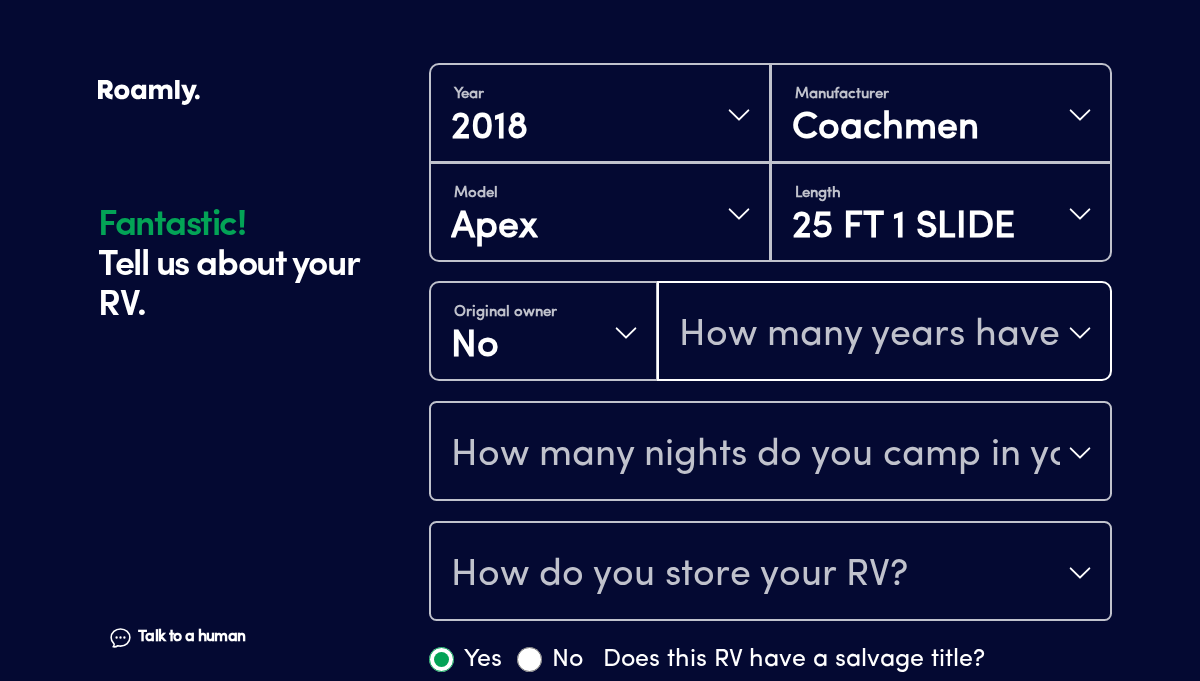 click on "How many years have you owned it?" at bounding box center (884, 333) 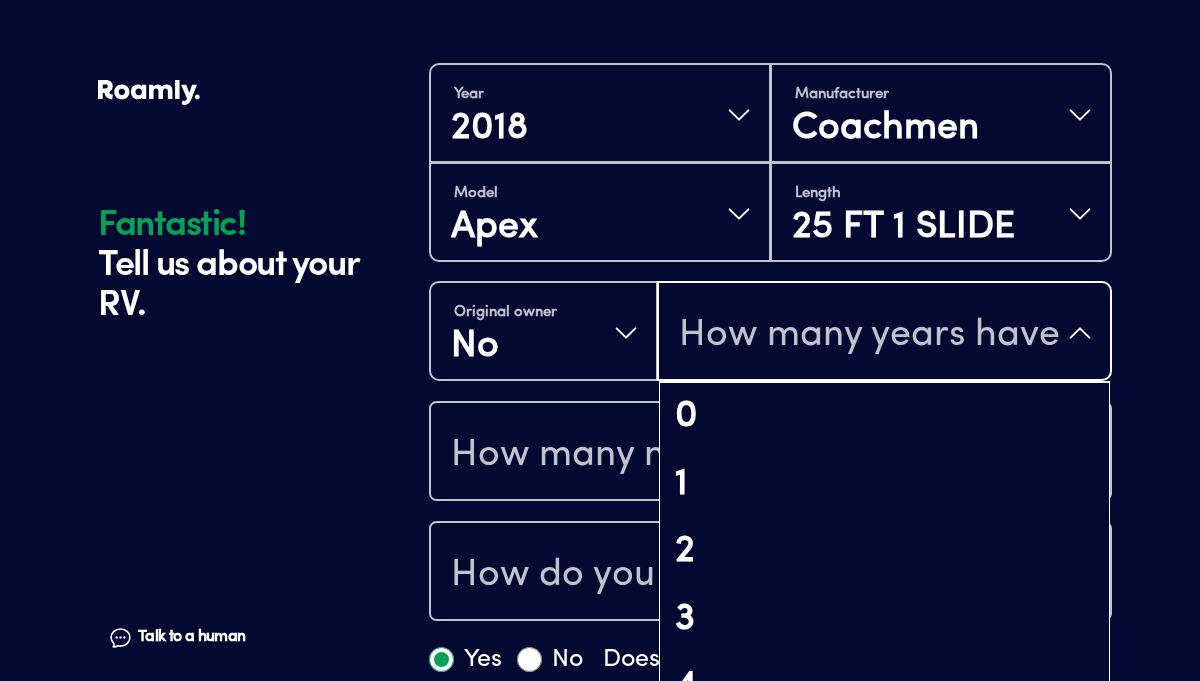 click on "1" at bounding box center (884, 485) 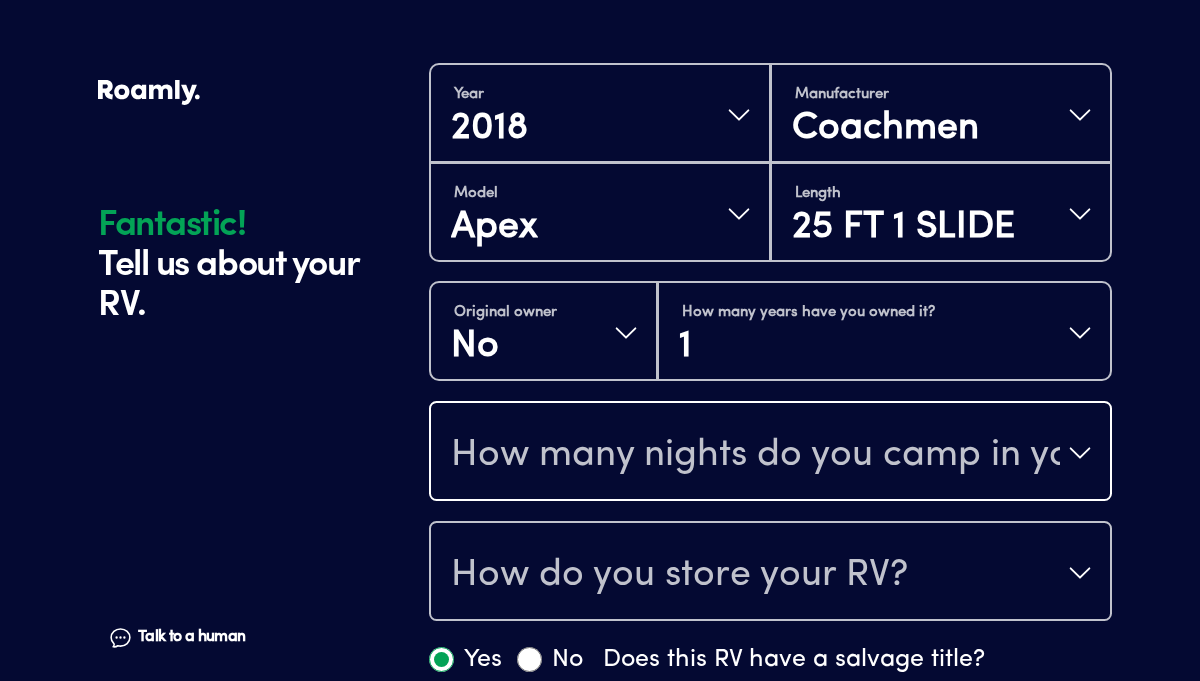 click on "How many nights do you camp in your RV?" at bounding box center (755, 455) 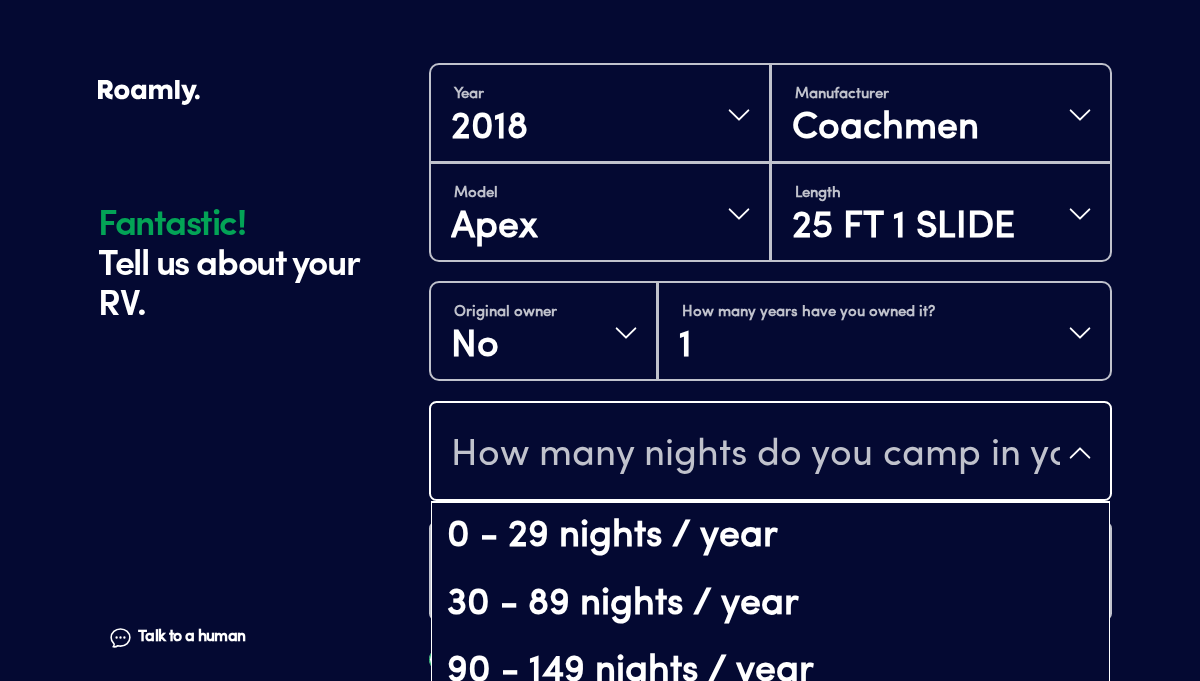 click on "0 - 29 nights / year" at bounding box center (770, 537) 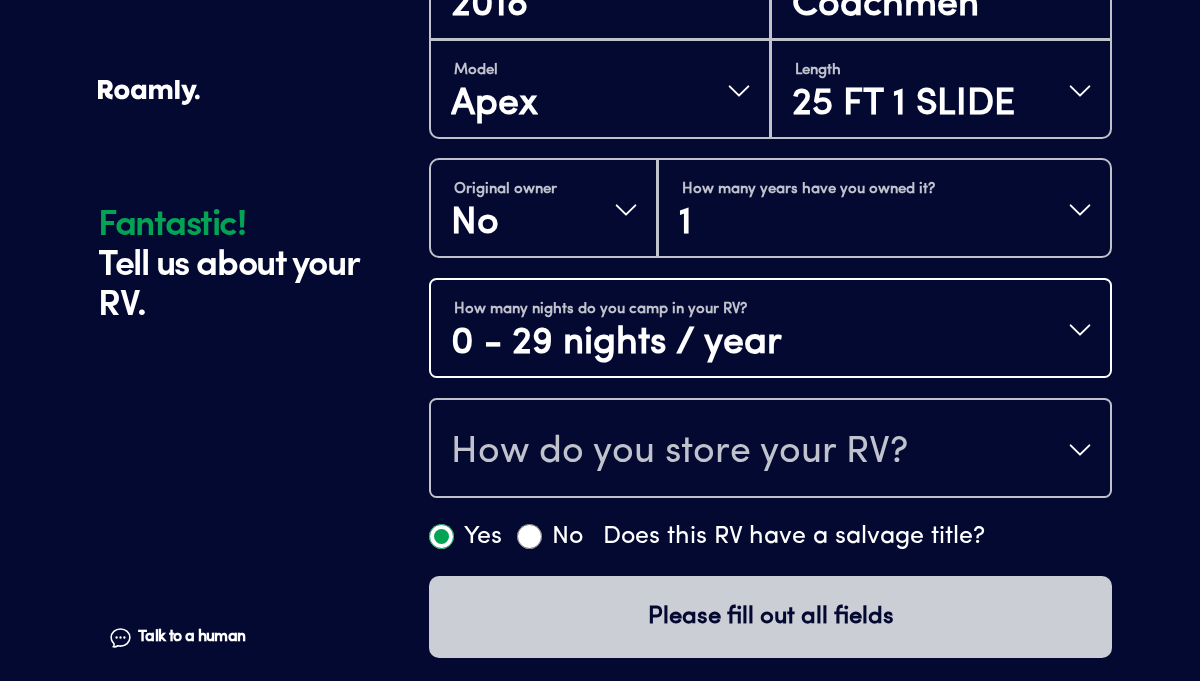 scroll, scrollTop: 795, scrollLeft: 0, axis: vertical 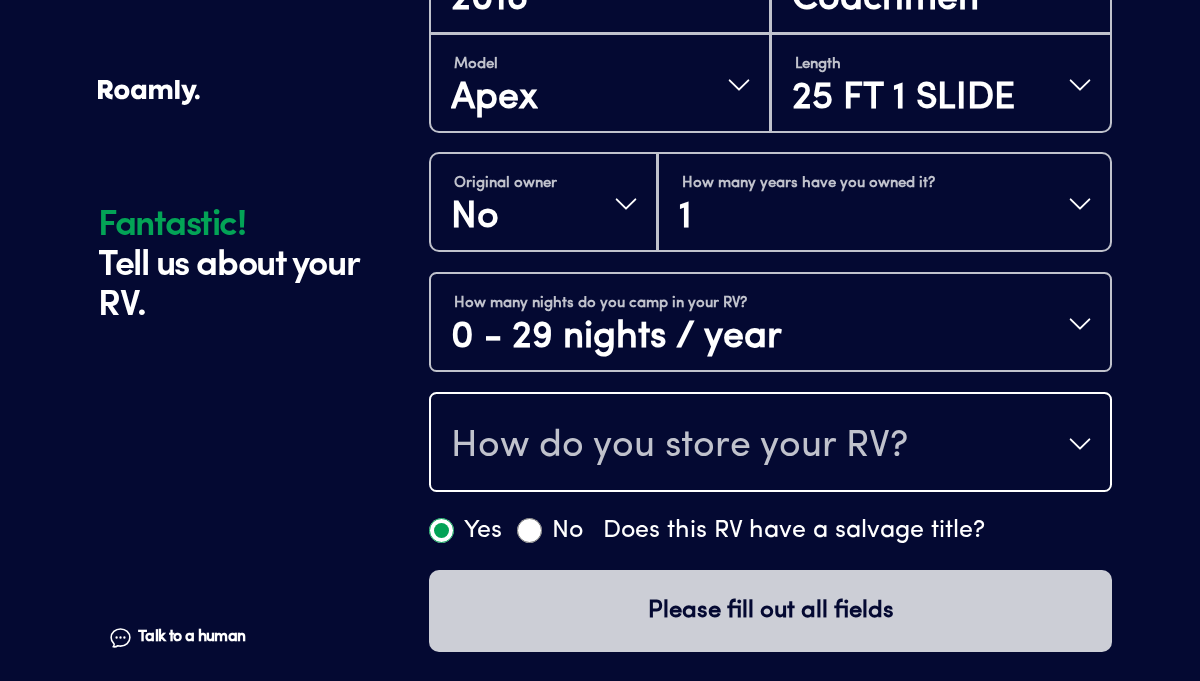 click on "How do you store your RV?" at bounding box center (770, 444) 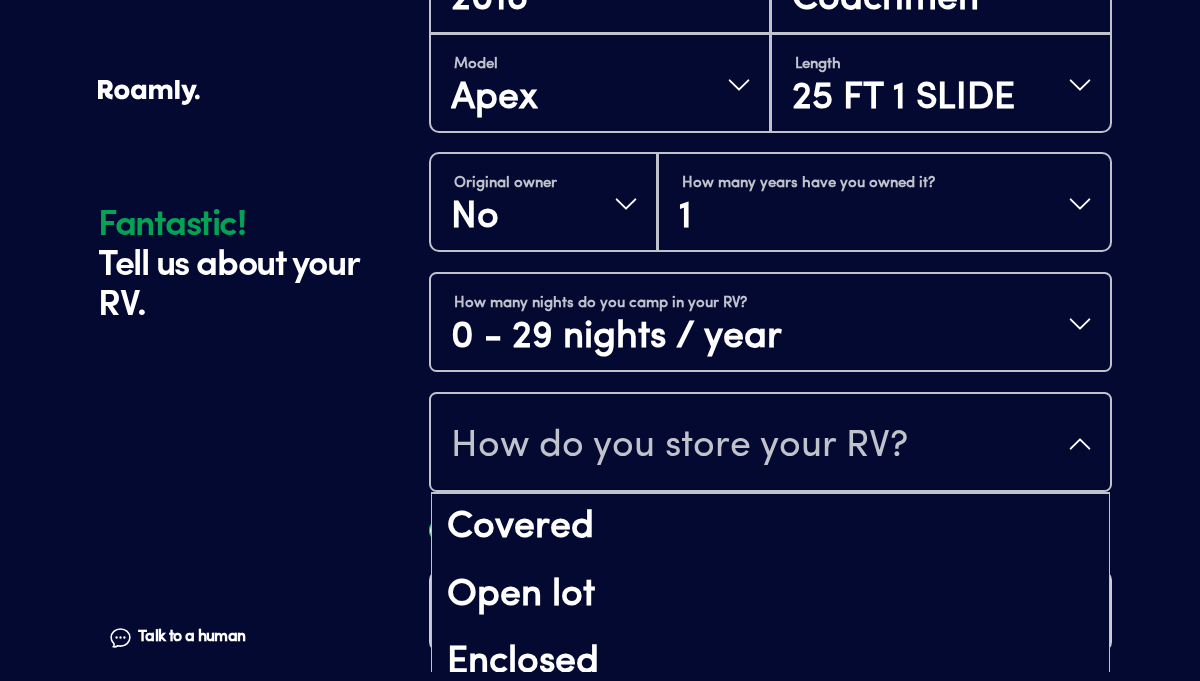 scroll, scrollTop: 26, scrollLeft: 0, axis: vertical 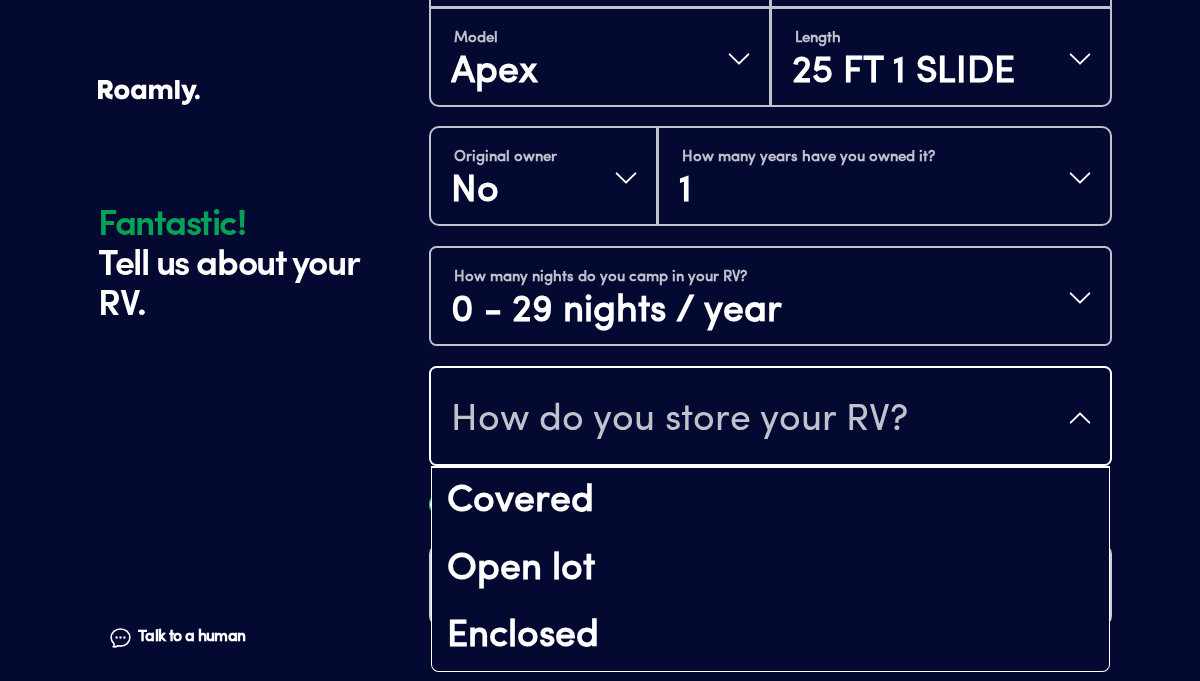 click on "Open lot" at bounding box center (770, 570) 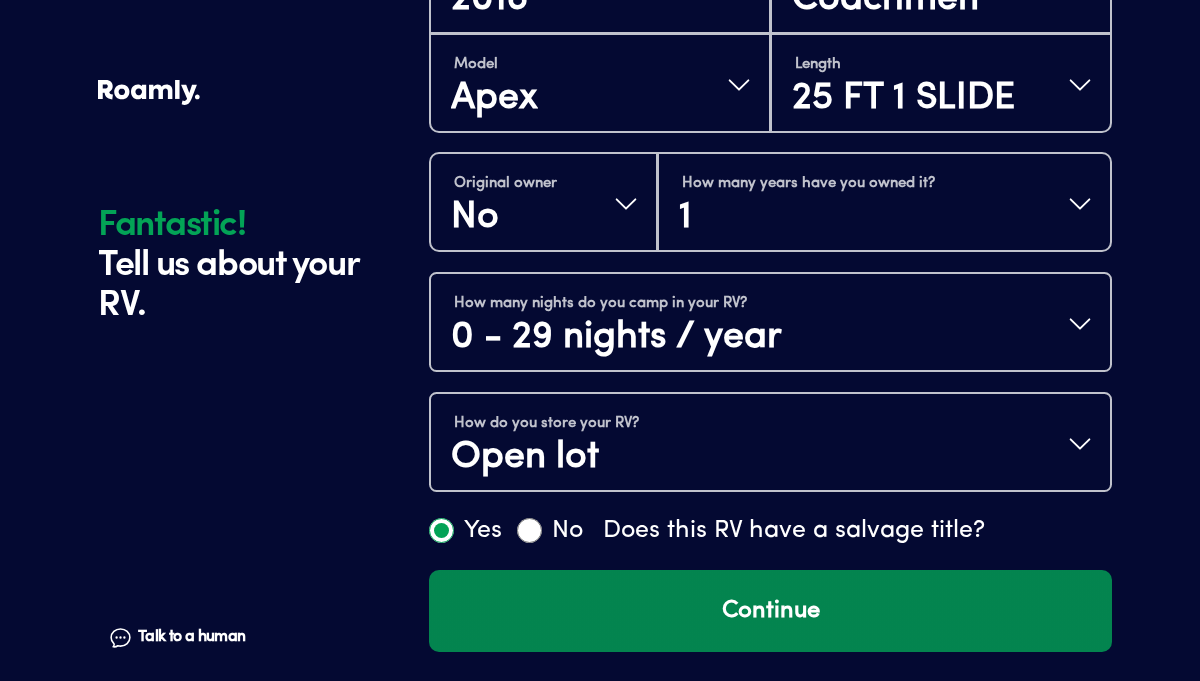 click on "Continue" at bounding box center [770, 611] 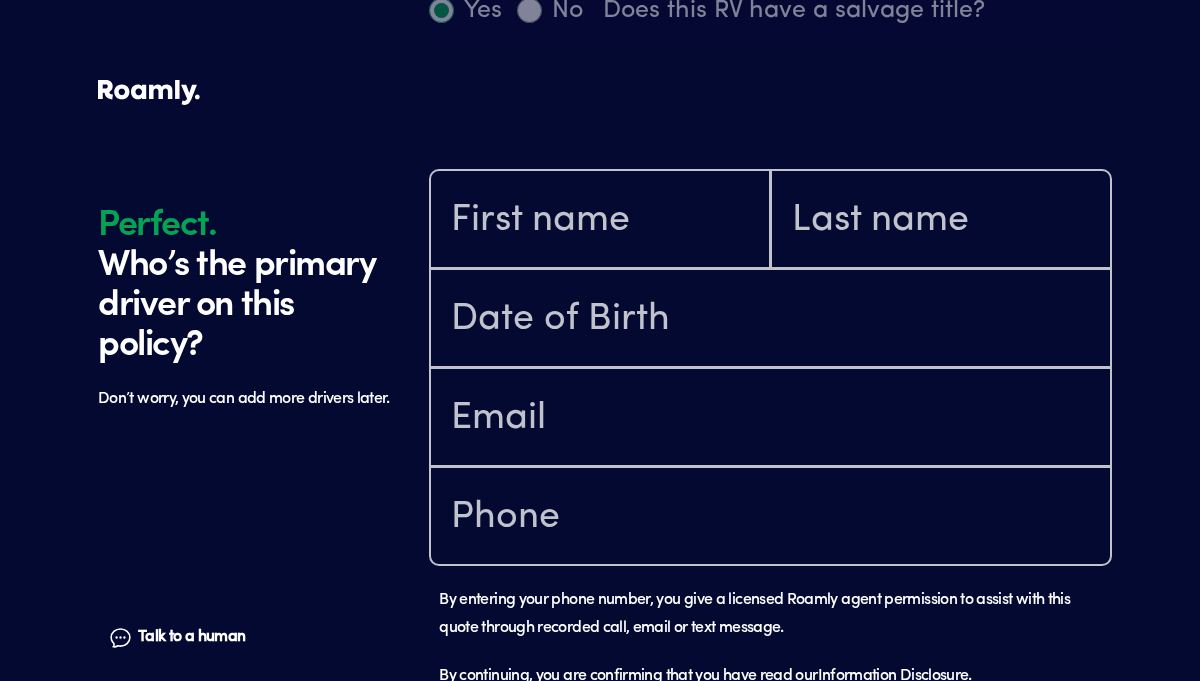 scroll, scrollTop: 1384, scrollLeft: 0, axis: vertical 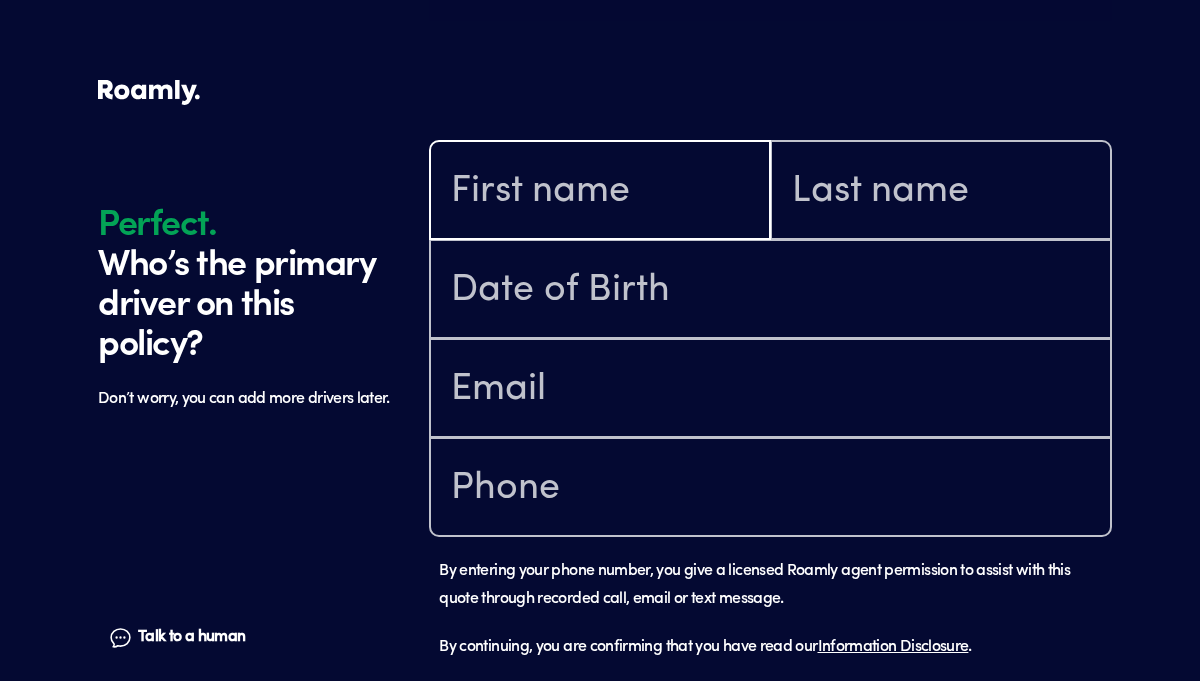 click at bounding box center (600, 192) 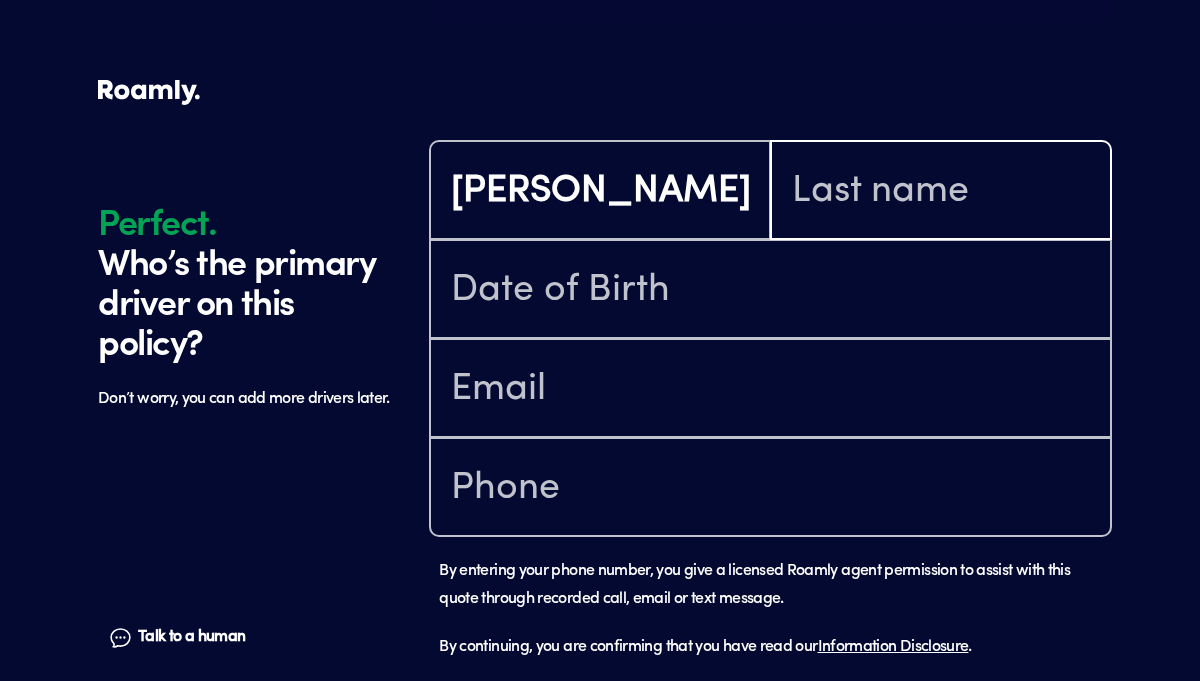 type on "[PERSON_NAME]" 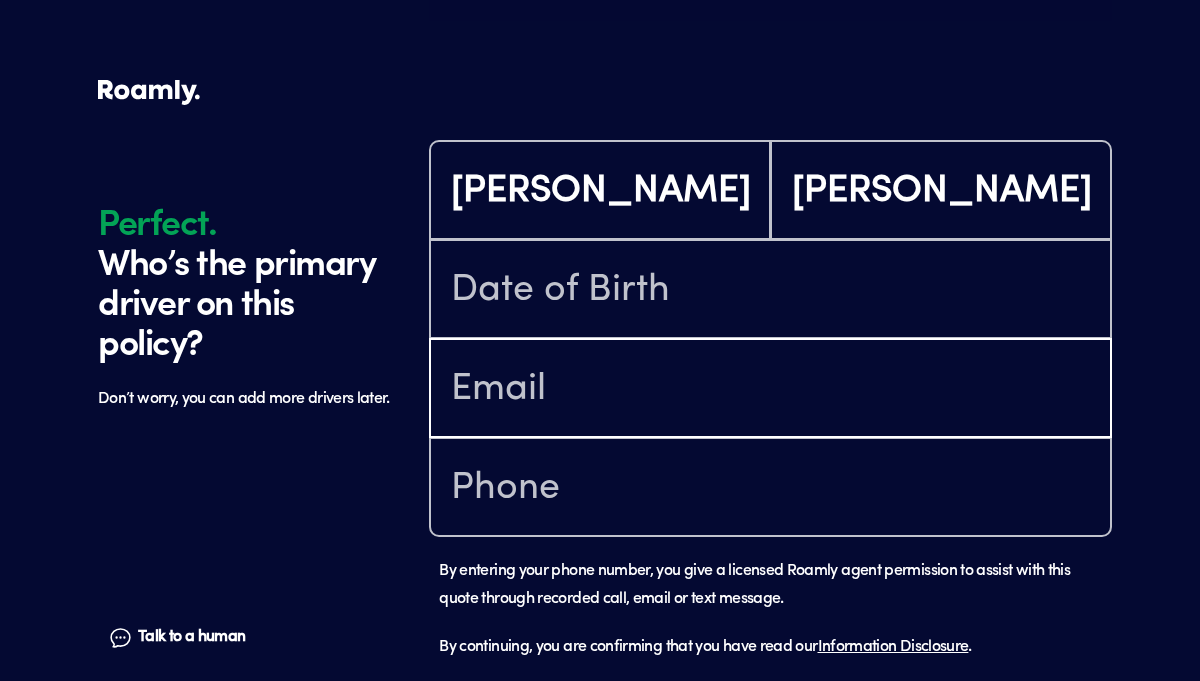 type on "[EMAIL_ADDRESS][DOMAIN_NAME]" 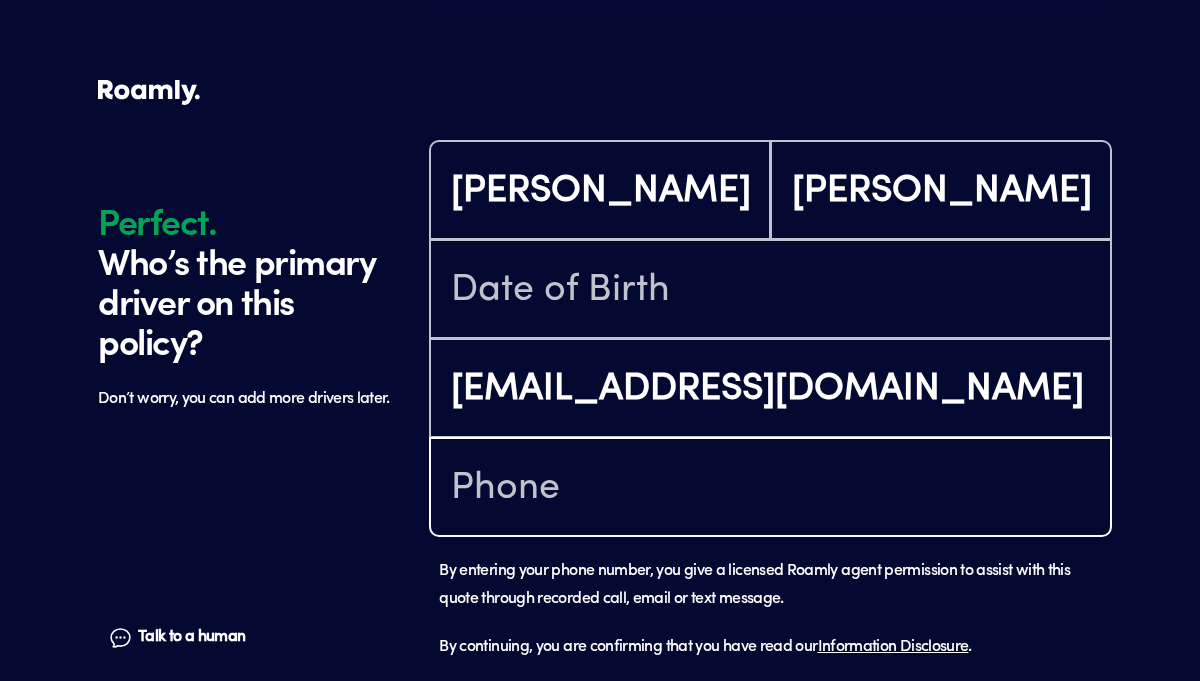 type on "[PHONE_NUMBER]" 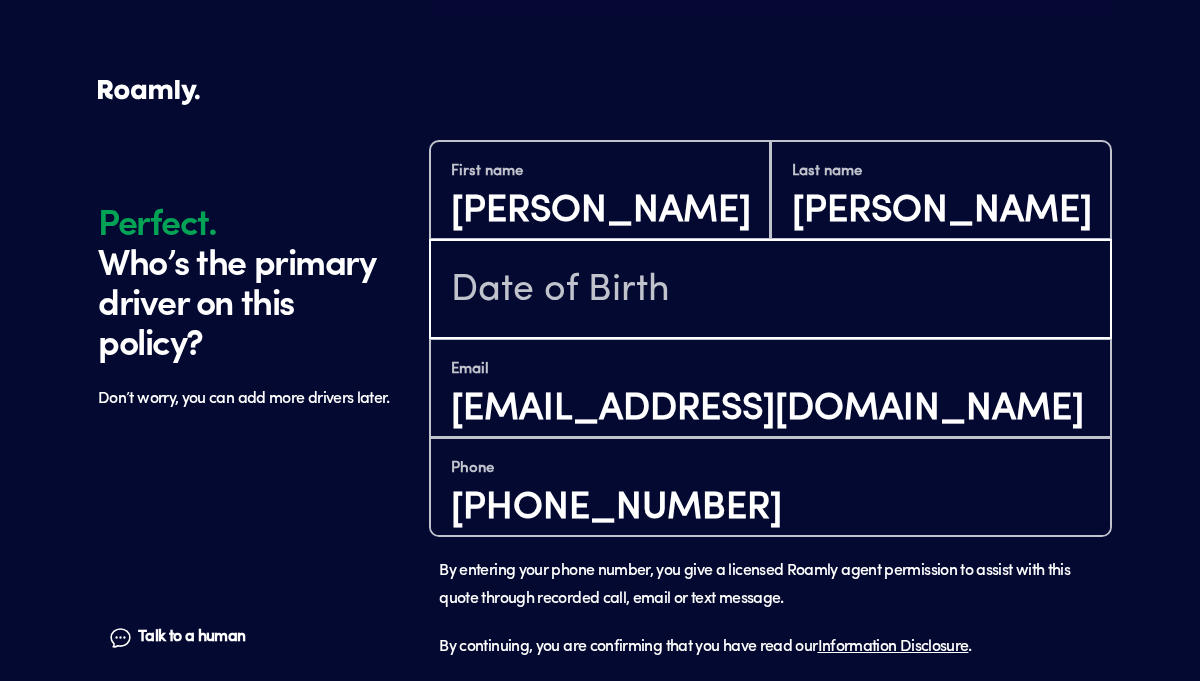 click at bounding box center (770, 291) 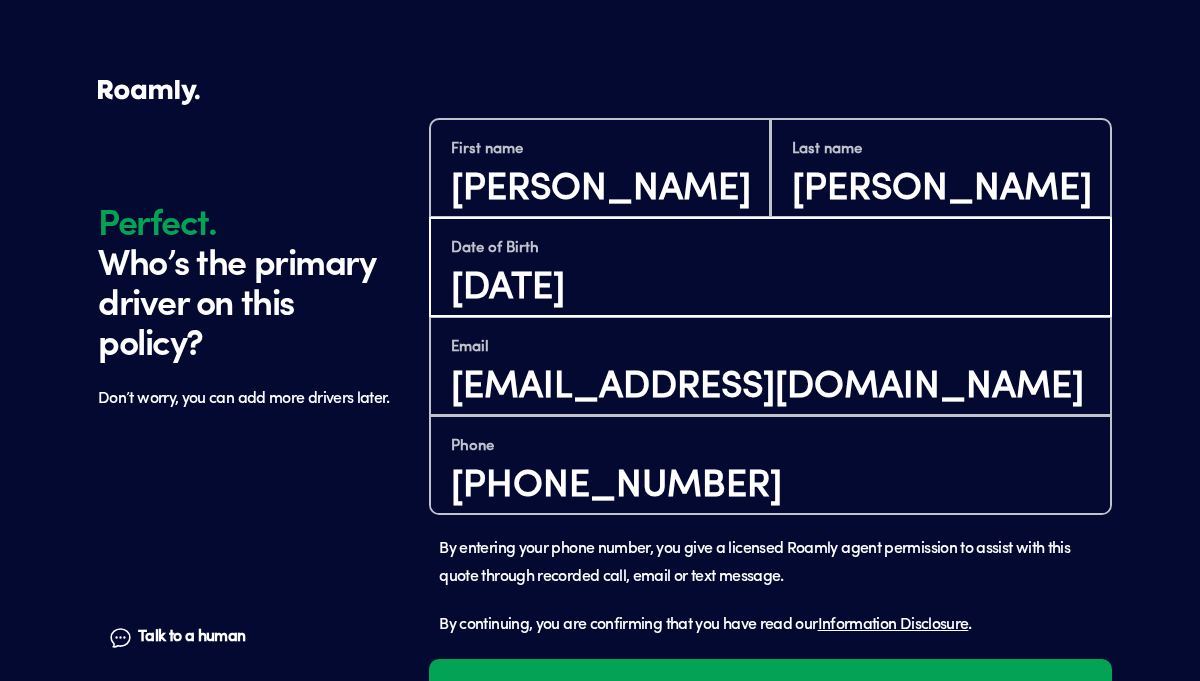 scroll, scrollTop: 1495, scrollLeft: 0, axis: vertical 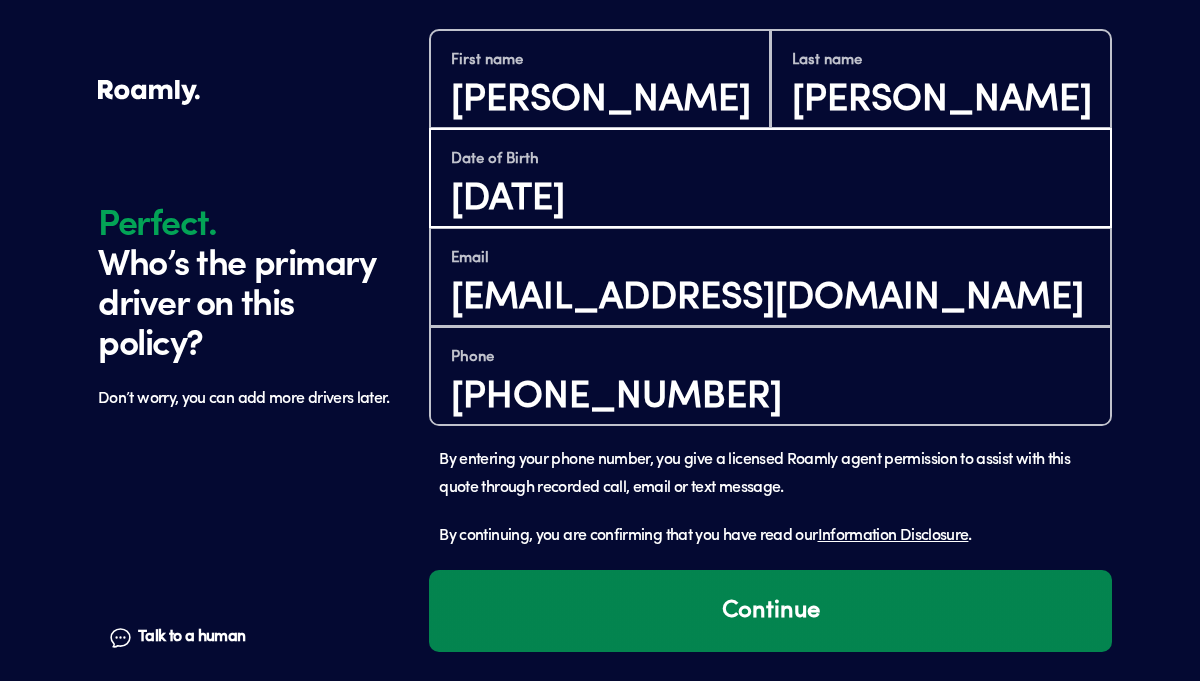 type on "[DATE]" 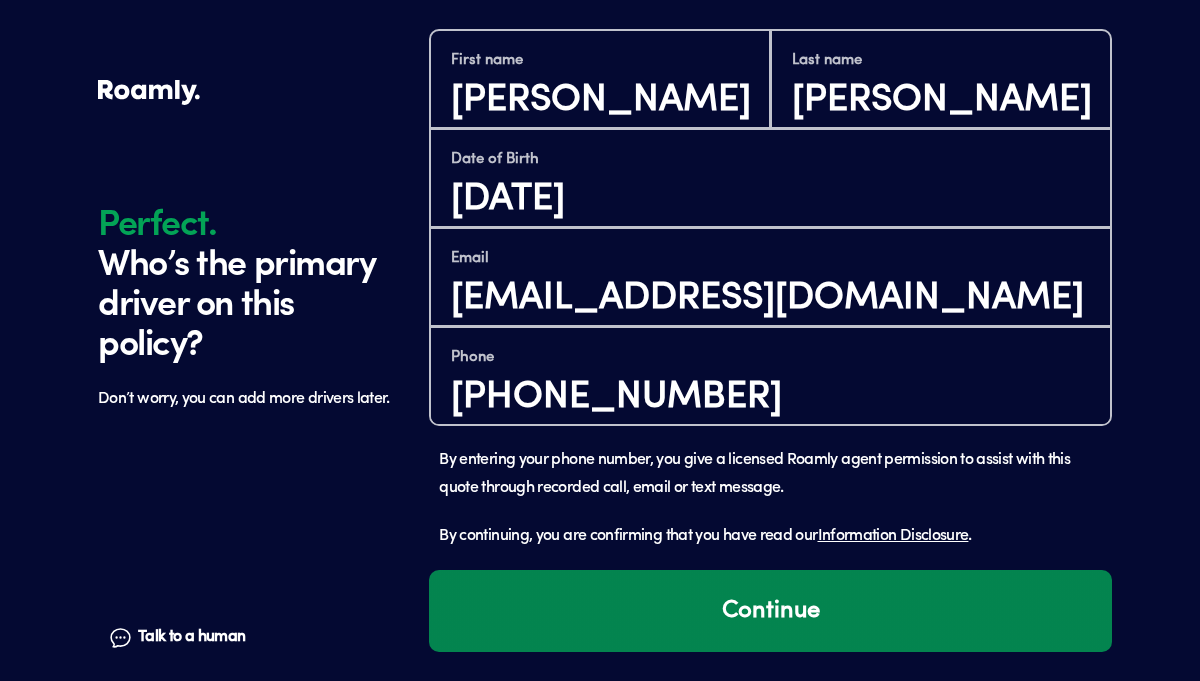 click on "Continue" at bounding box center (770, 611) 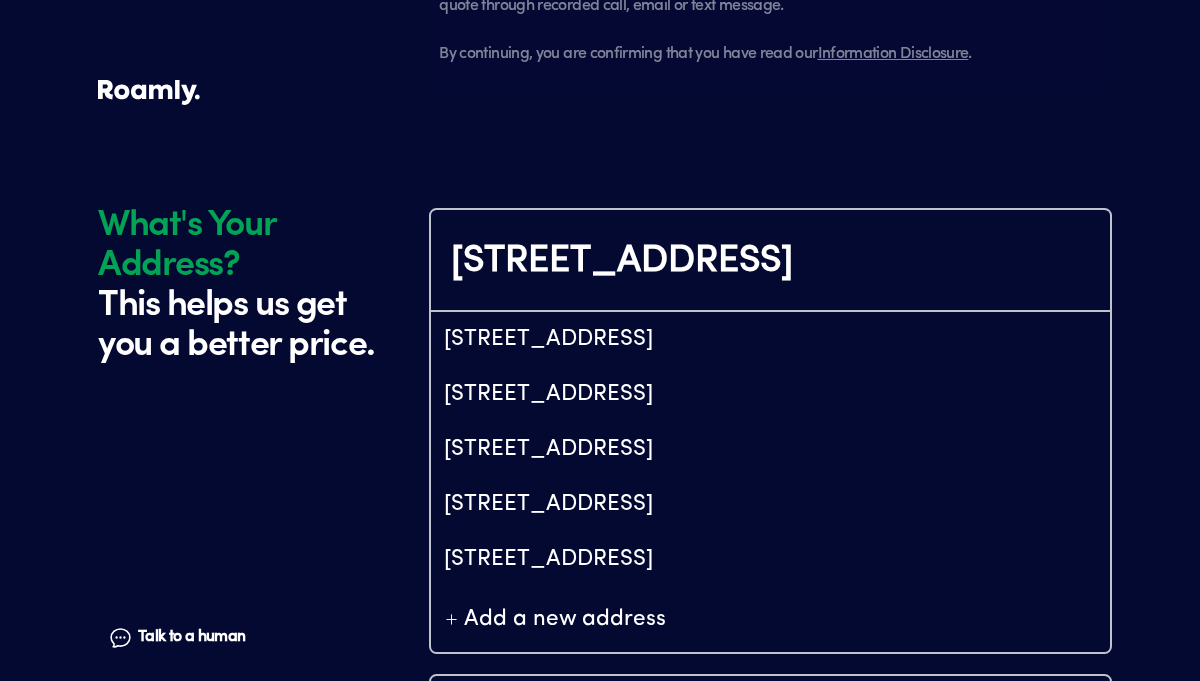 scroll, scrollTop: 2015, scrollLeft: 0, axis: vertical 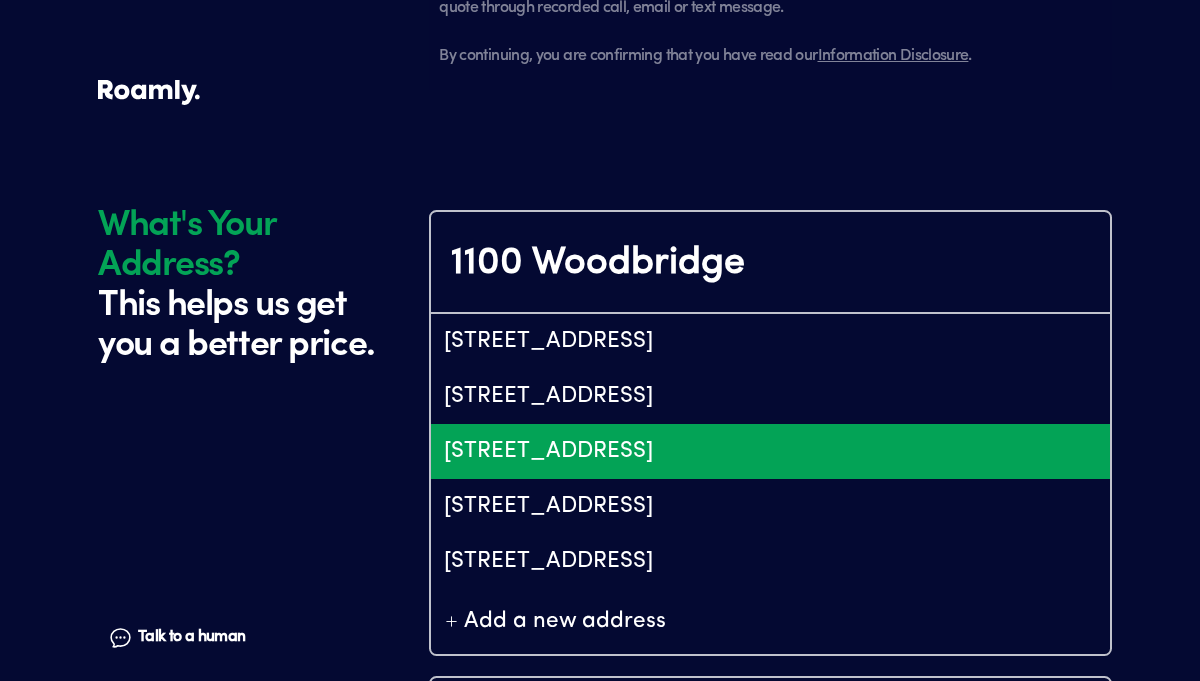 click on "[STREET_ADDRESS]" at bounding box center [770, 451] 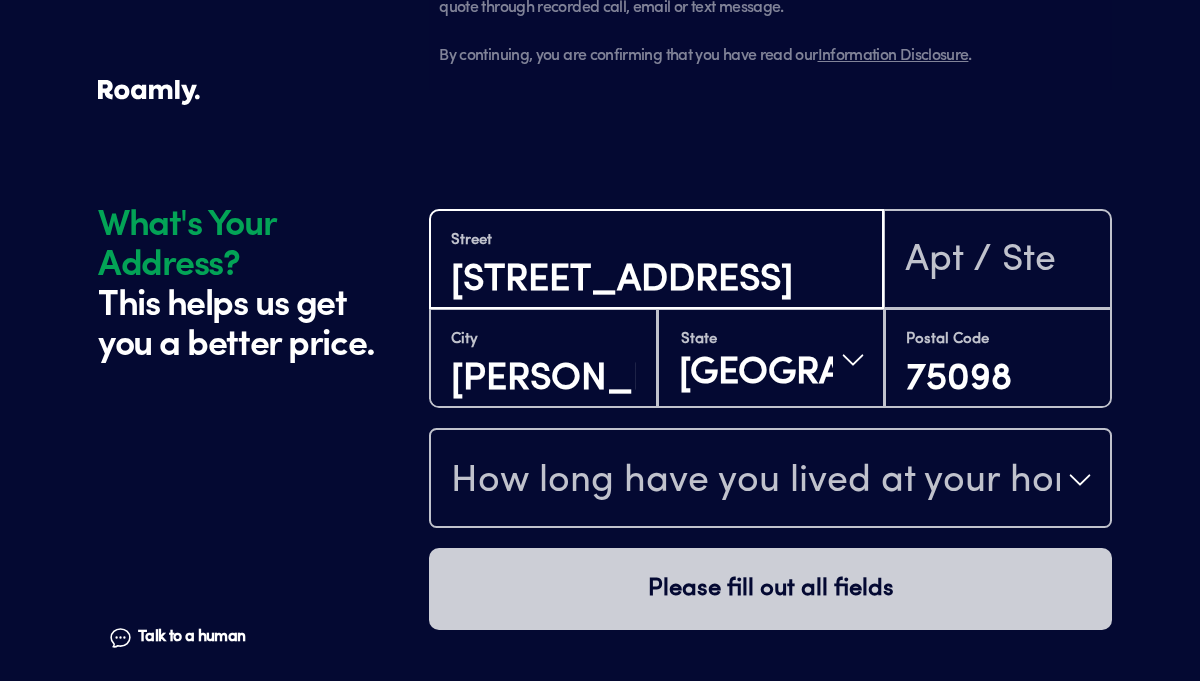 click on "[STREET_ADDRESS]" at bounding box center (656, 280) 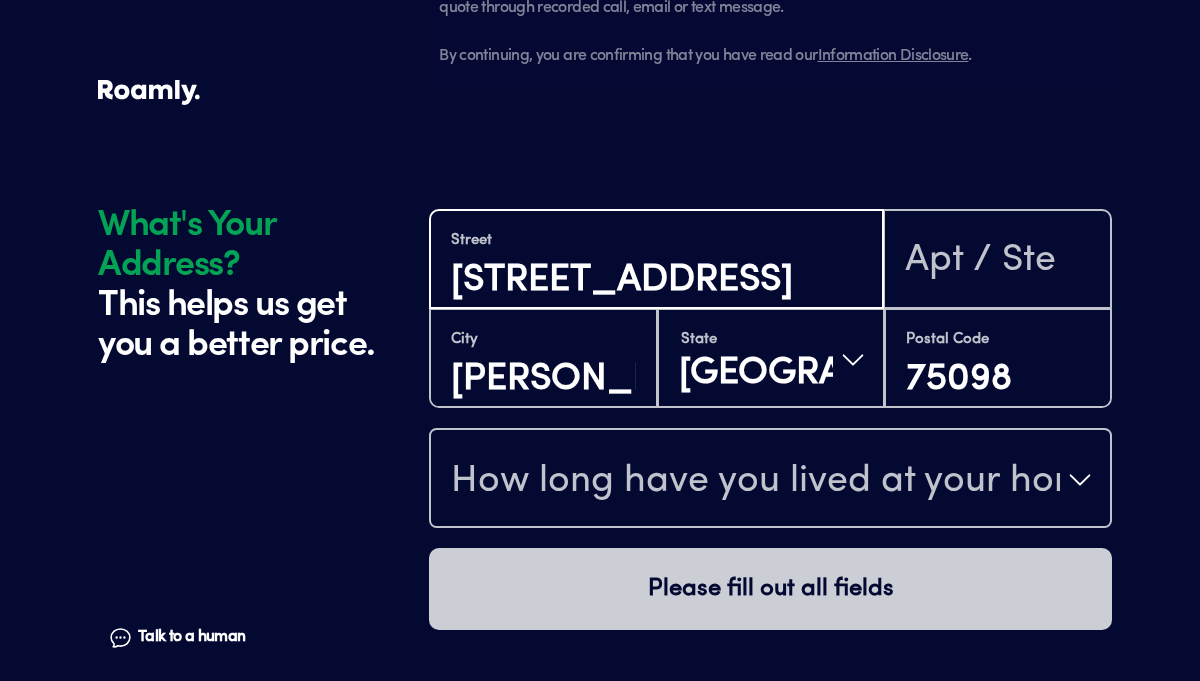 click on "[STREET_ADDRESS]" at bounding box center [656, 280] 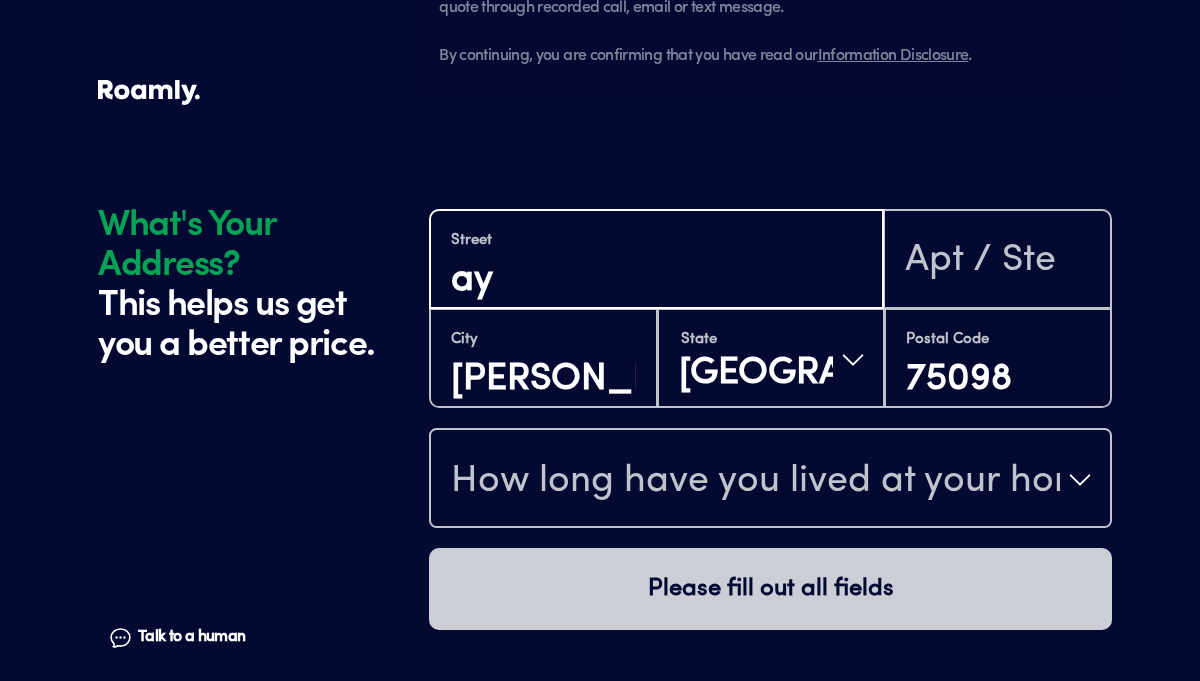 click on "ay" at bounding box center [656, 280] 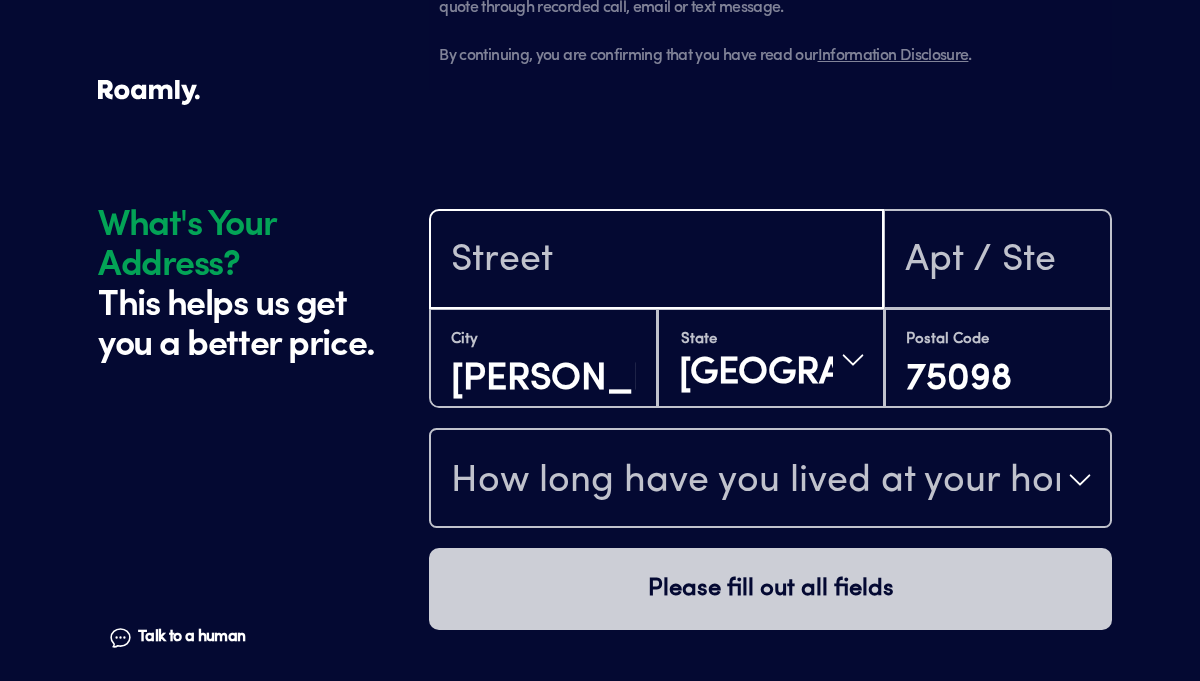 type 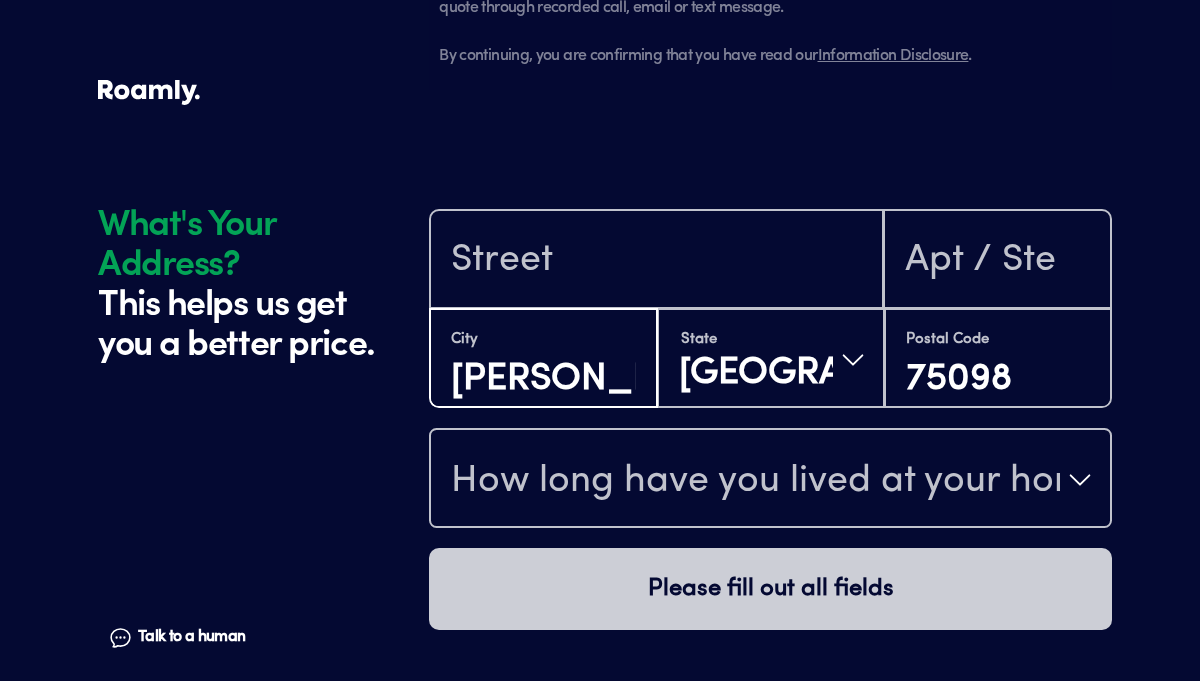 click on "[PERSON_NAME]" at bounding box center [543, 379] 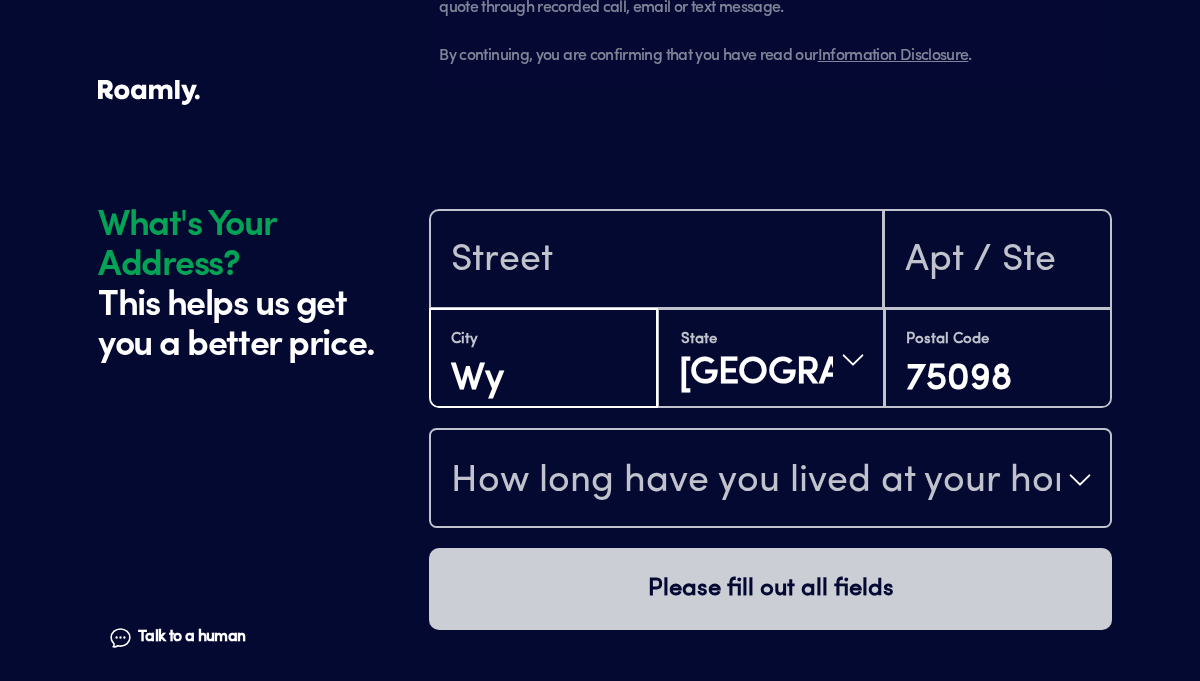 type on "W" 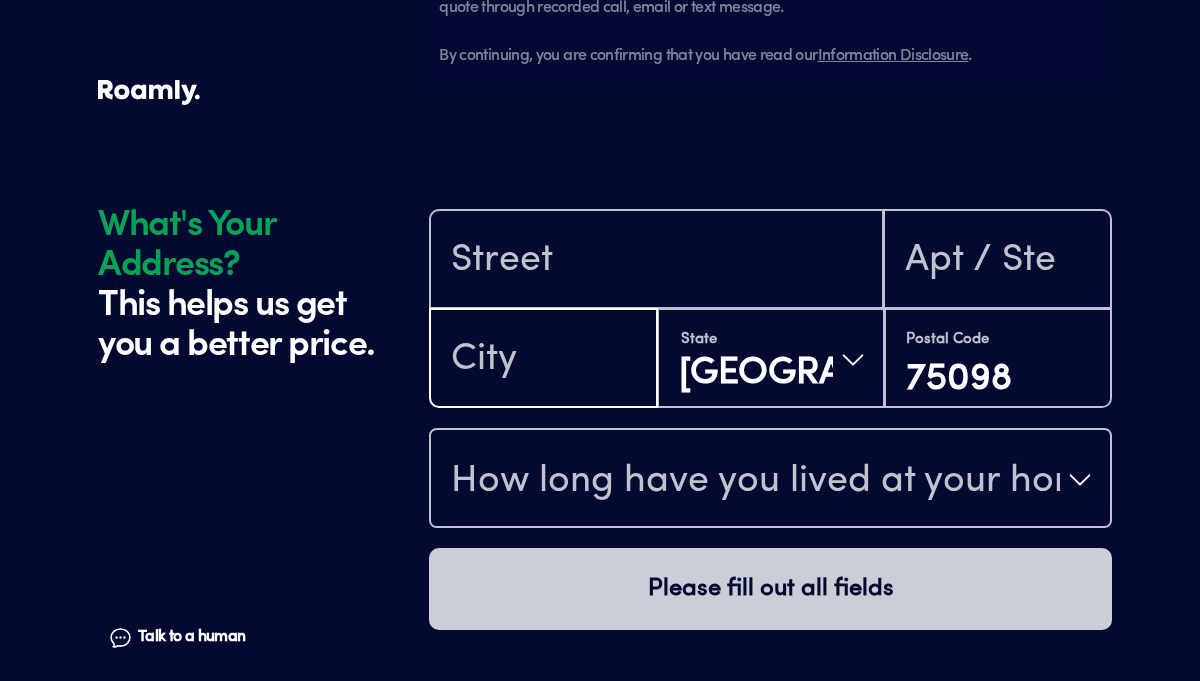 type 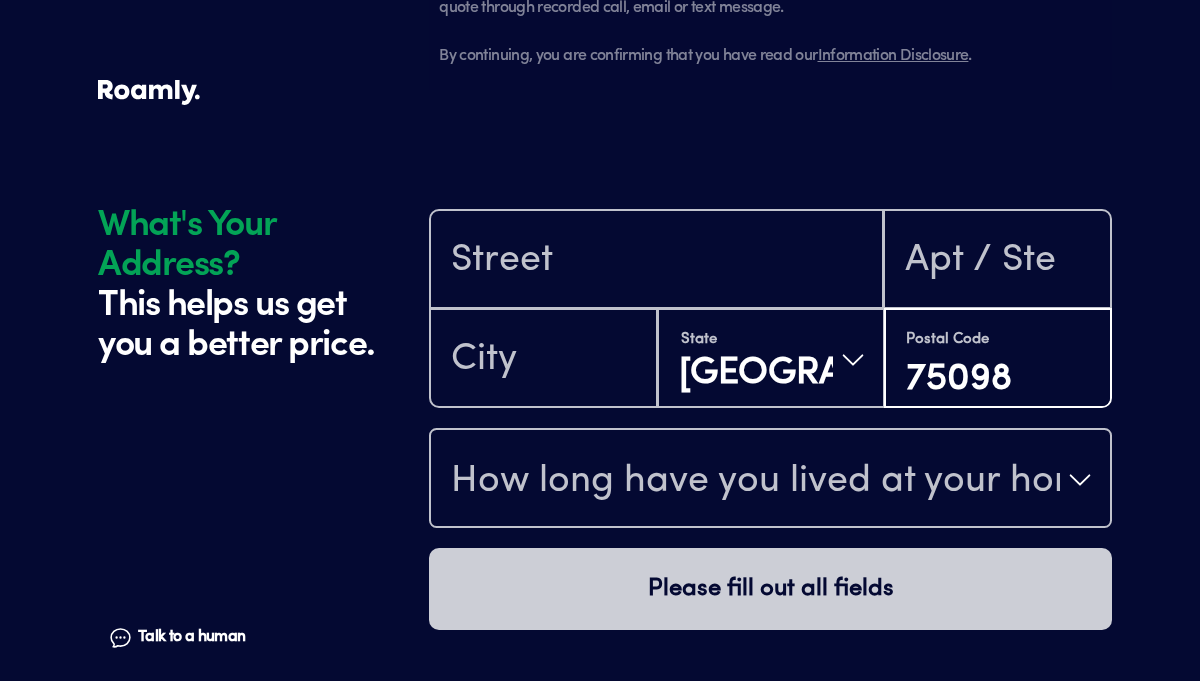 click on "75098" at bounding box center (998, 379) 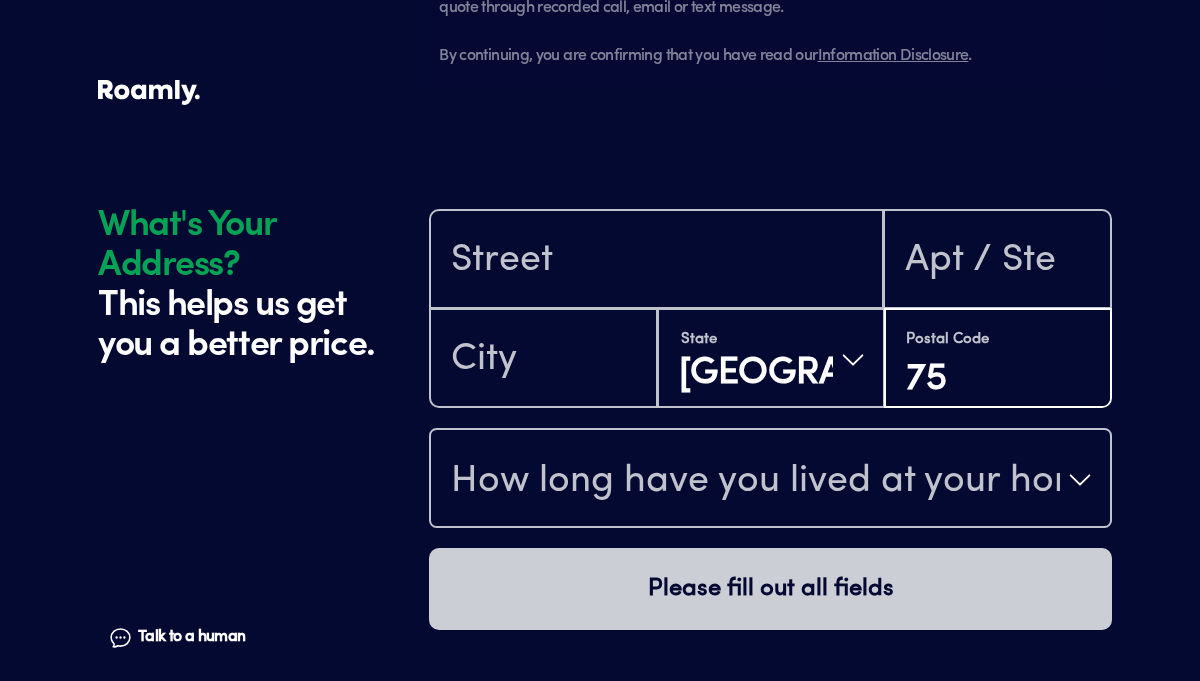 type on "7" 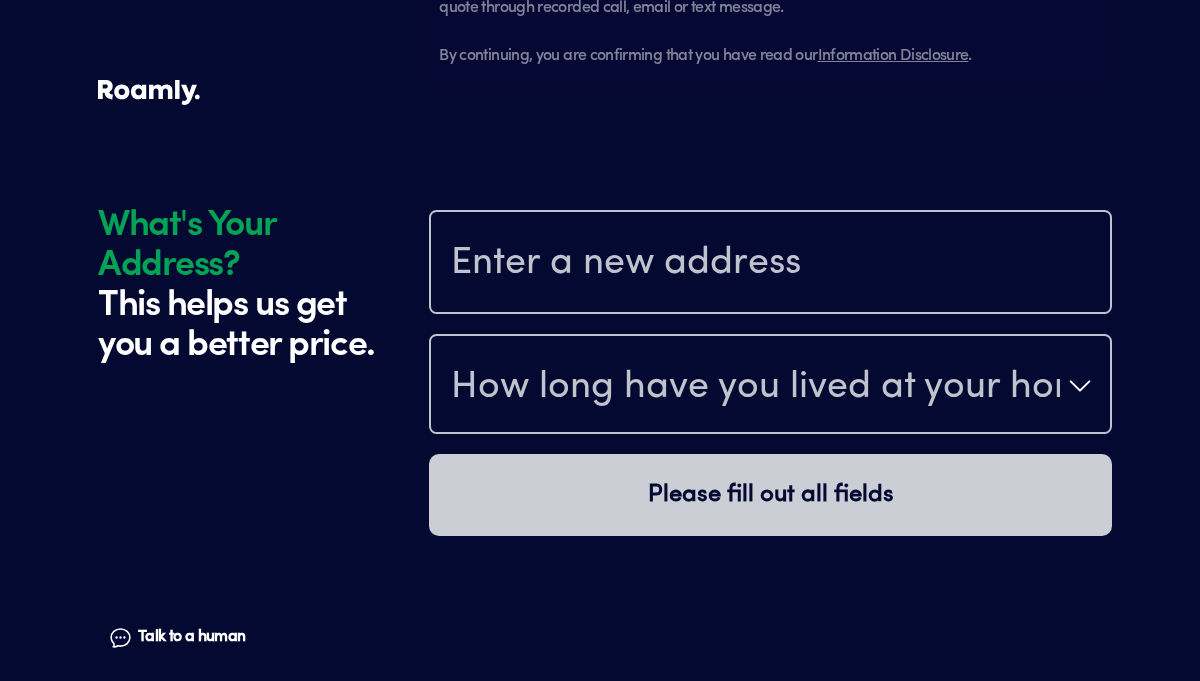 click at bounding box center (770, 264) 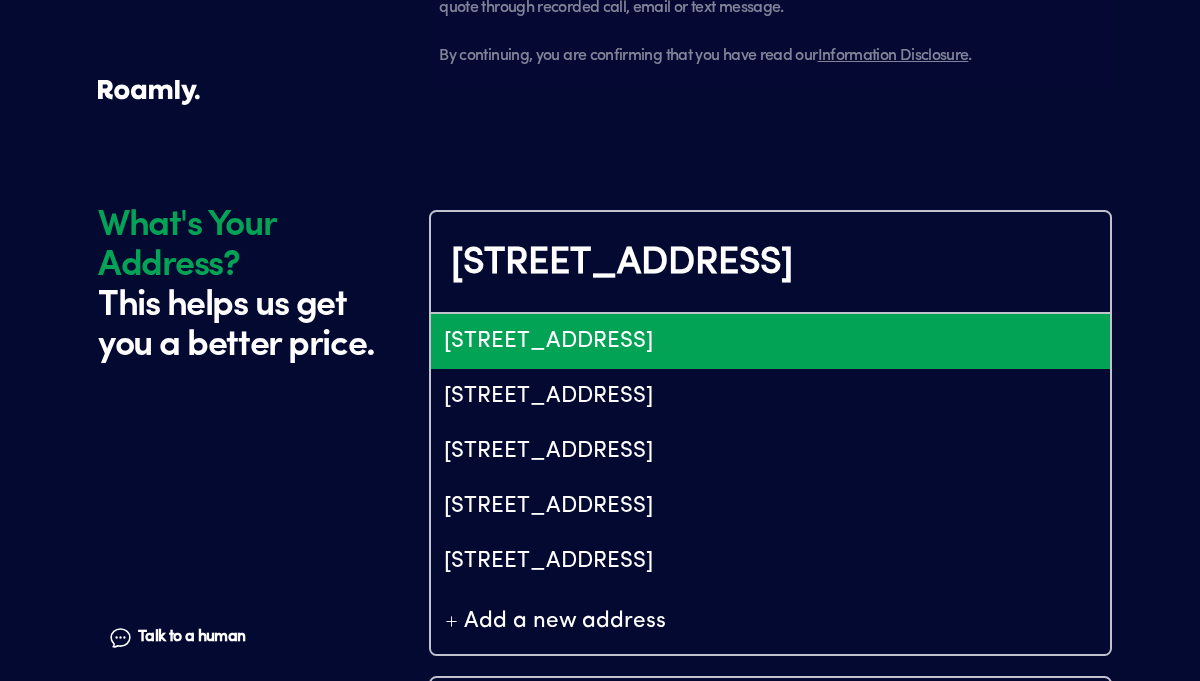 click on "[STREET_ADDRESS]" at bounding box center [770, 264] 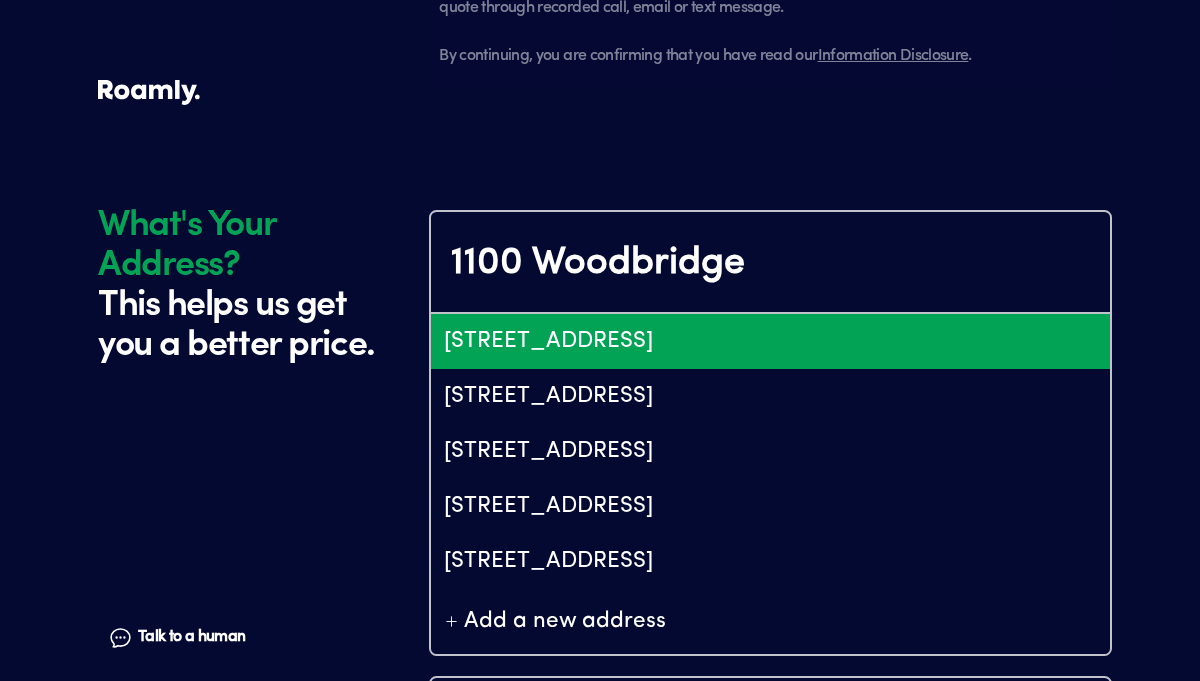 type on "1100 Woodbridge" 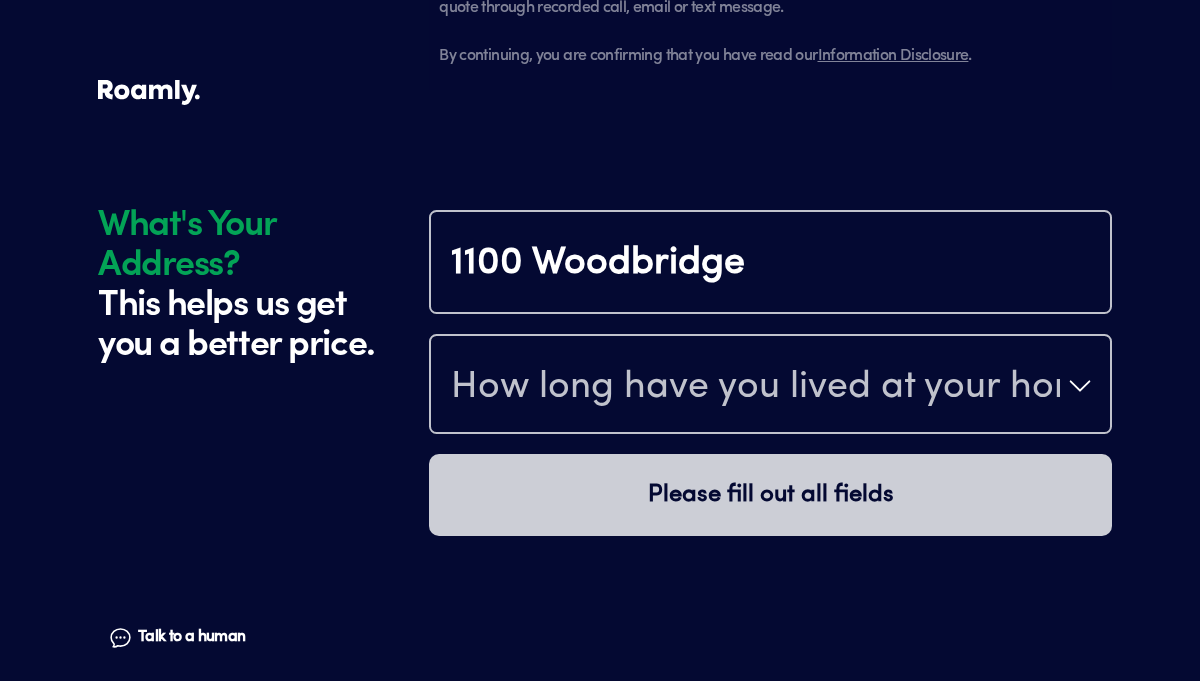 type 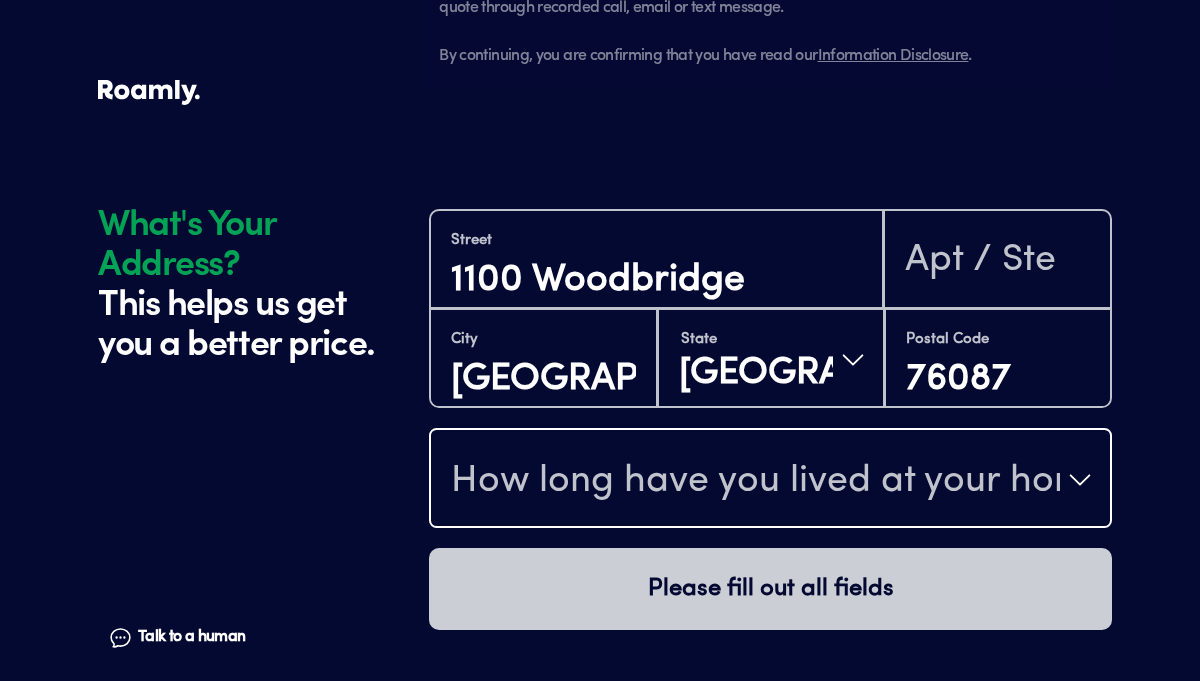click on "How long have you lived at your home address?" at bounding box center [755, 482] 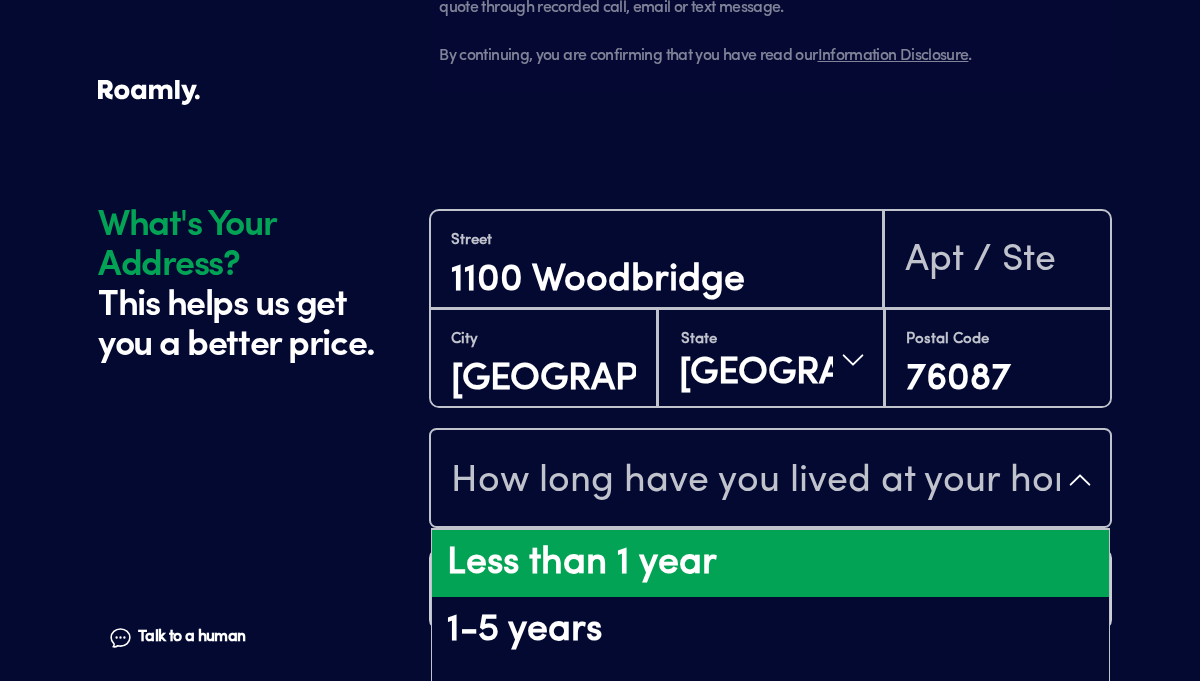 scroll, scrollTop: 201, scrollLeft: 0, axis: vertical 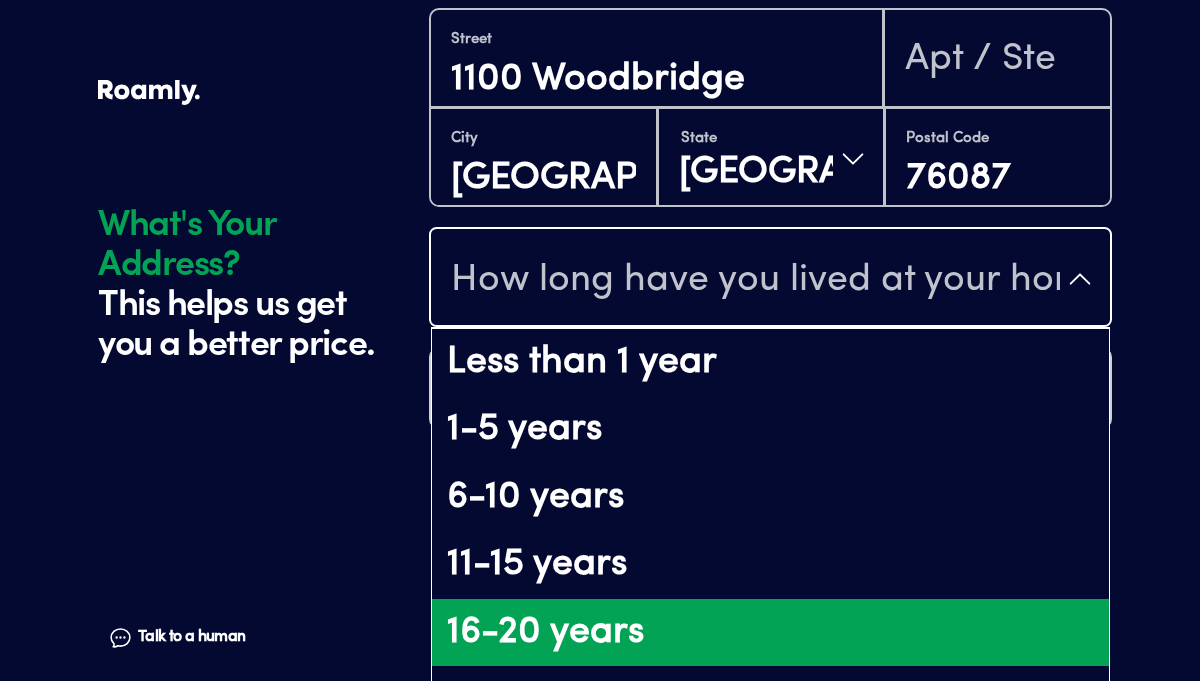 click on "16-20 years" at bounding box center (770, 633) 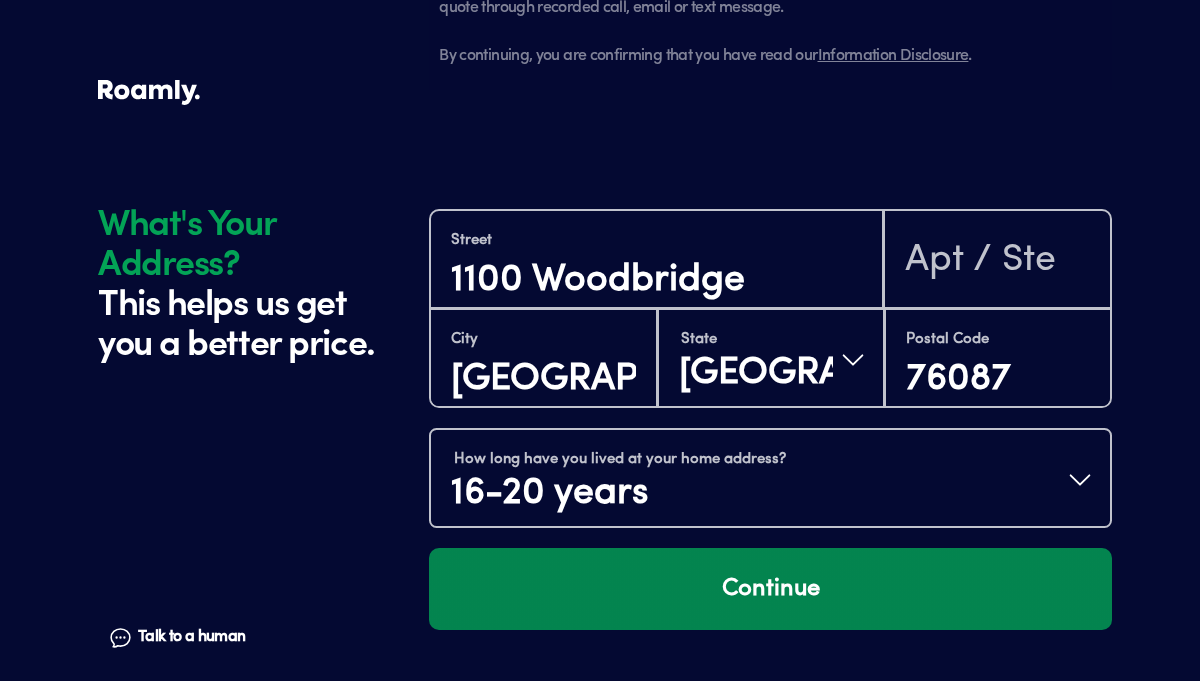 click on "Continue" at bounding box center (770, 589) 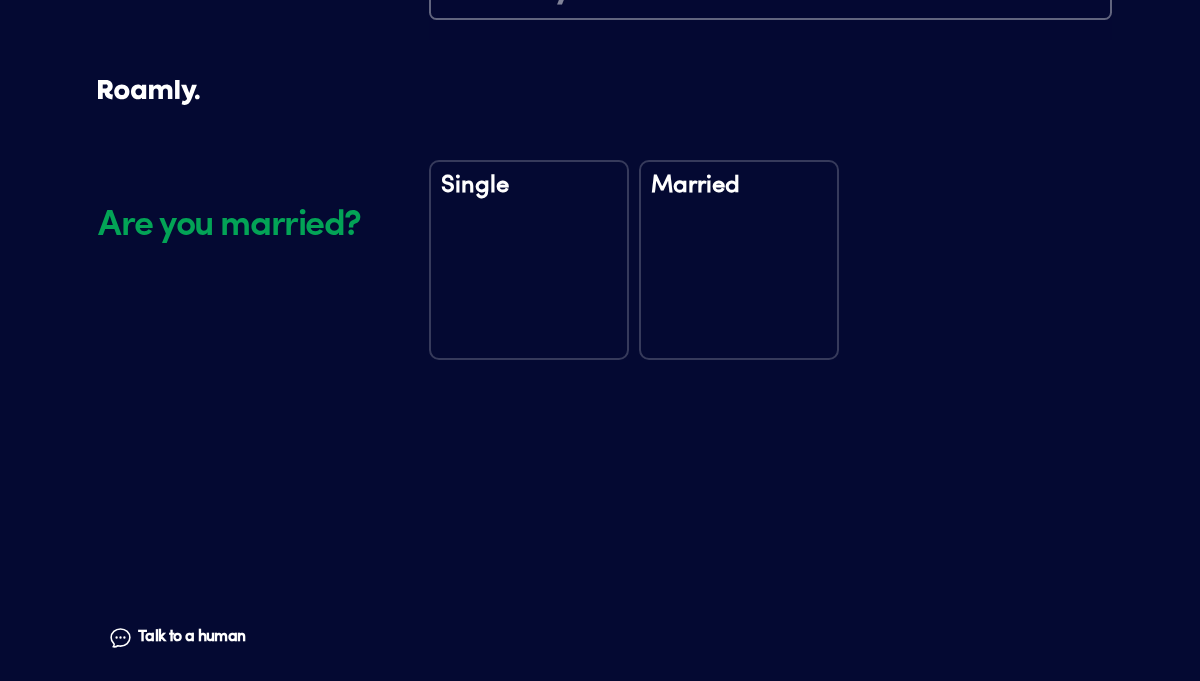 scroll, scrollTop: 2549, scrollLeft: 0, axis: vertical 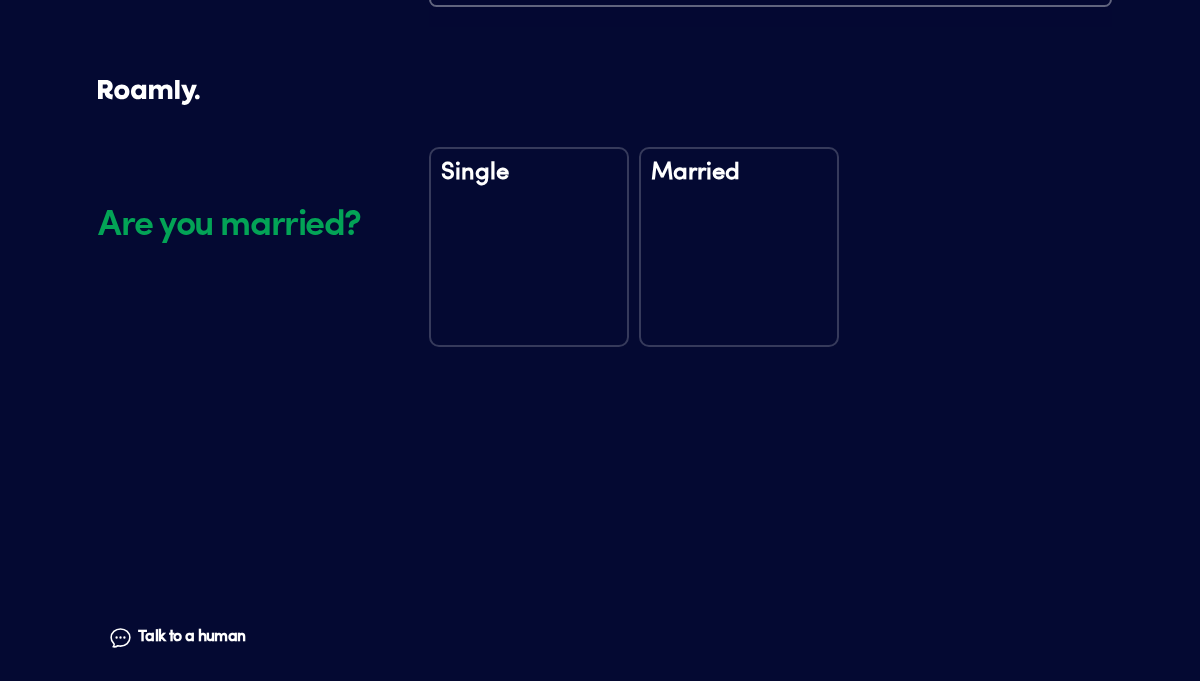 click on "Single" at bounding box center (529, 247) 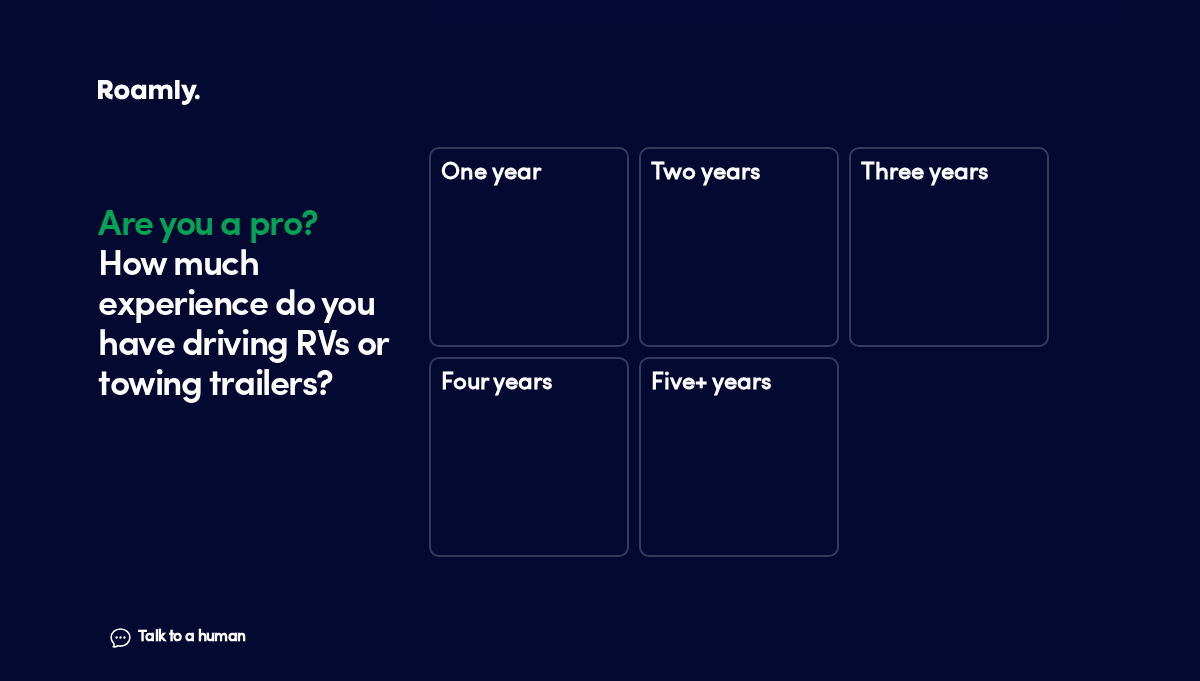 scroll, scrollTop: 2939, scrollLeft: 0, axis: vertical 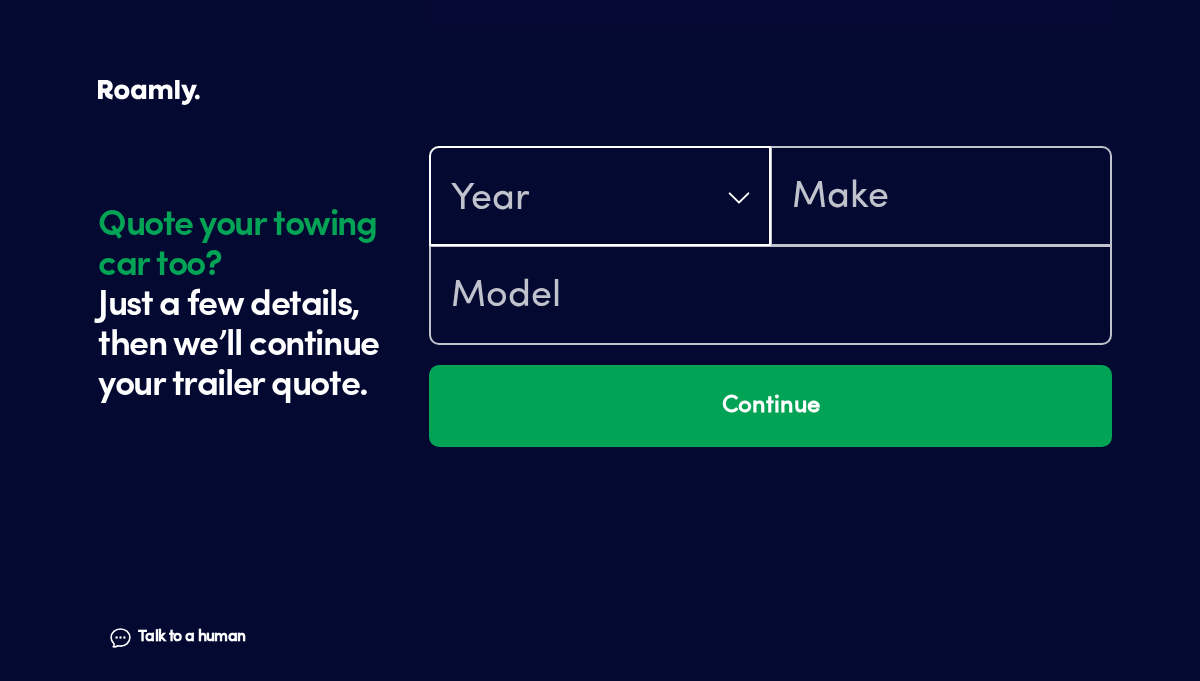 click on "Year" at bounding box center [600, 198] 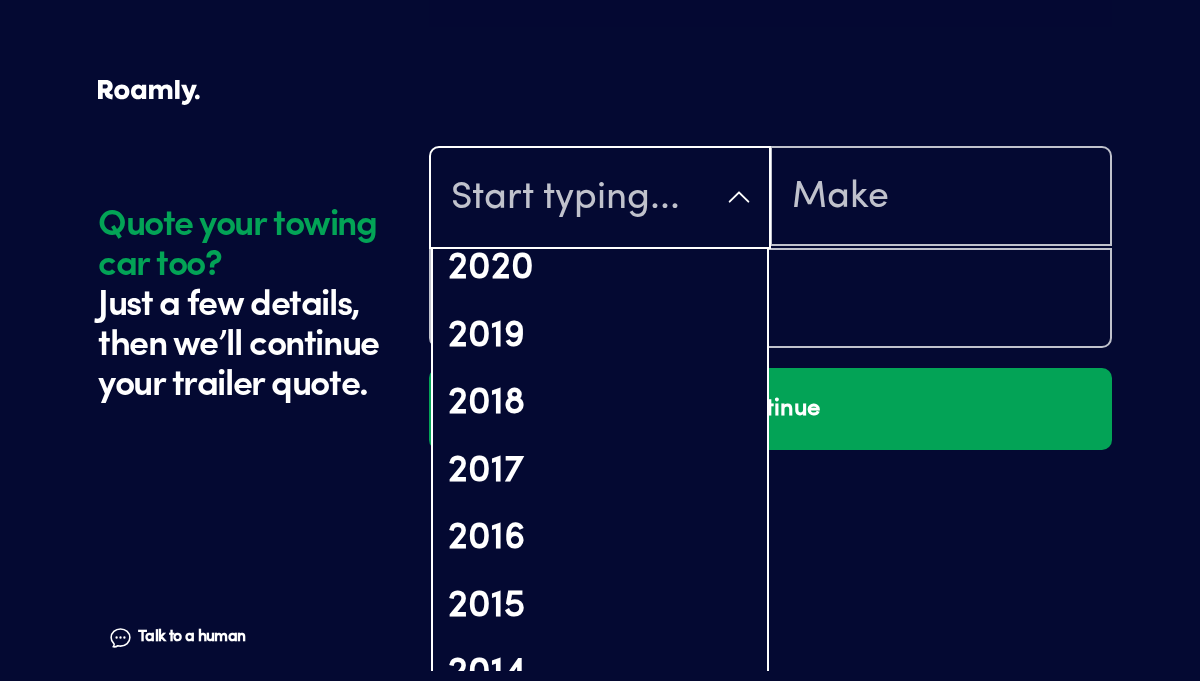 scroll, scrollTop: 512, scrollLeft: 0, axis: vertical 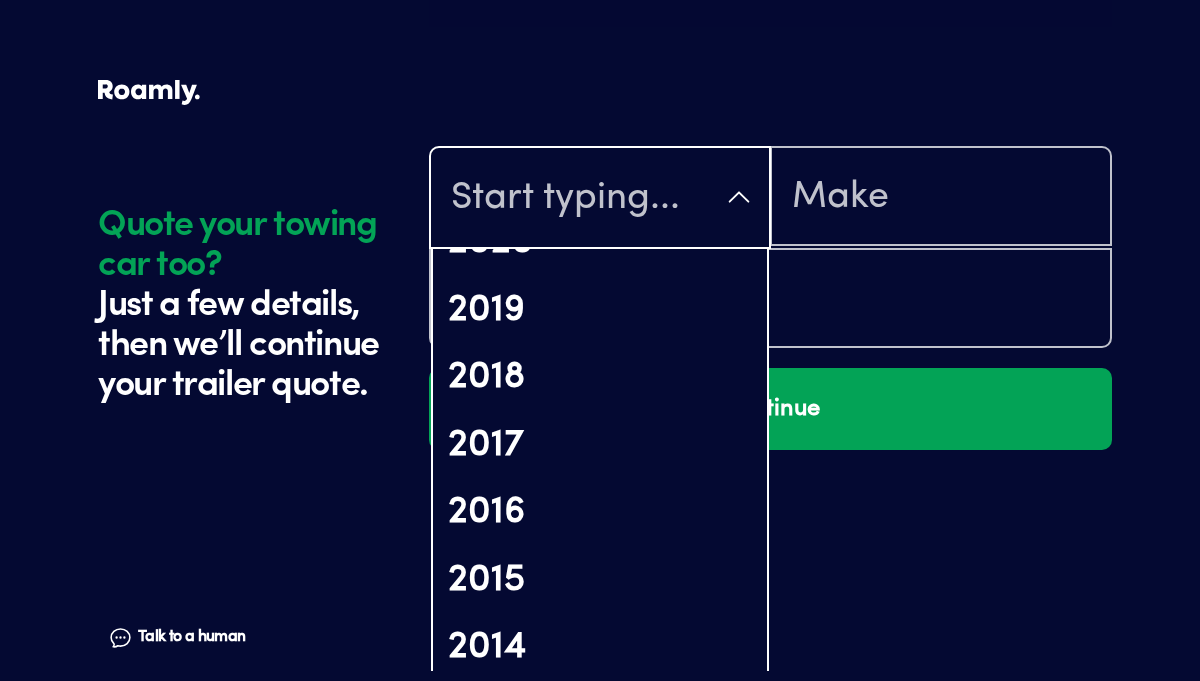 click on "2018" at bounding box center (600, 378) 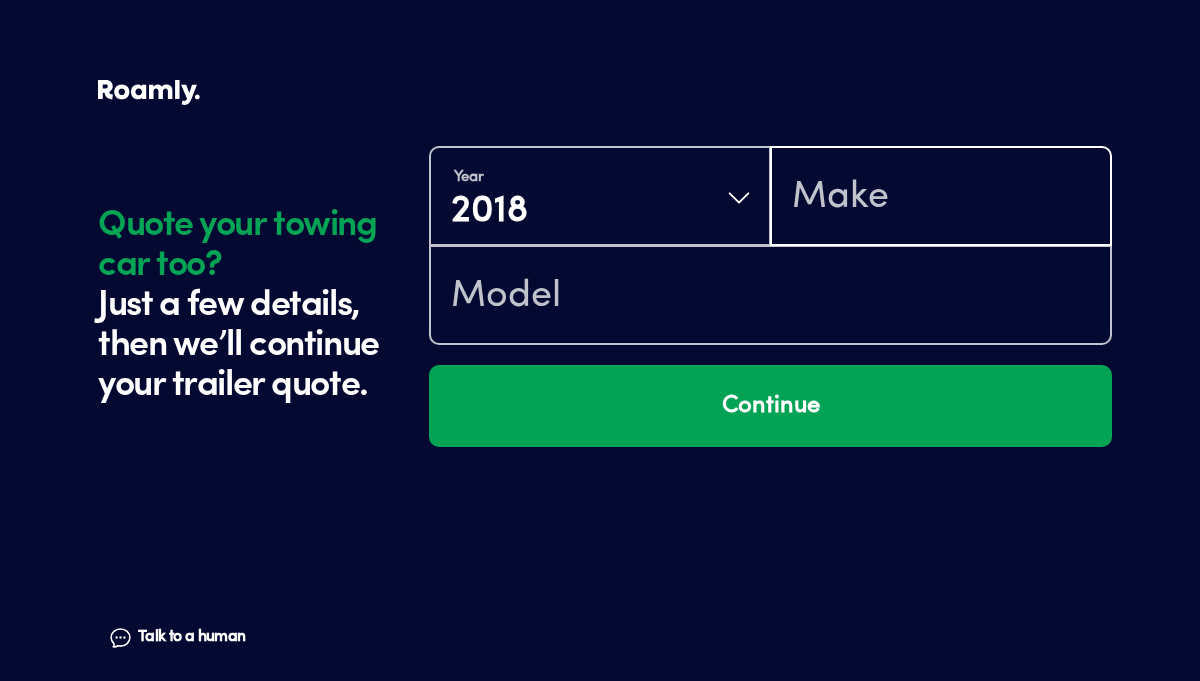 click at bounding box center [941, 198] 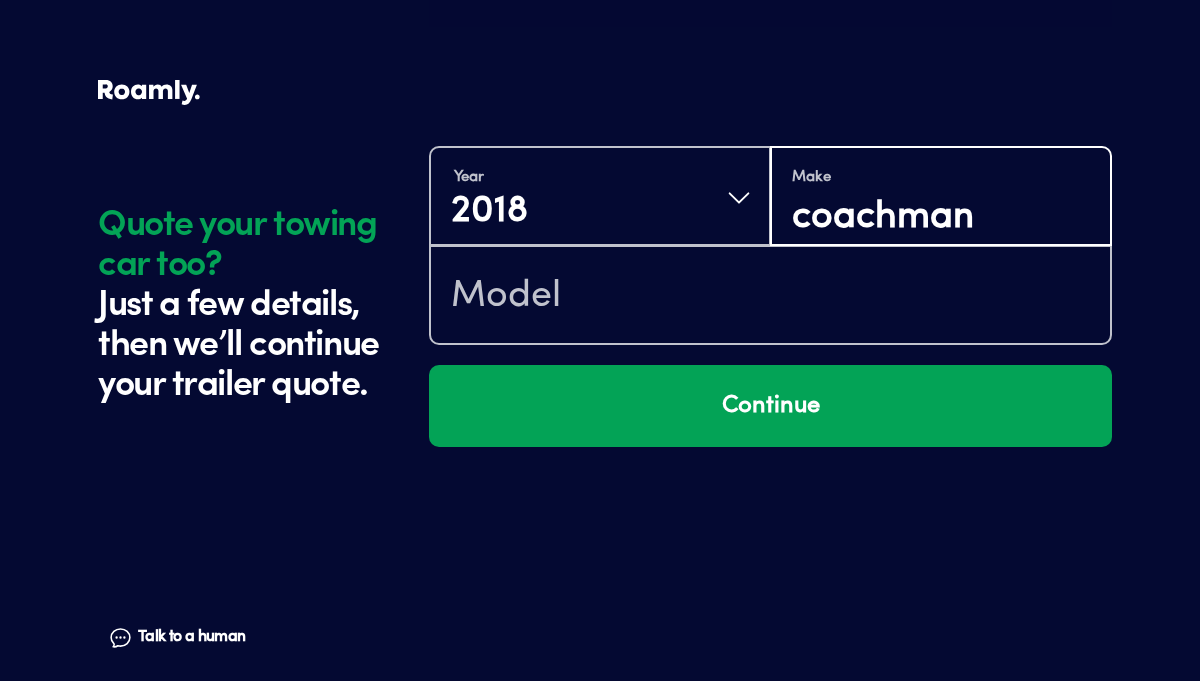 type on "coachman" 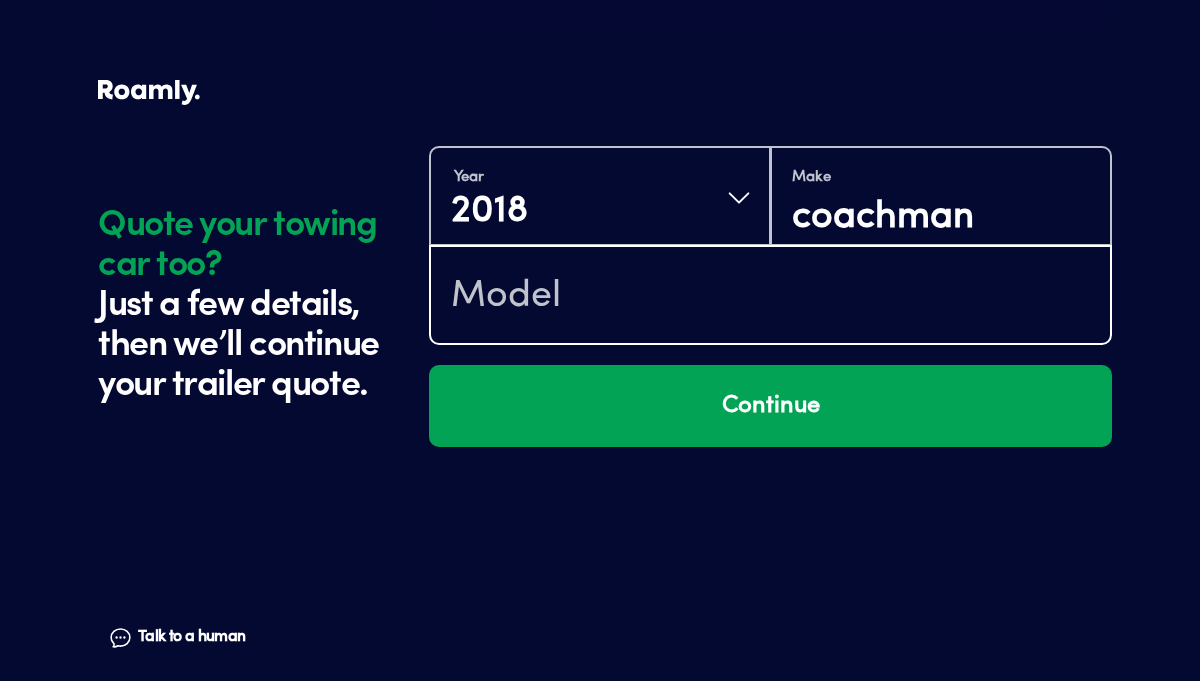 click at bounding box center [770, 297] 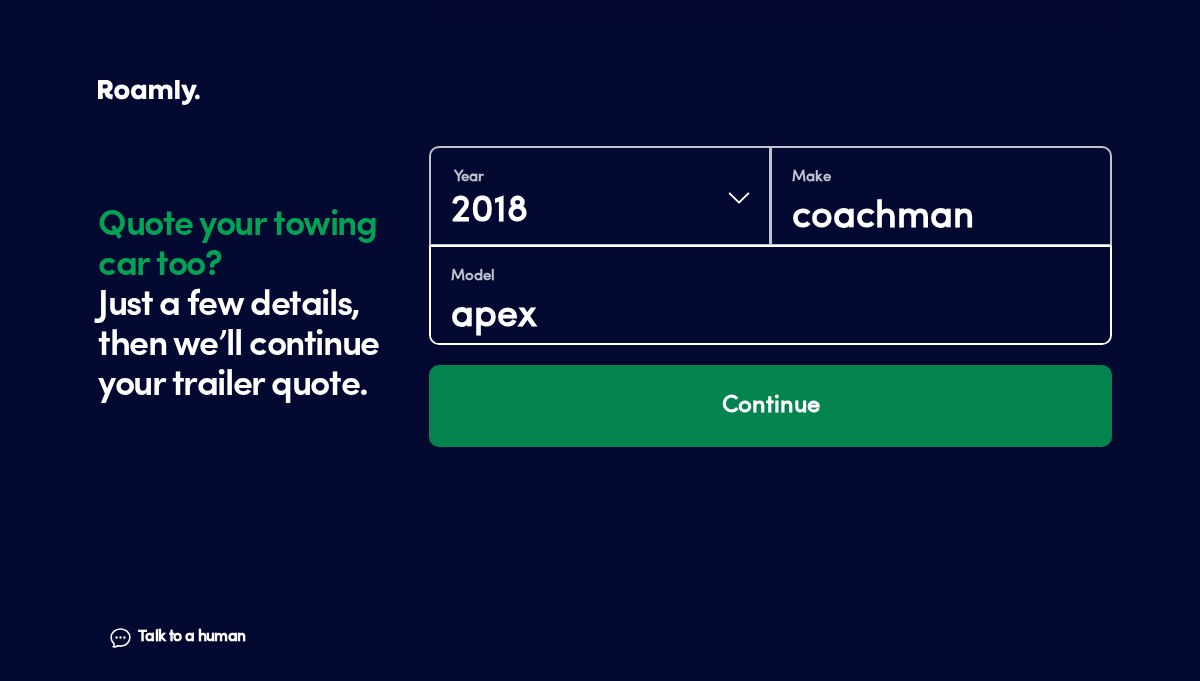 type on "apex" 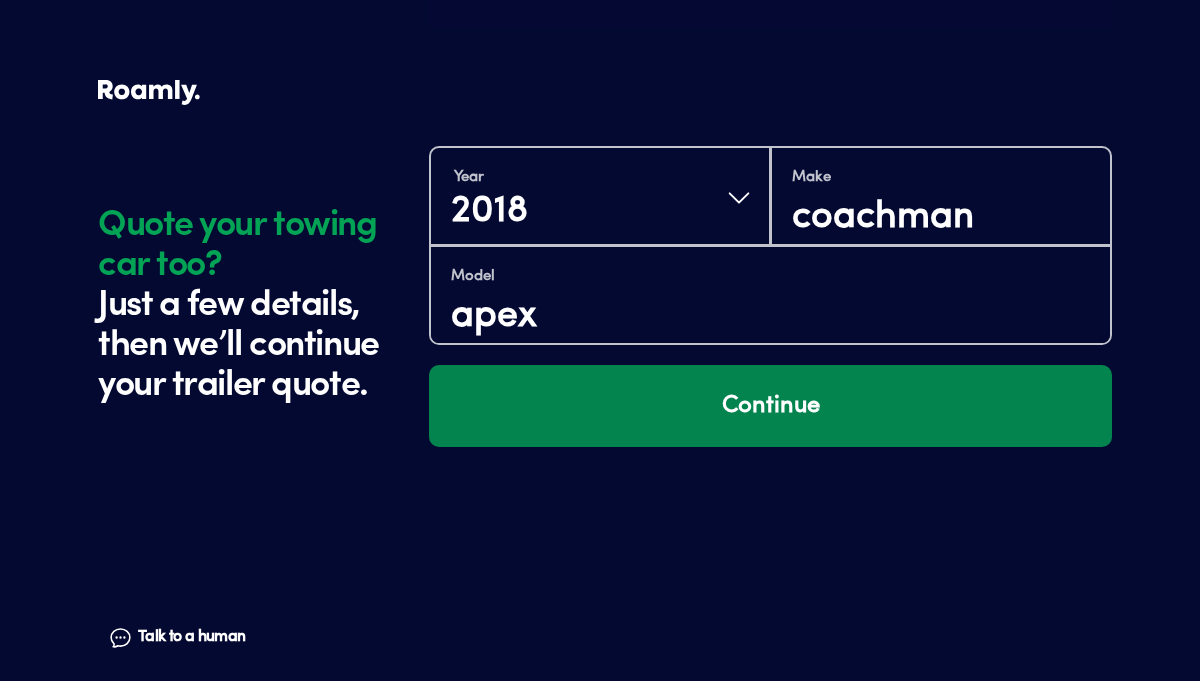click on "Continue" at bounding box center (770, 406) 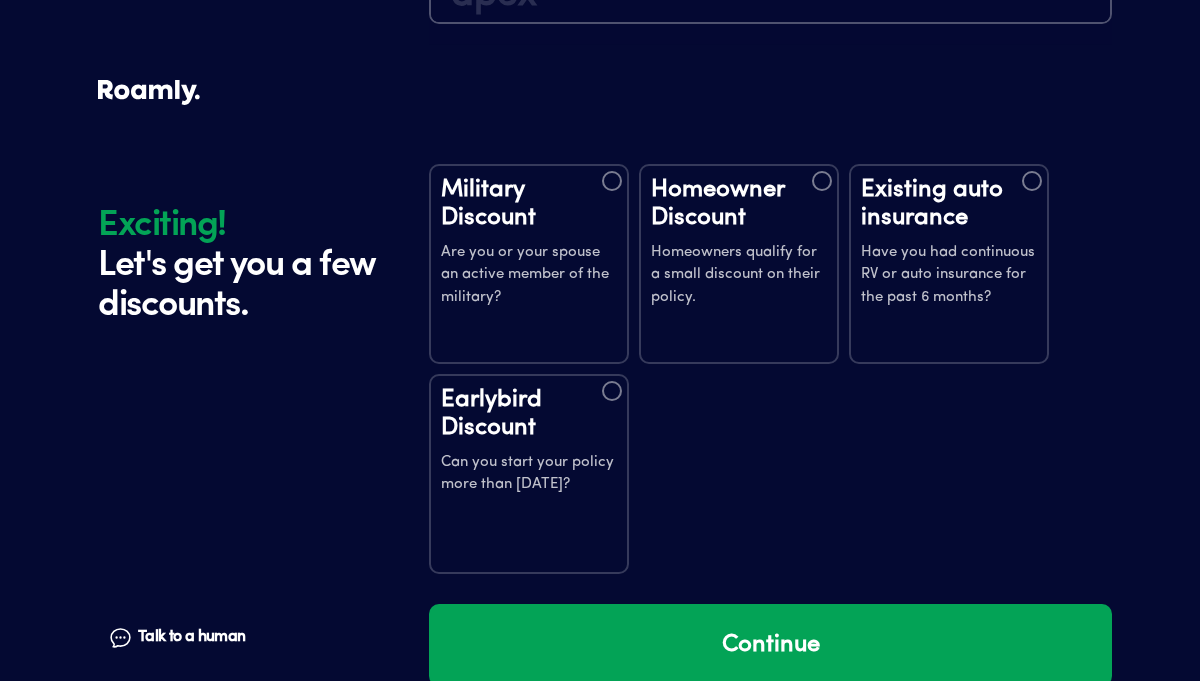 scroll, scrollTop: 3923, scrollLeft: 0, axis: vertical 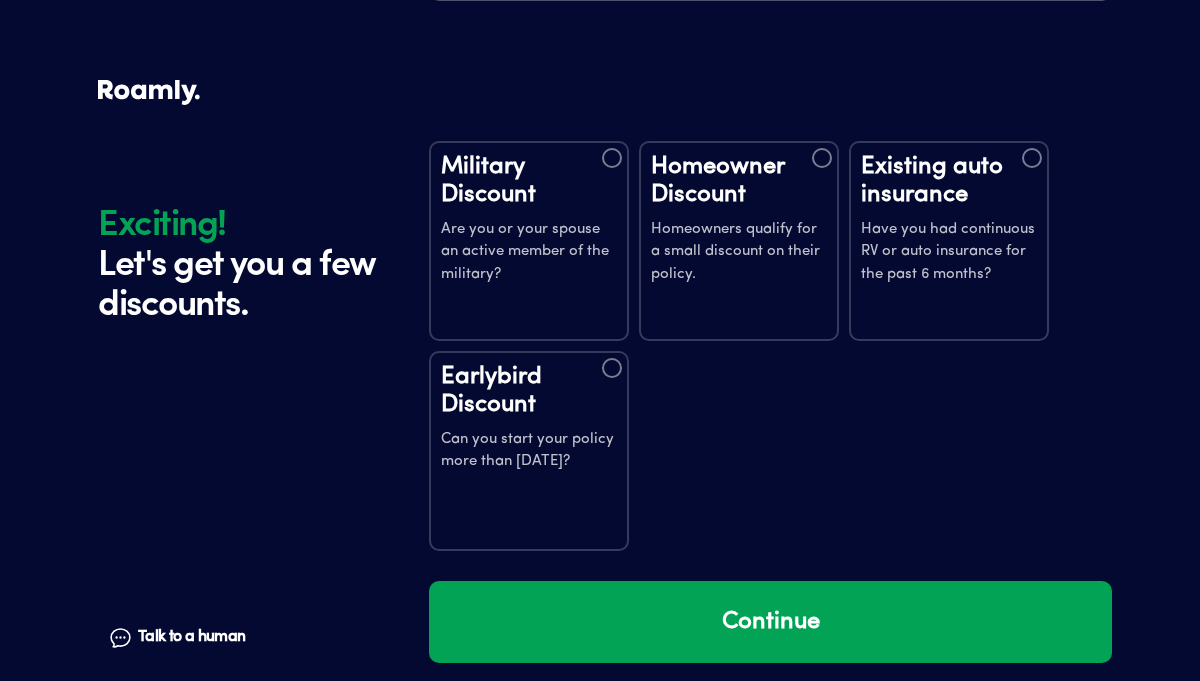 click on "Homeowner Discount" at bounding box center (739, 181) 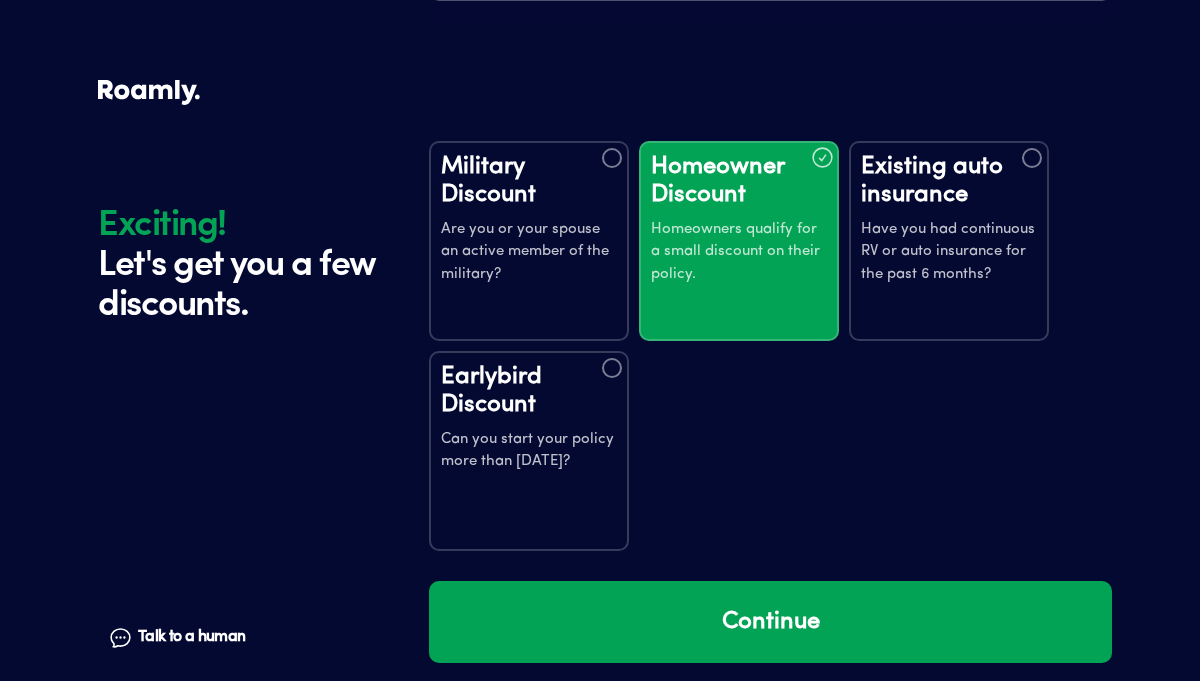 click at bounding box center [1032, 158] 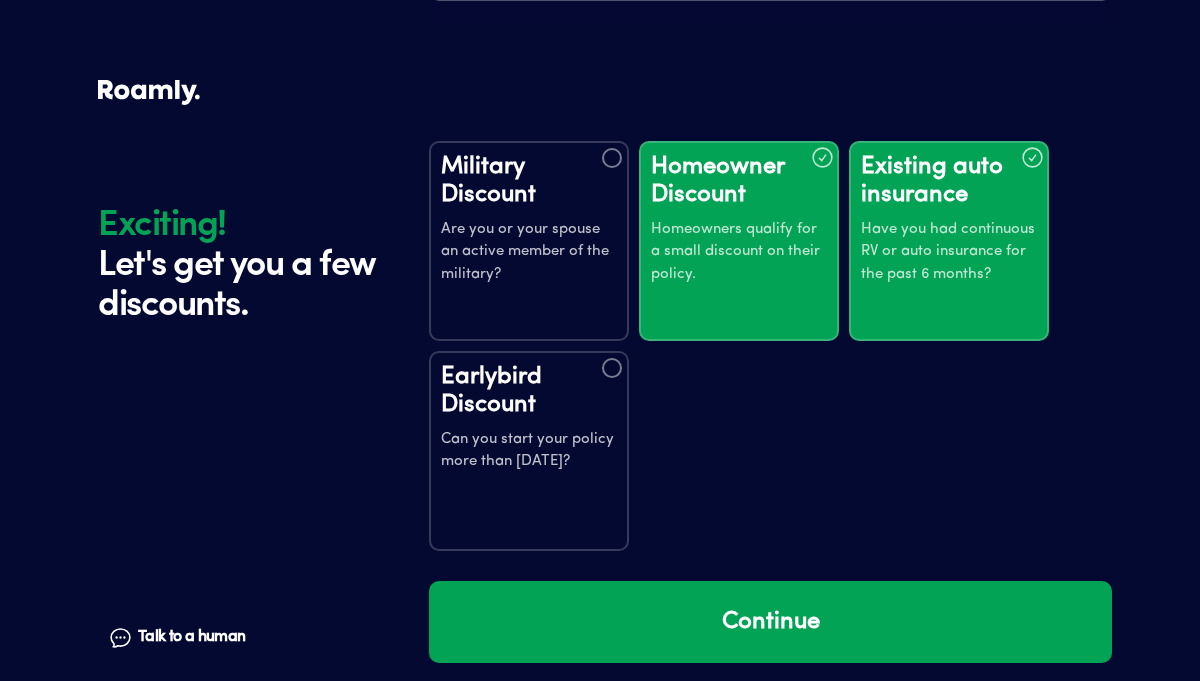 click at bounding box center (612, 368) 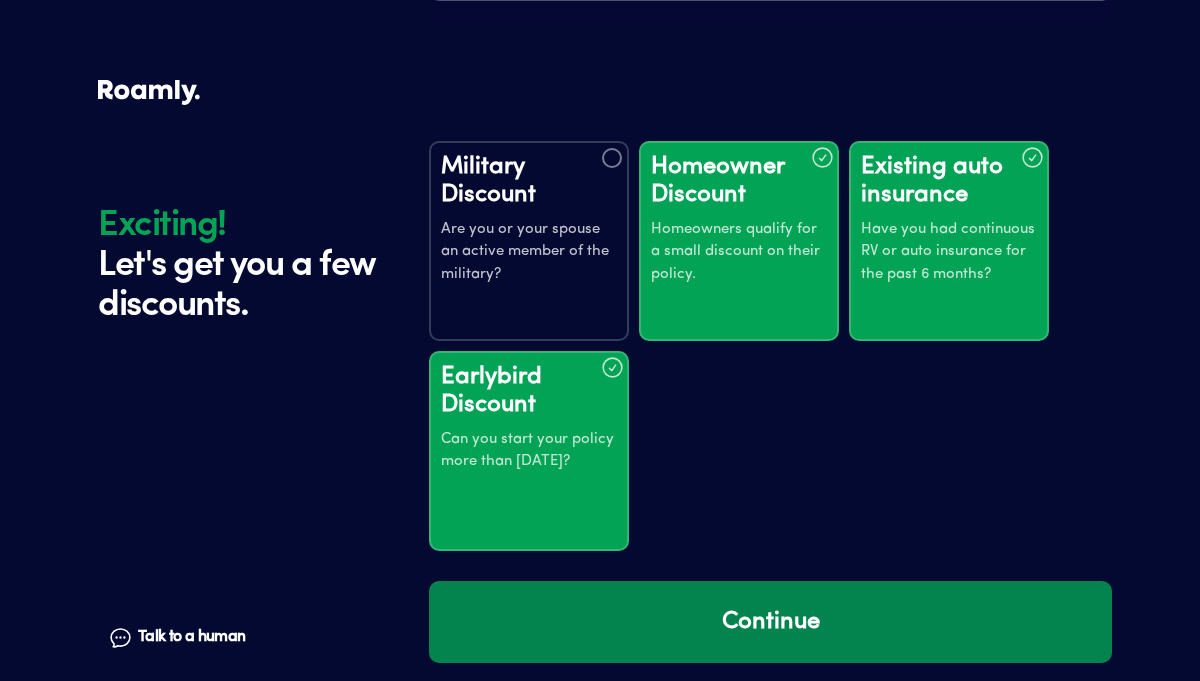 click on "Continue" at bounding box center [770, 622] 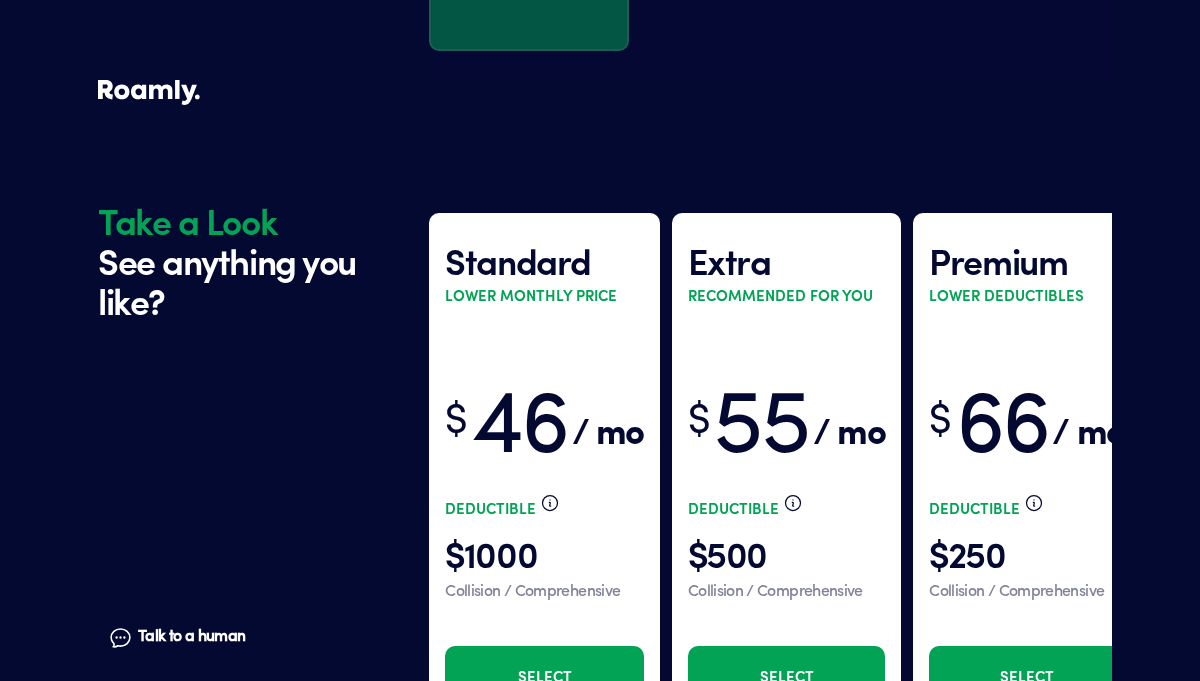 scroll, scrollTop: 4523, scrollLeft: 0, axis: vertical 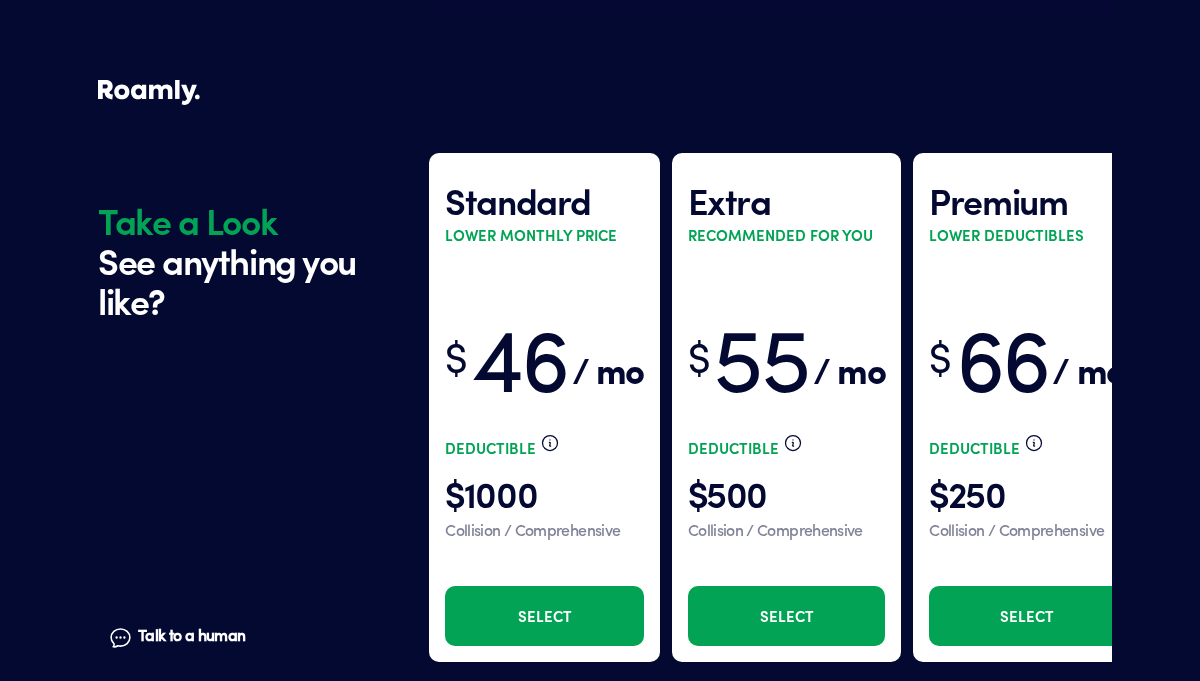 click on "Select" at bounding box center (786, 616) 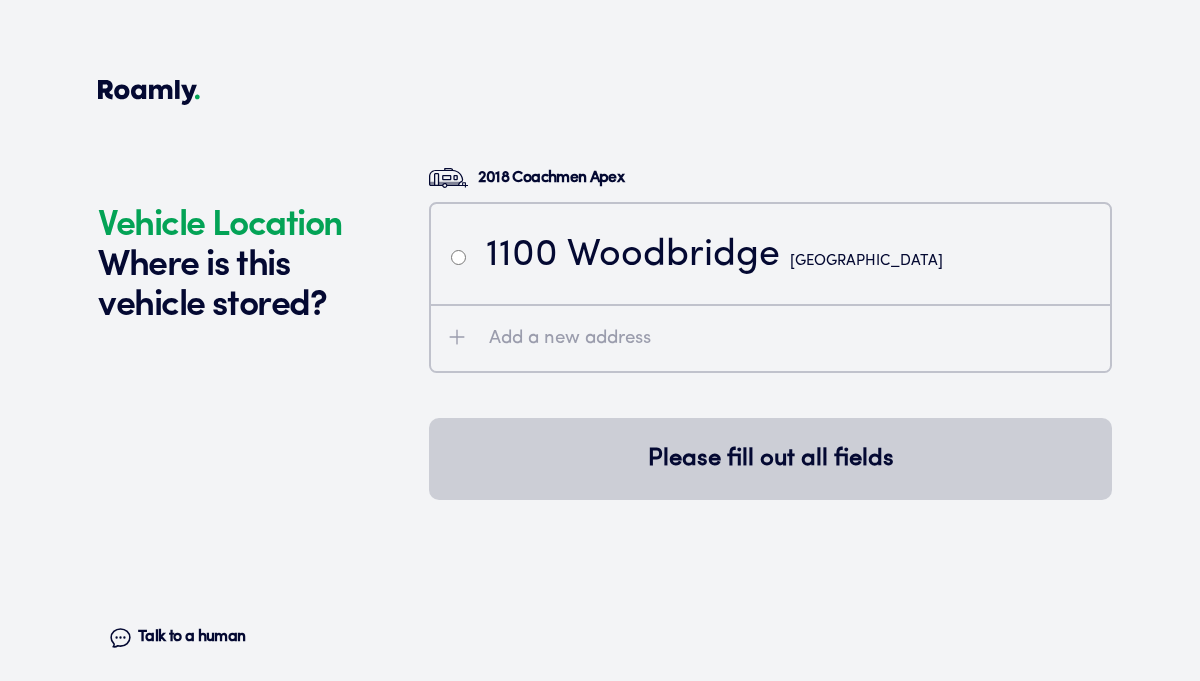 scroll, scrollTop: 5230, scrollLeft: 0, axis: vertical 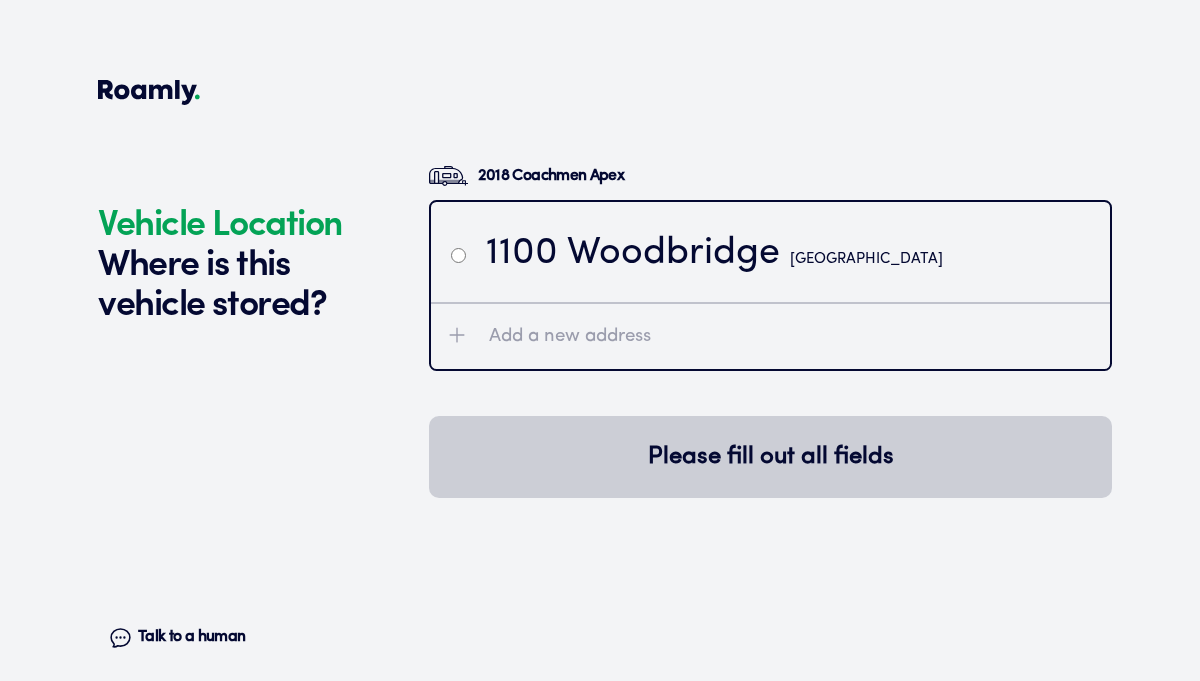 click at bounding box center (458, 255) 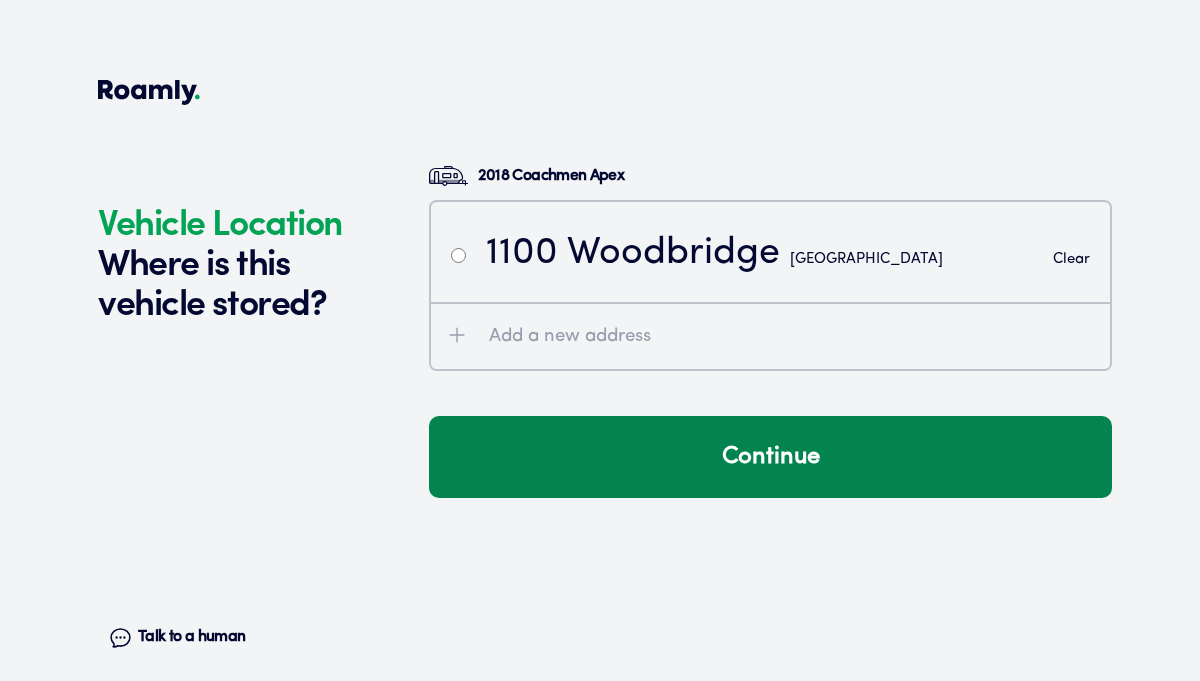 click on "Continue" at bounding box center [770, 457] 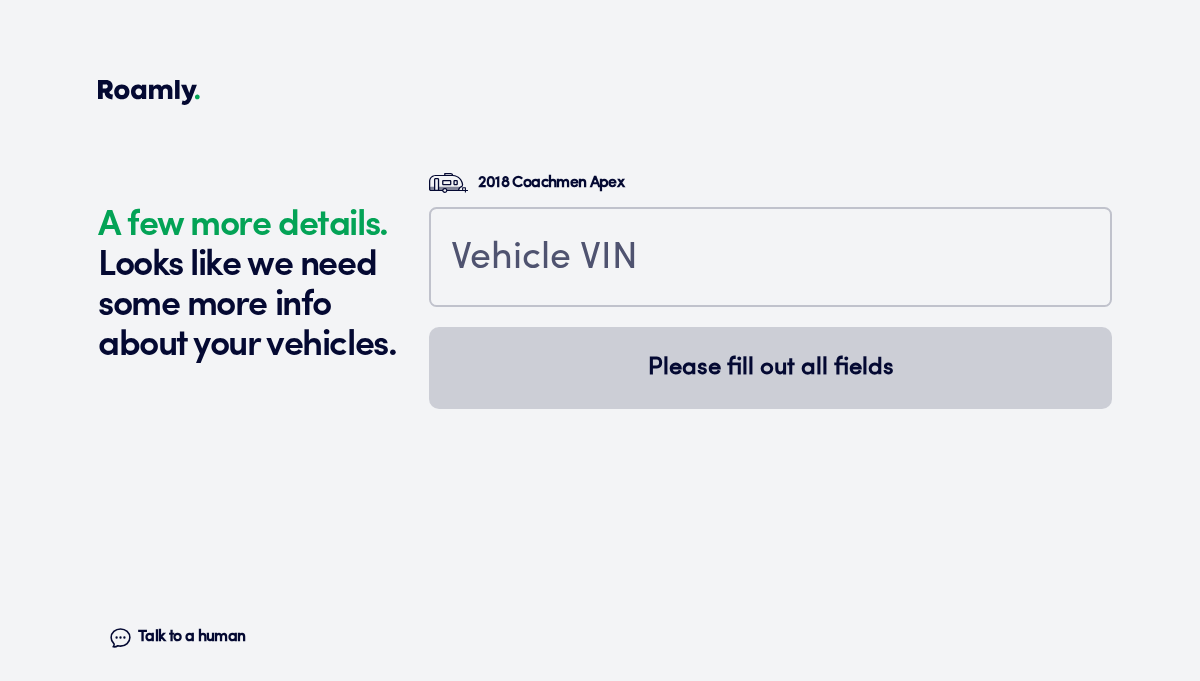 scroll, scrollTop: 5669, scrollLeft: 0, axis: vertical 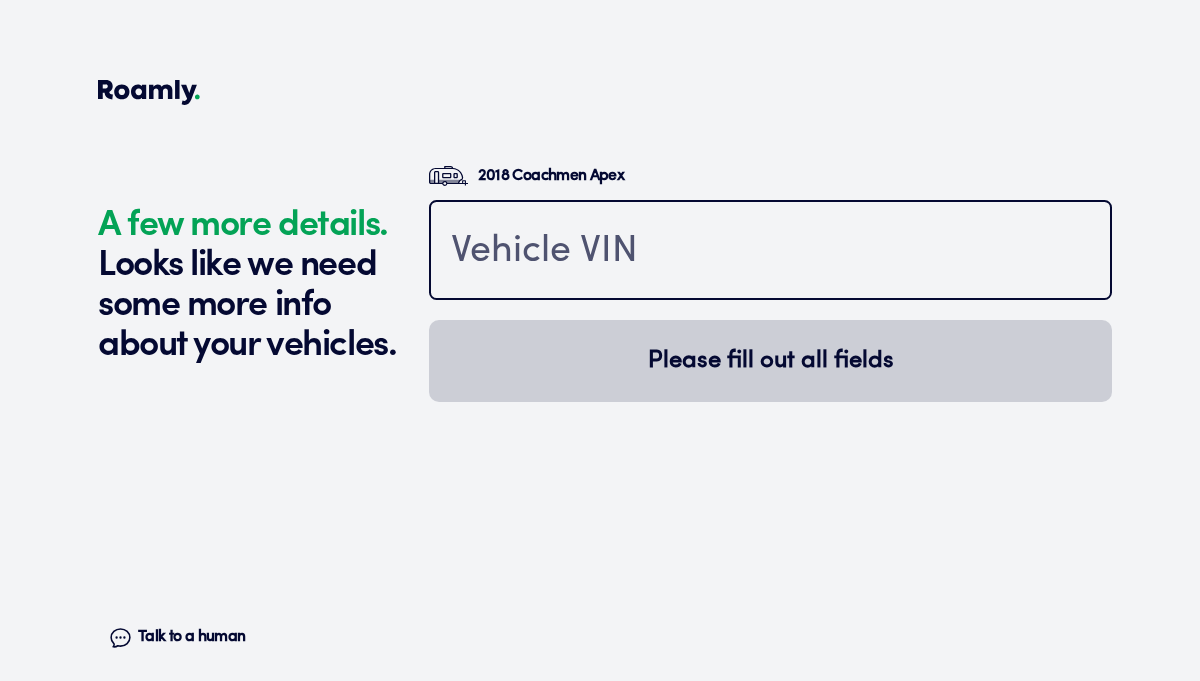 click at bounding box center [770, 252] 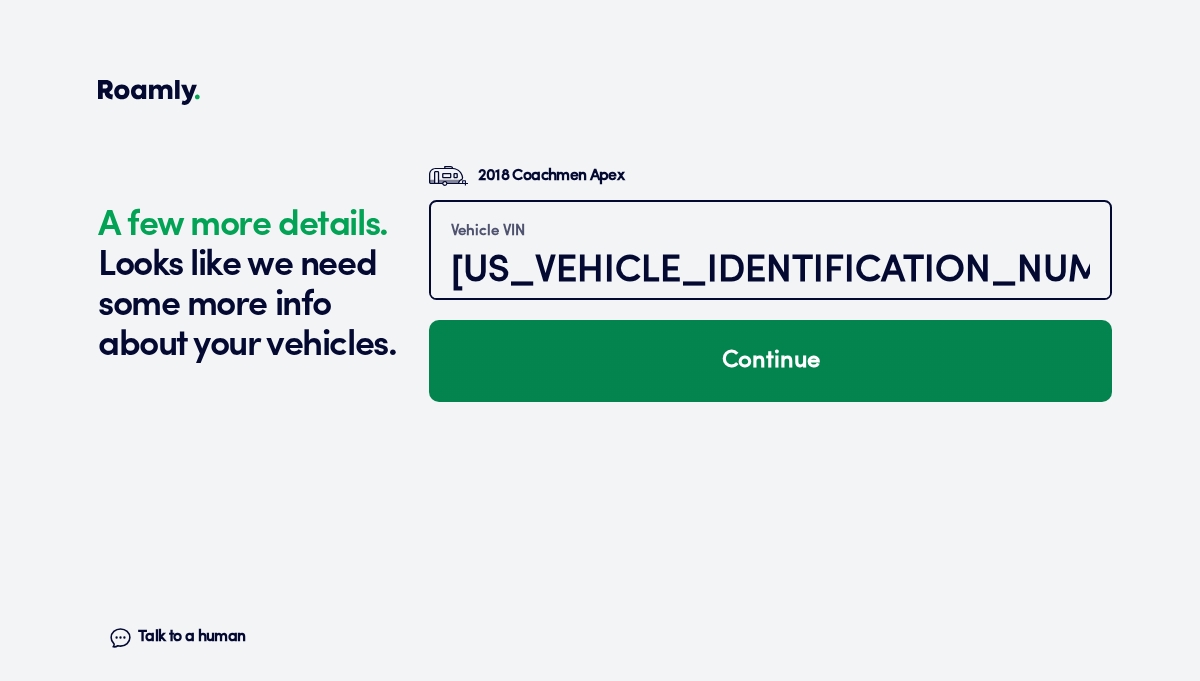 type on "[US_VEHICLE_IDENTIFICATION_NUMBER]" 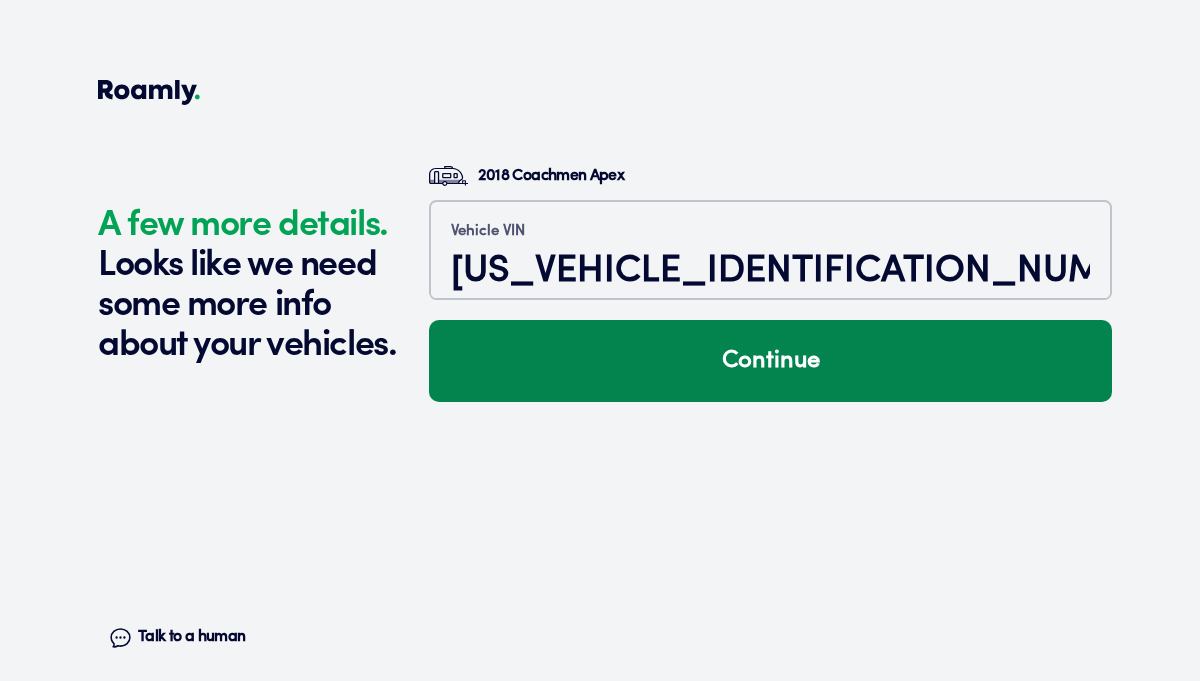 click on "Continue" at bounding box center [770, 361] 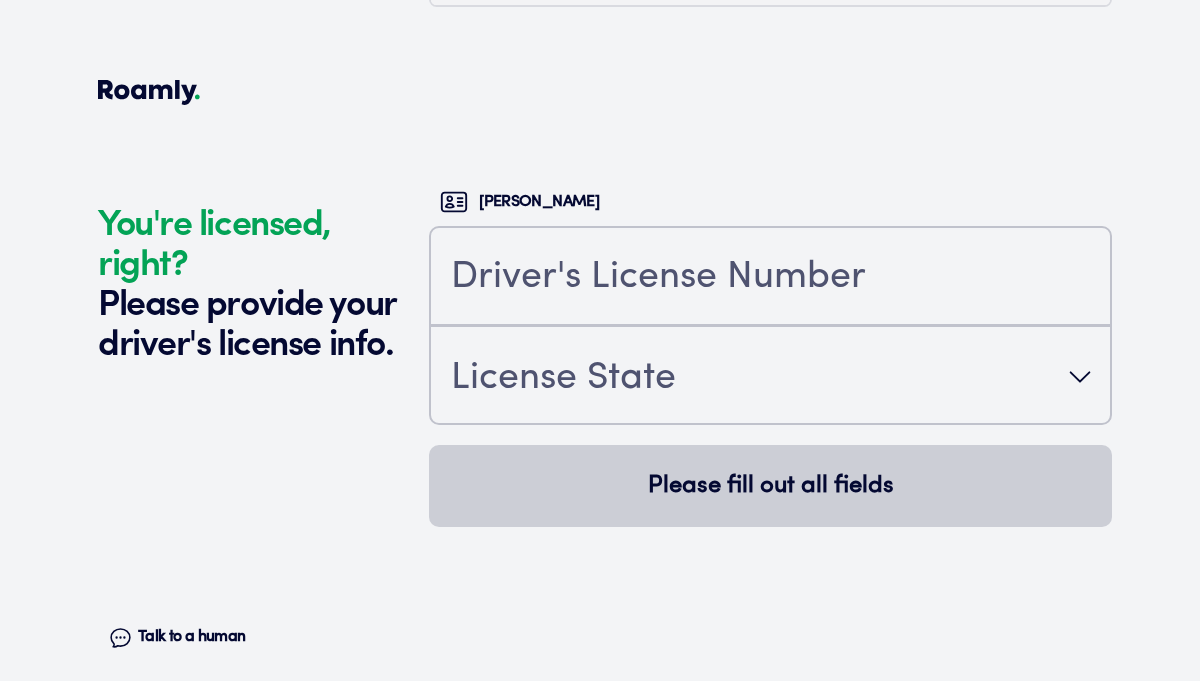 scroll, scrollTop: 6012, scrollLeft: 0, axis: vertical 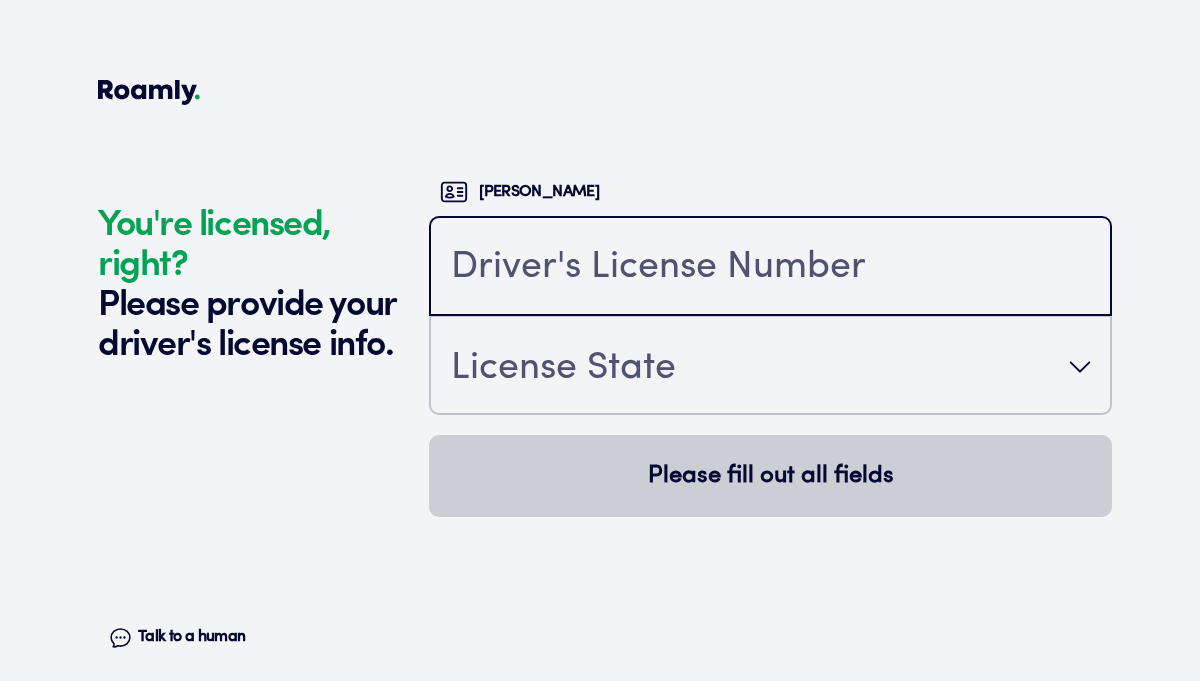 click at bounding box center (770, 268) 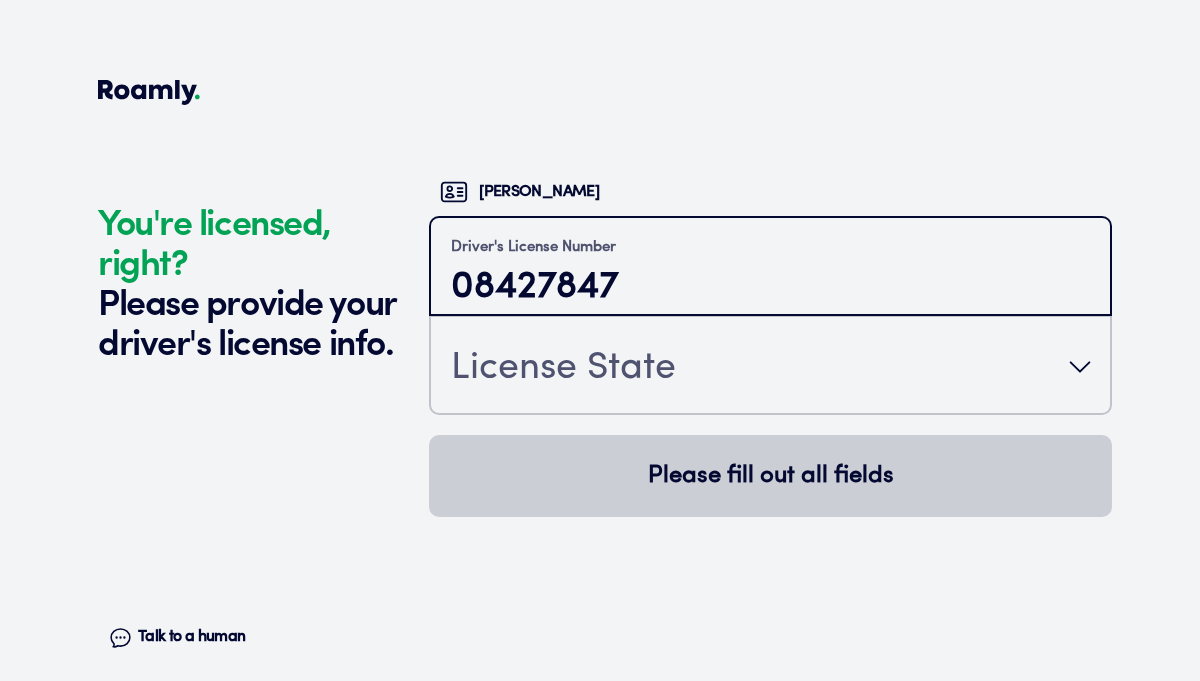 type on "08427847" 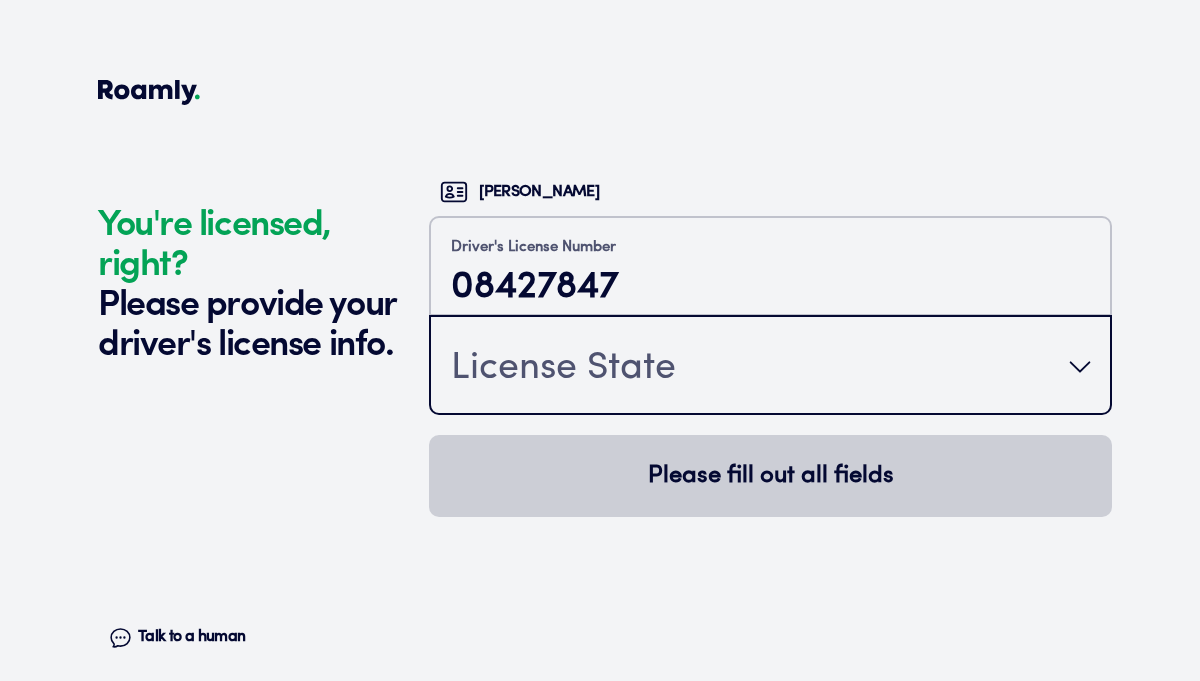 click on "License State" at bounding box center (770, 367) 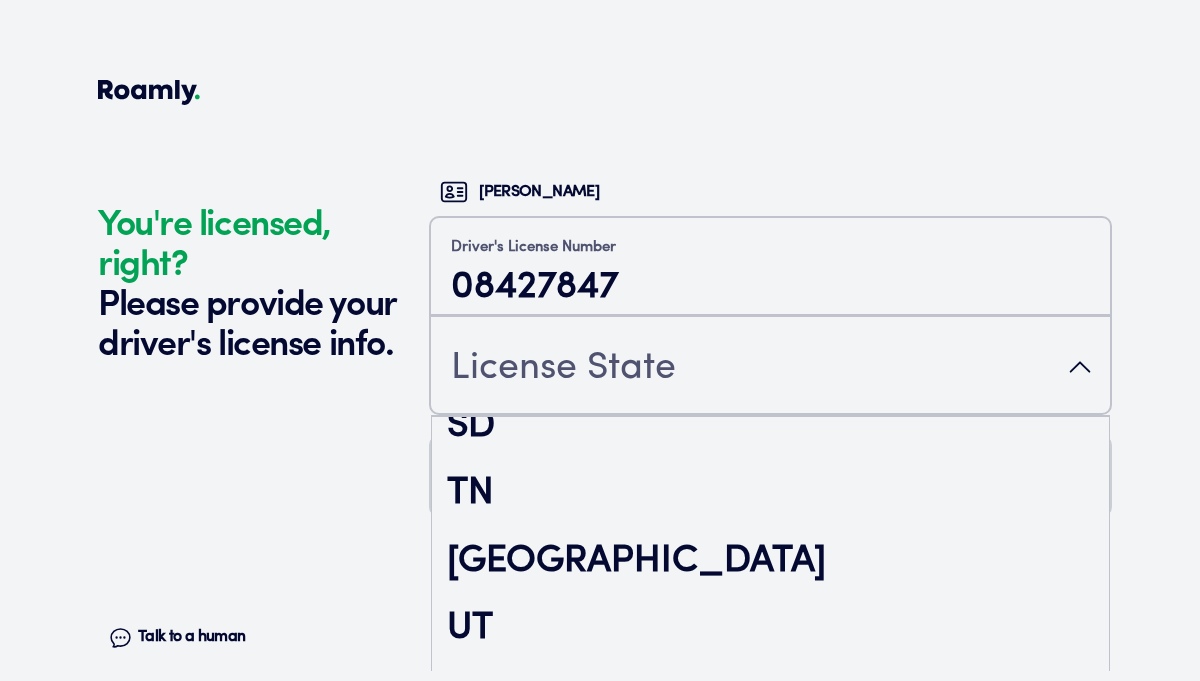 scroll, scrollTop: 3264, scrollLeft: 0, axis: vertical 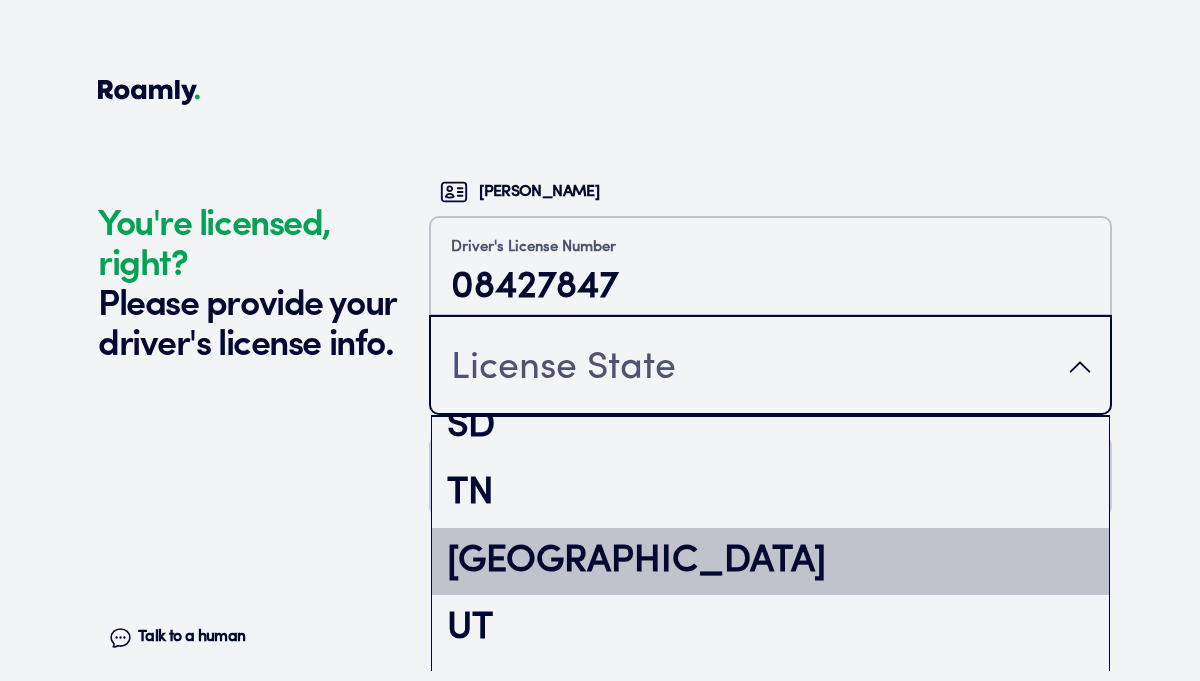click on "[GEOGRAPHIC_DATA]" at bounding box center (770, 562) 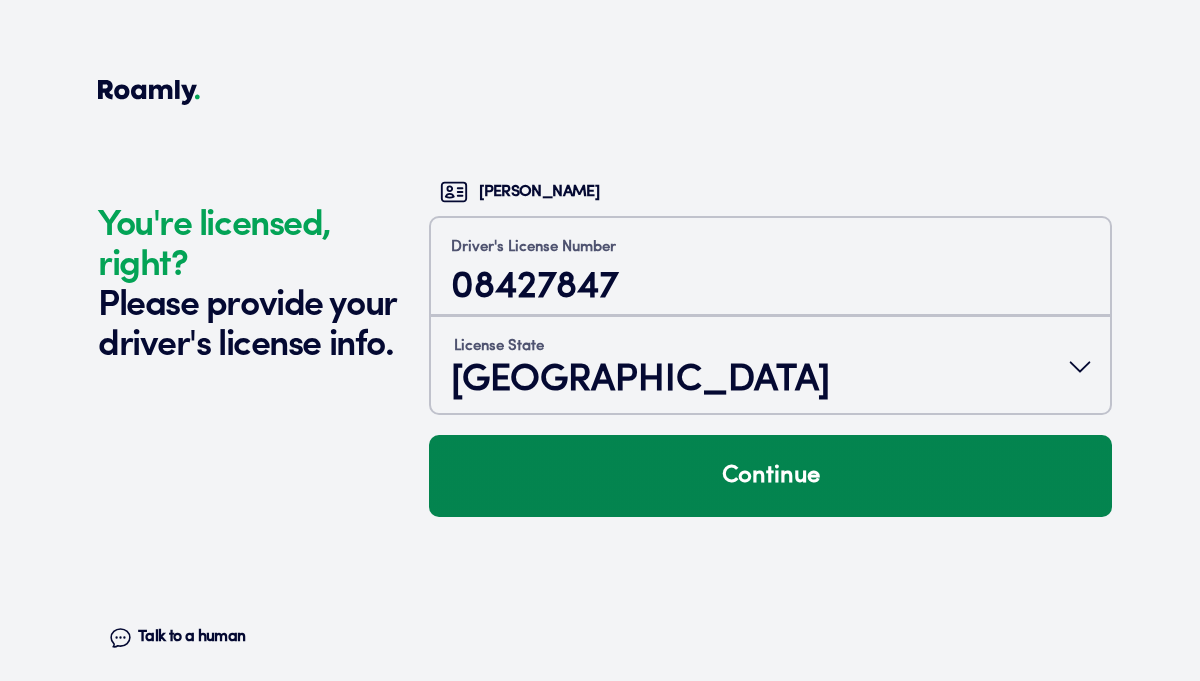 click on "Continue" at bounding box center [770, 476] 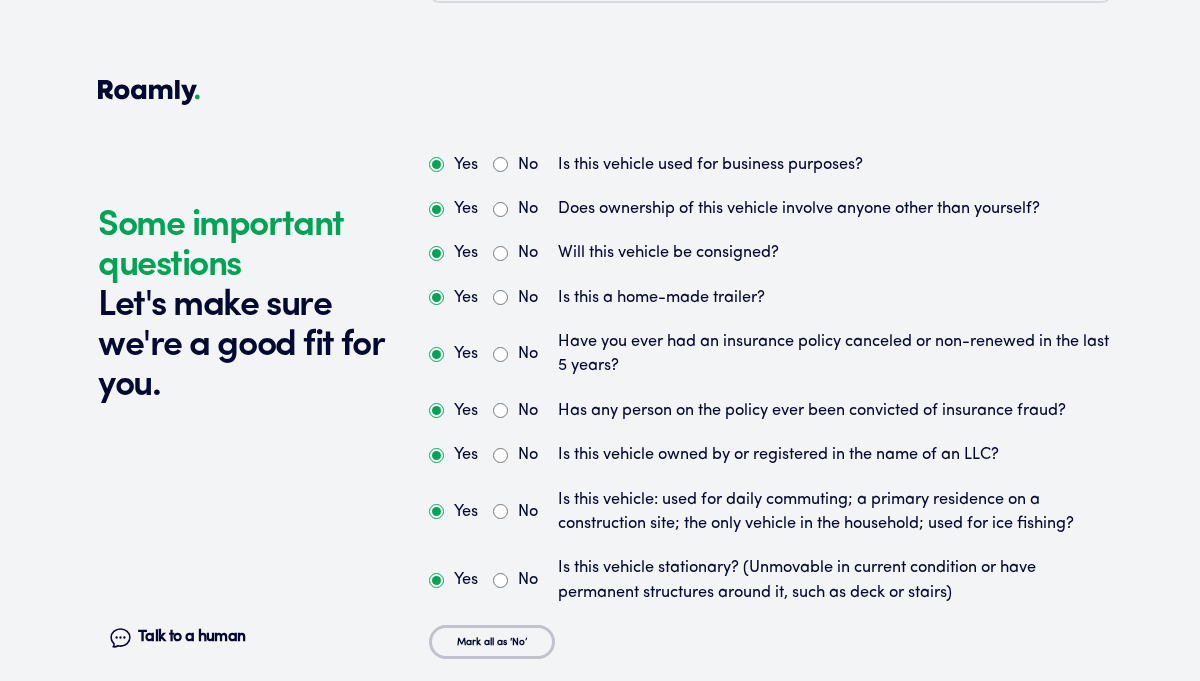 scroll, scrollTop: 6476, scrollLeft: 0, axis: vertical 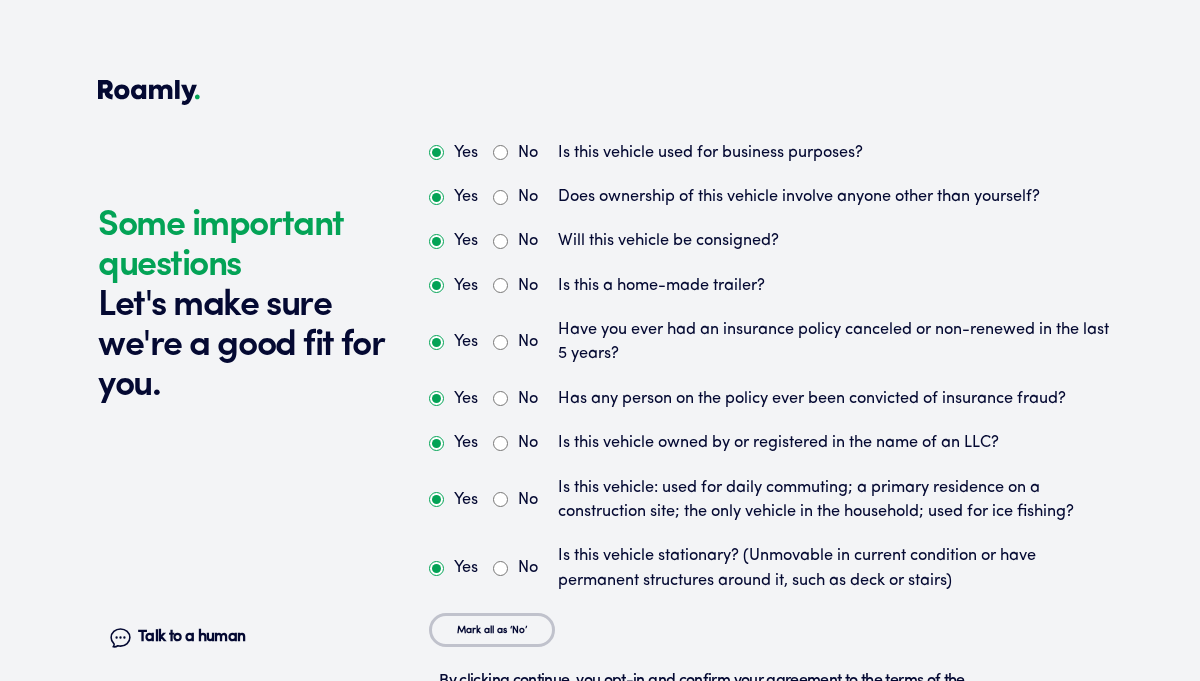click on "No" at bounding box center (500, 152) 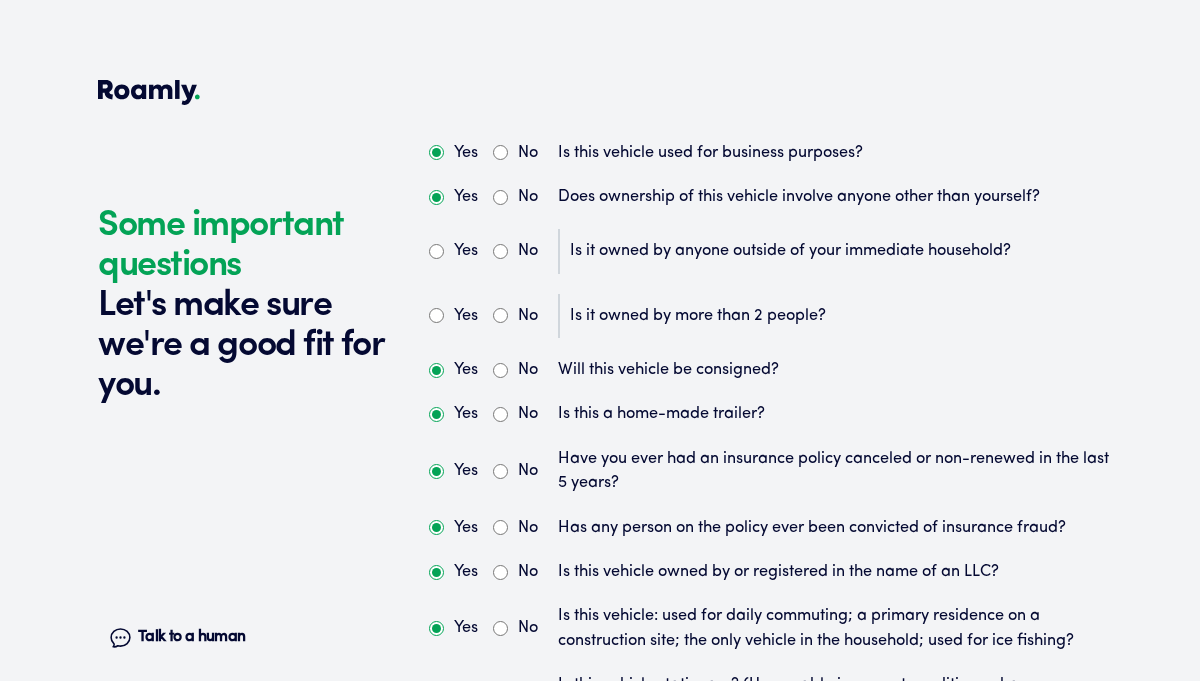 click on "No" at bounding box center [500, 251] 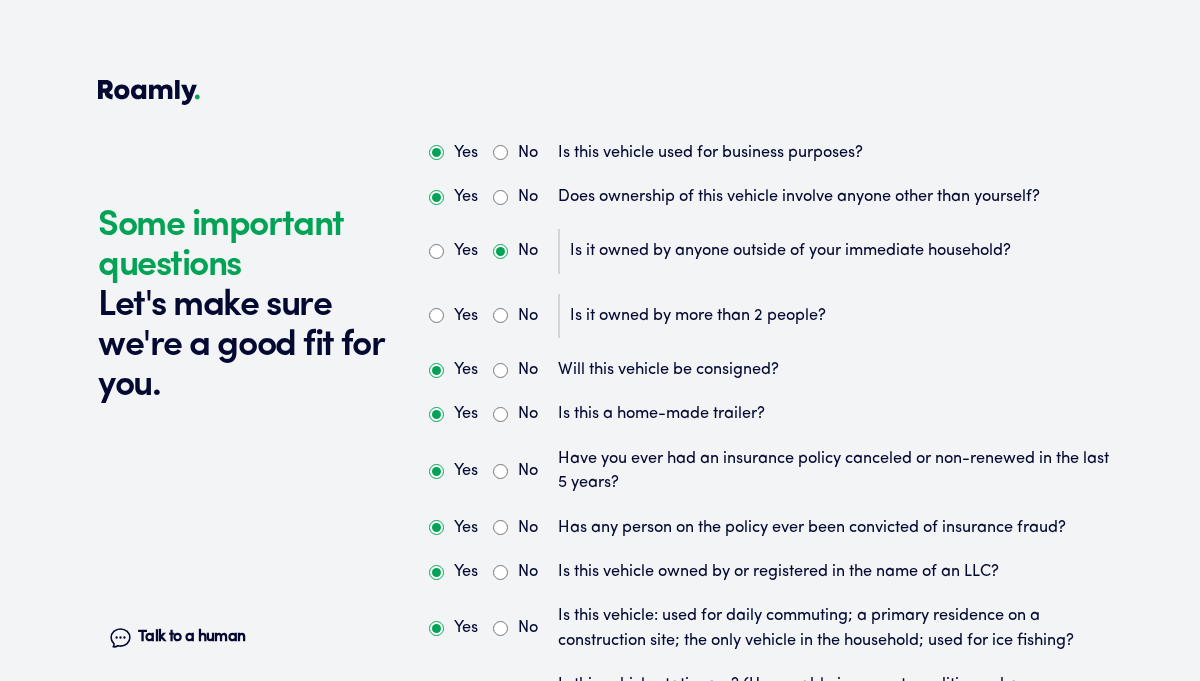 radio on "true" 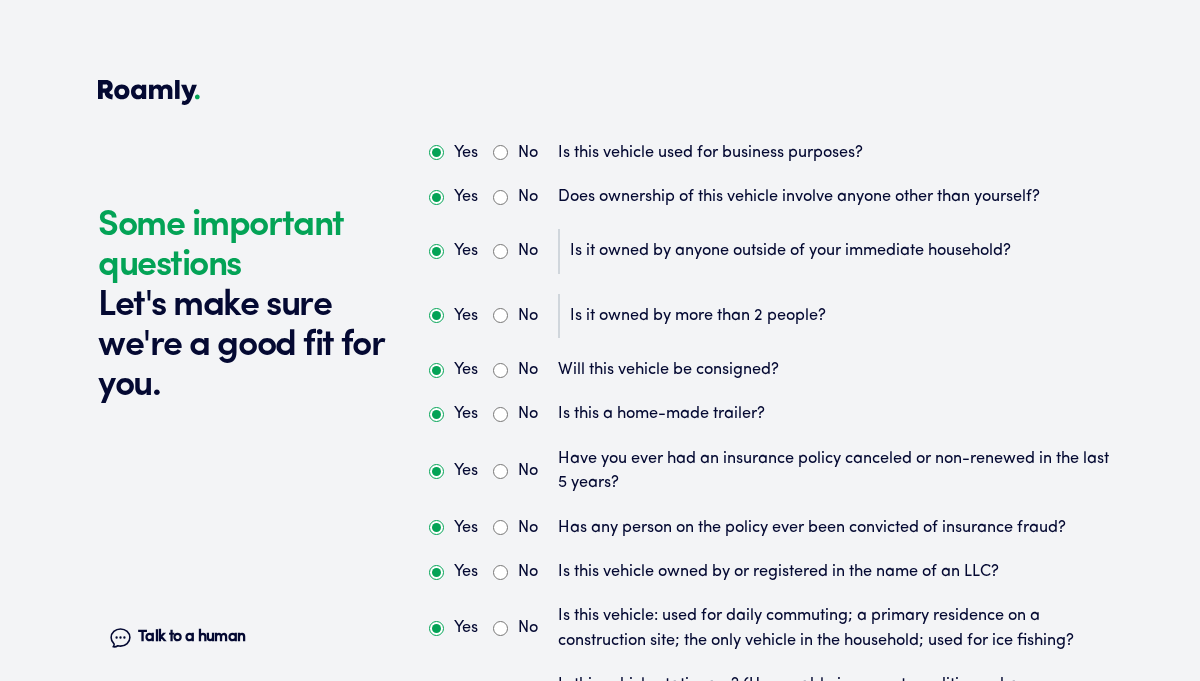click on "No" at bounding box center (500, 315) 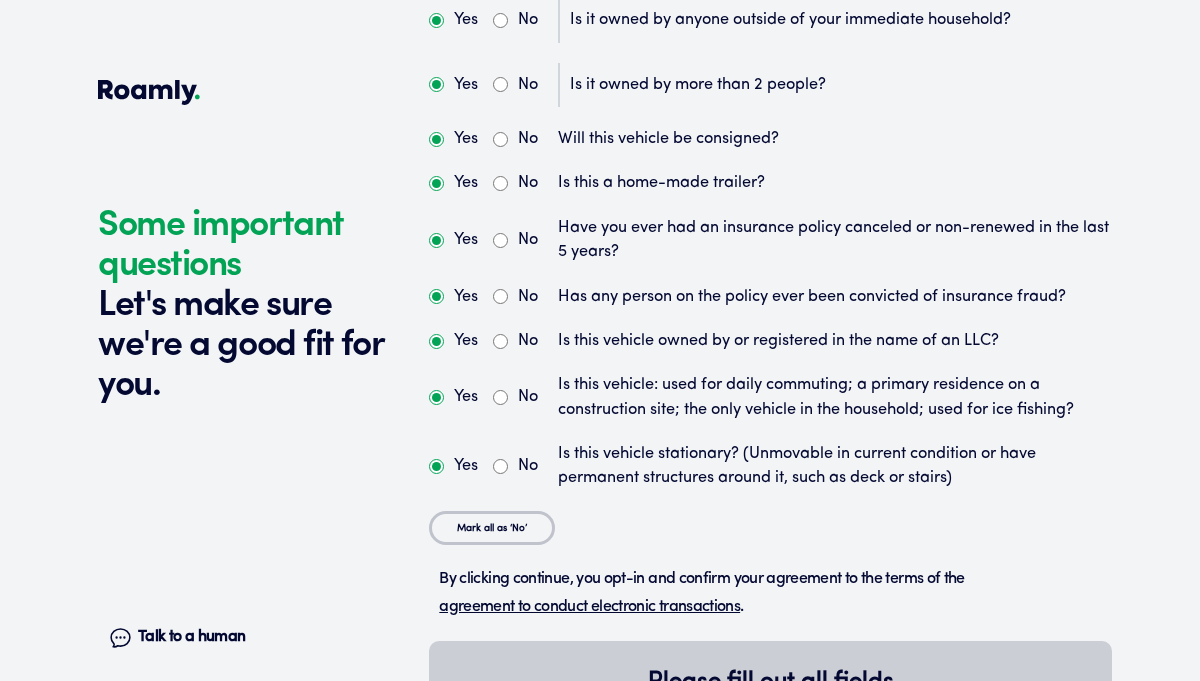 scroll, scrollTop: 6712, scrollLeft: 0, axis: vertical 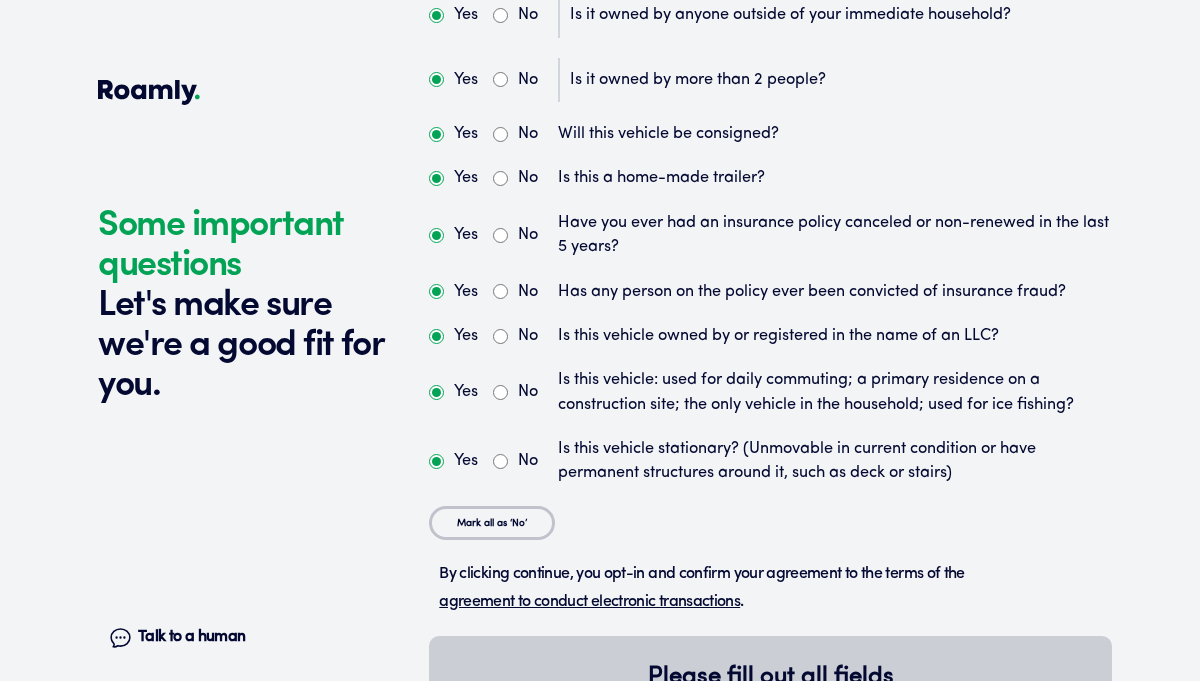 click on "No" at bounding box center (500, 235) 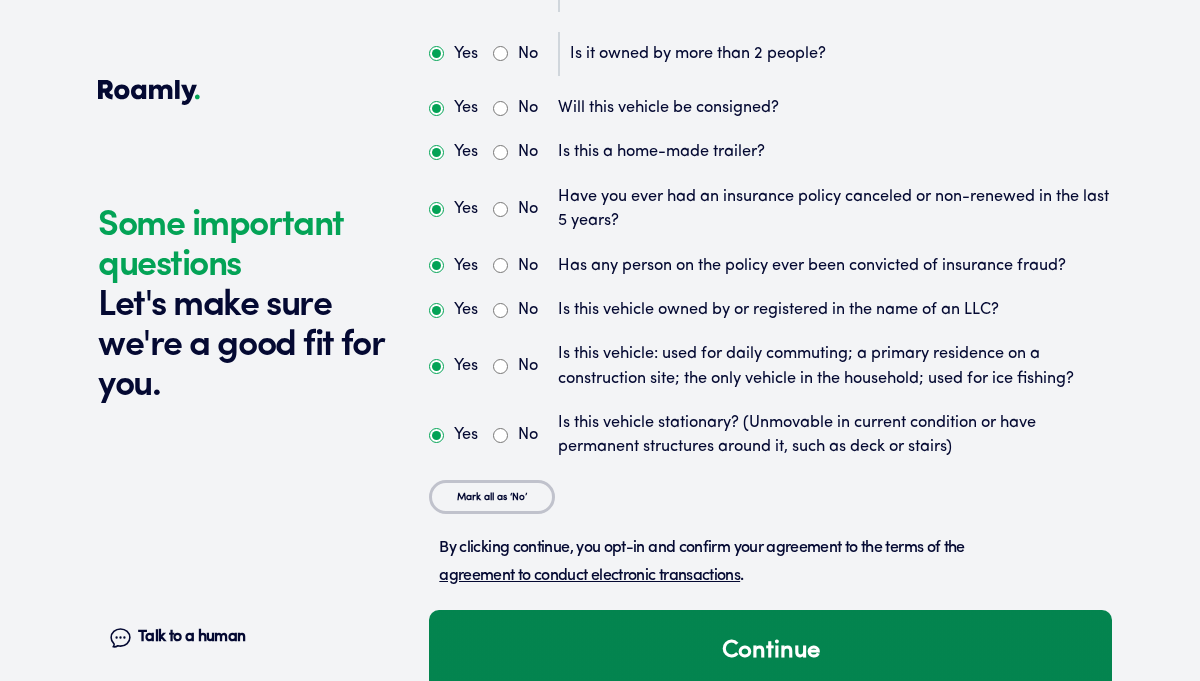 scroll, scrollTop: 6779, scrollLeft: 0, axis: vertical 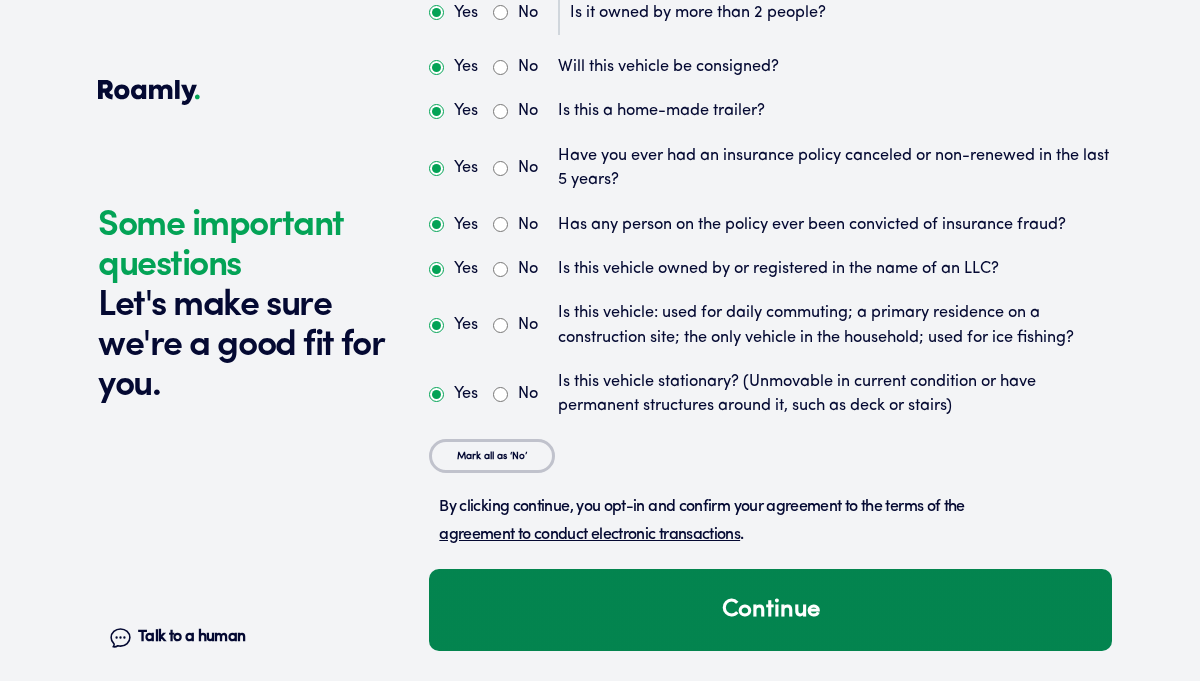 click on "Continue" at bounding box center (770, 610) 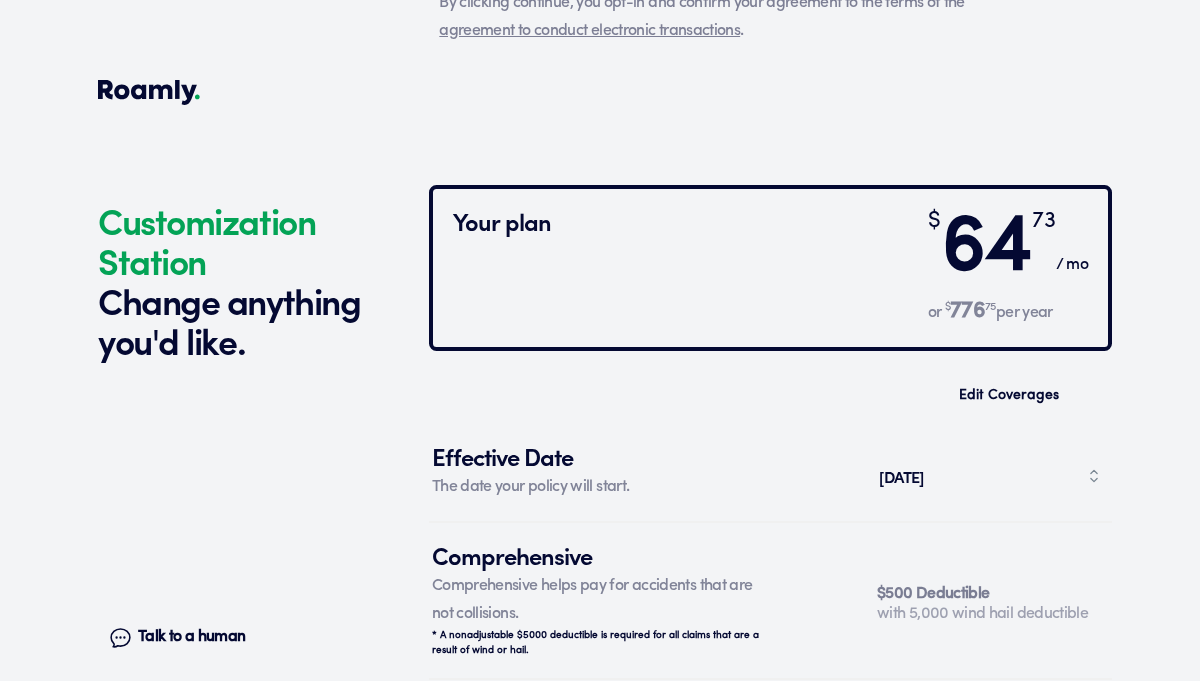 scroll, scrollTop: 7361, scrollLeft: 0, axis: vertical 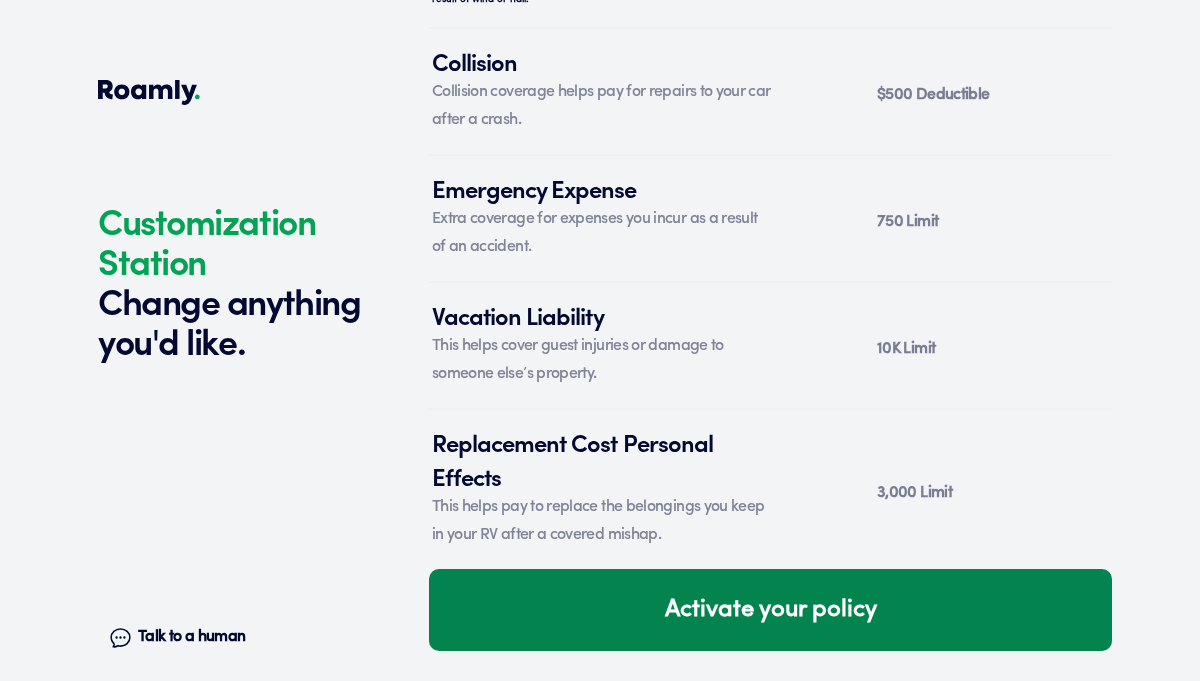 click on "Activate your policy" at bounding box center (770, 610) 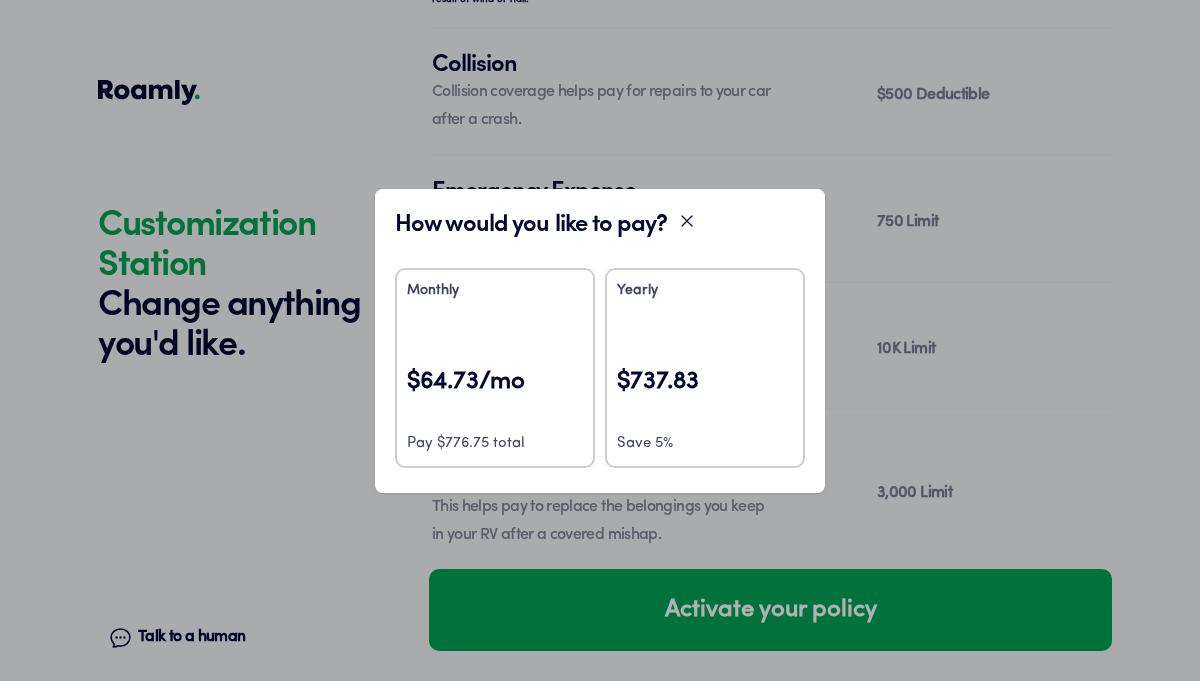 click on "$64.73/mo" at bounding box center (495, 395) 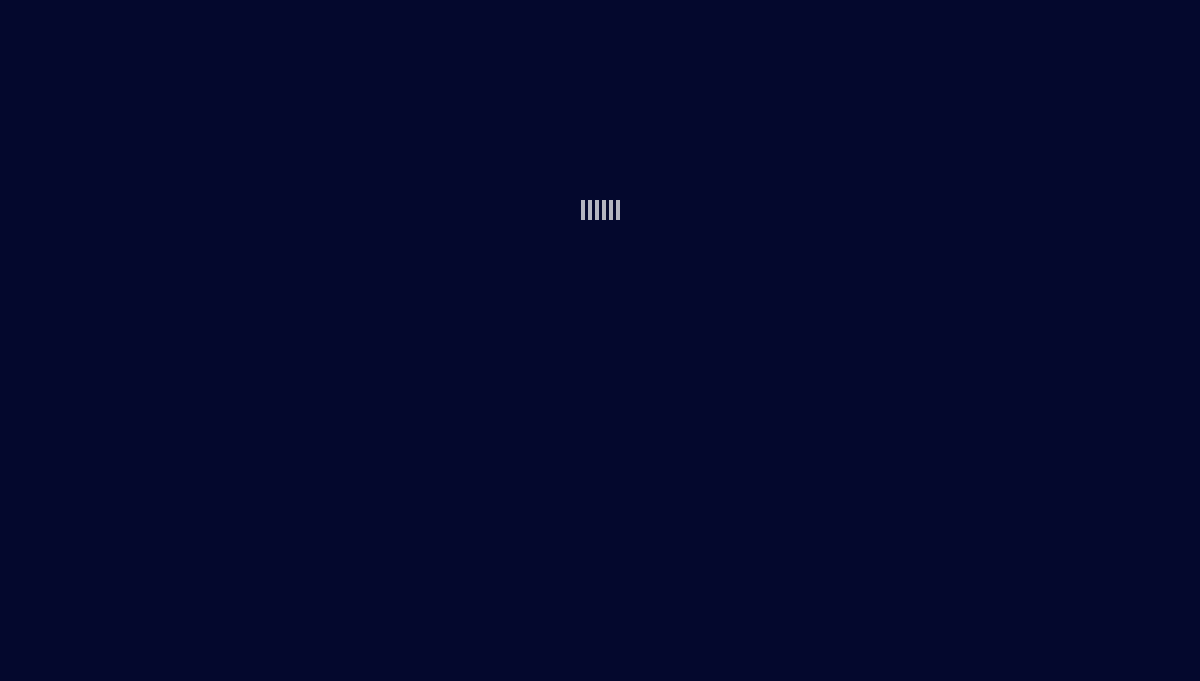 scroll, scrollTop: 0, scrollLeft: 0, axis: both 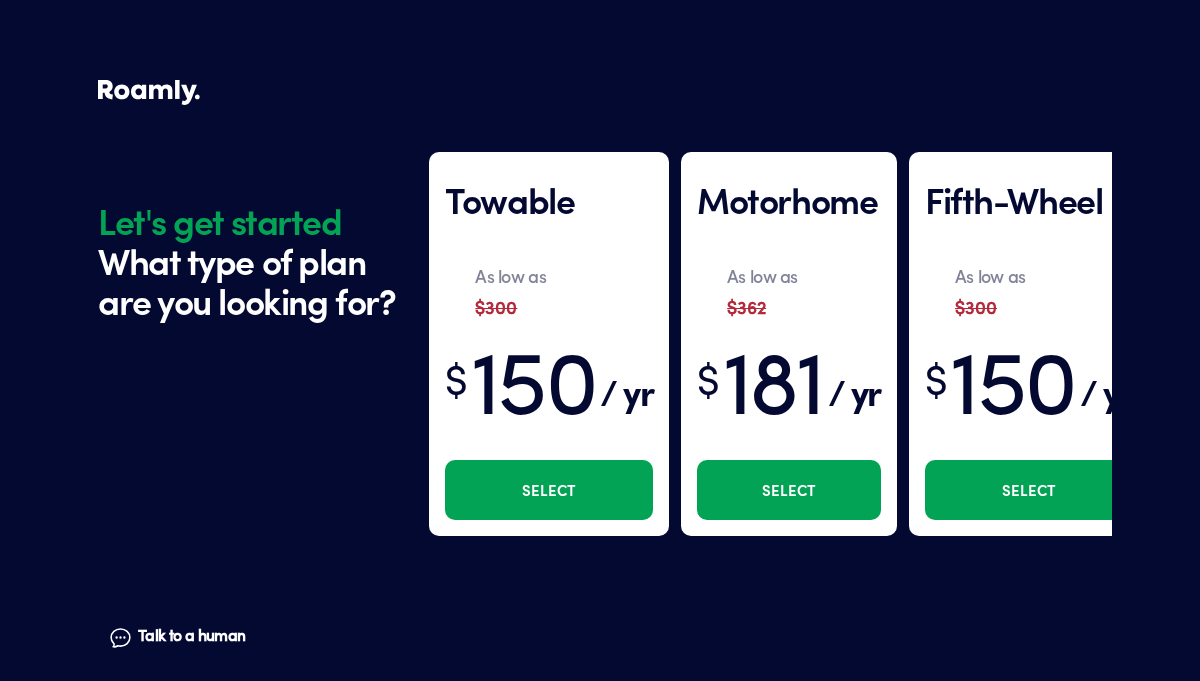 click on "Select" at bounding box center [549, 490] 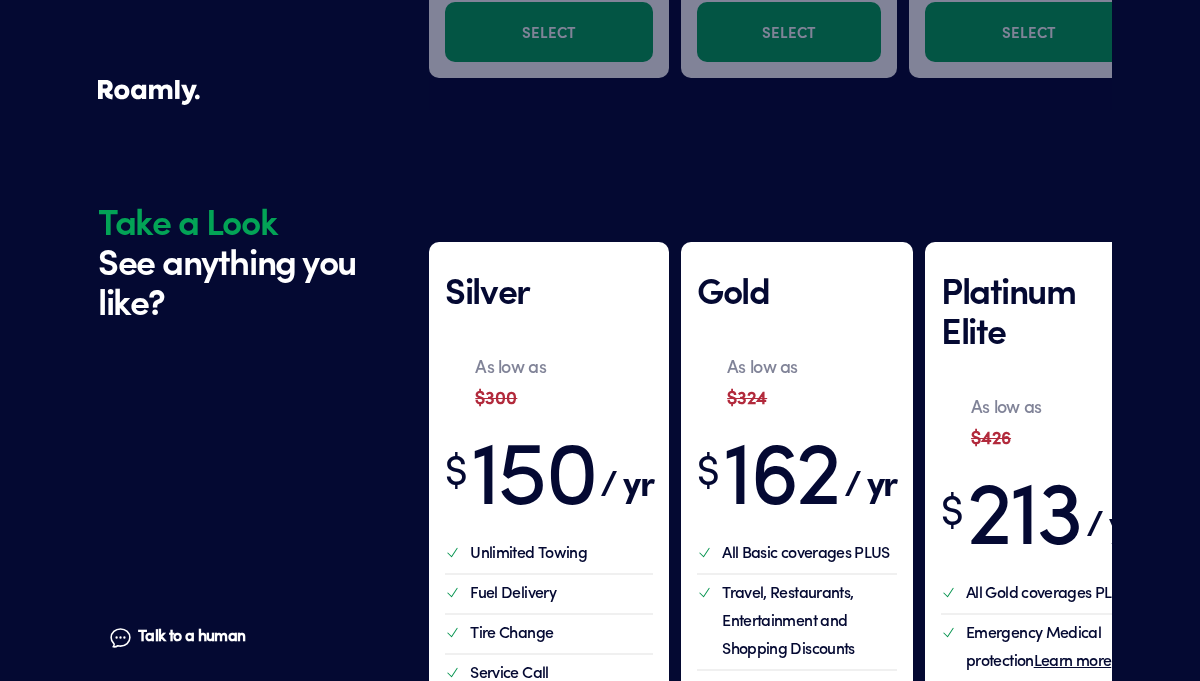 scroll, scrollTop: 588, scrollLeft: 0, axis: vertical 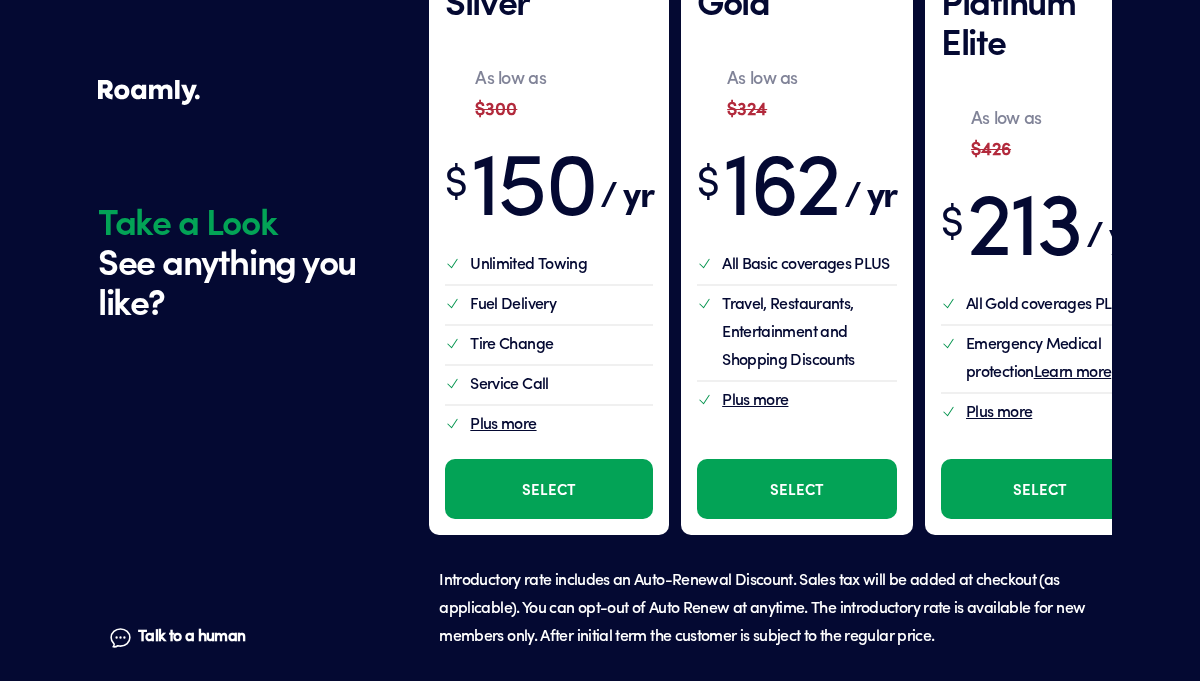 click on "Select" at bounding box center [549, 489] 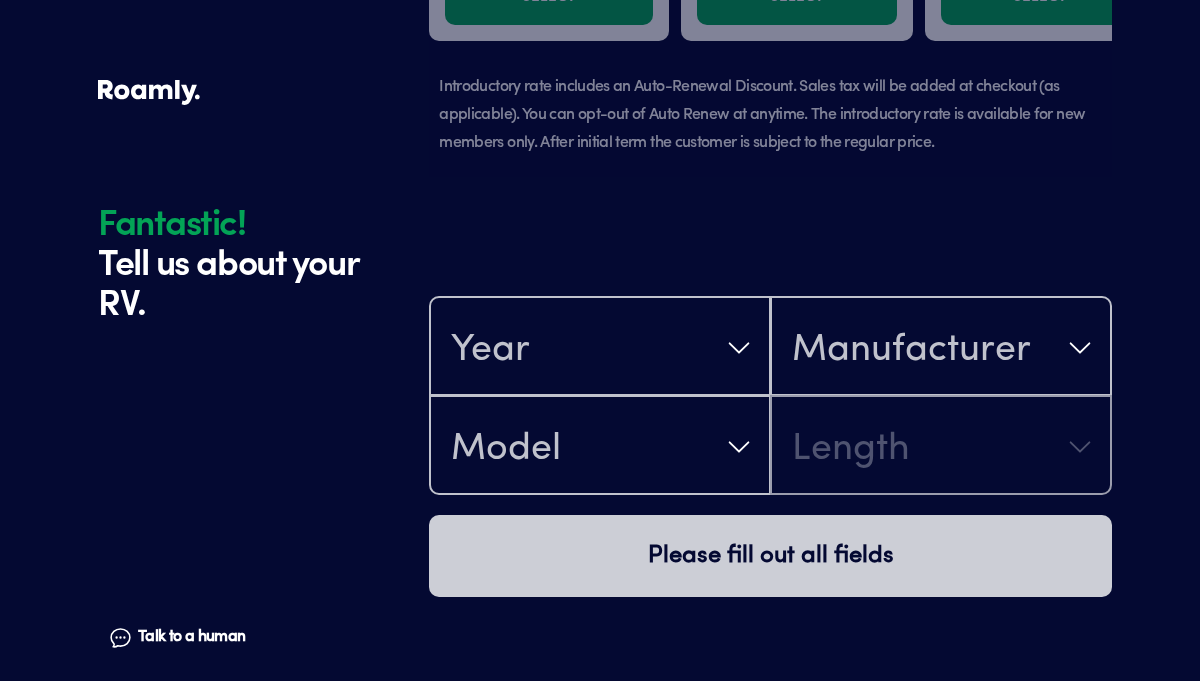 scroll, scrollTop: 1472, scrollLeft: 0, axis: vertical 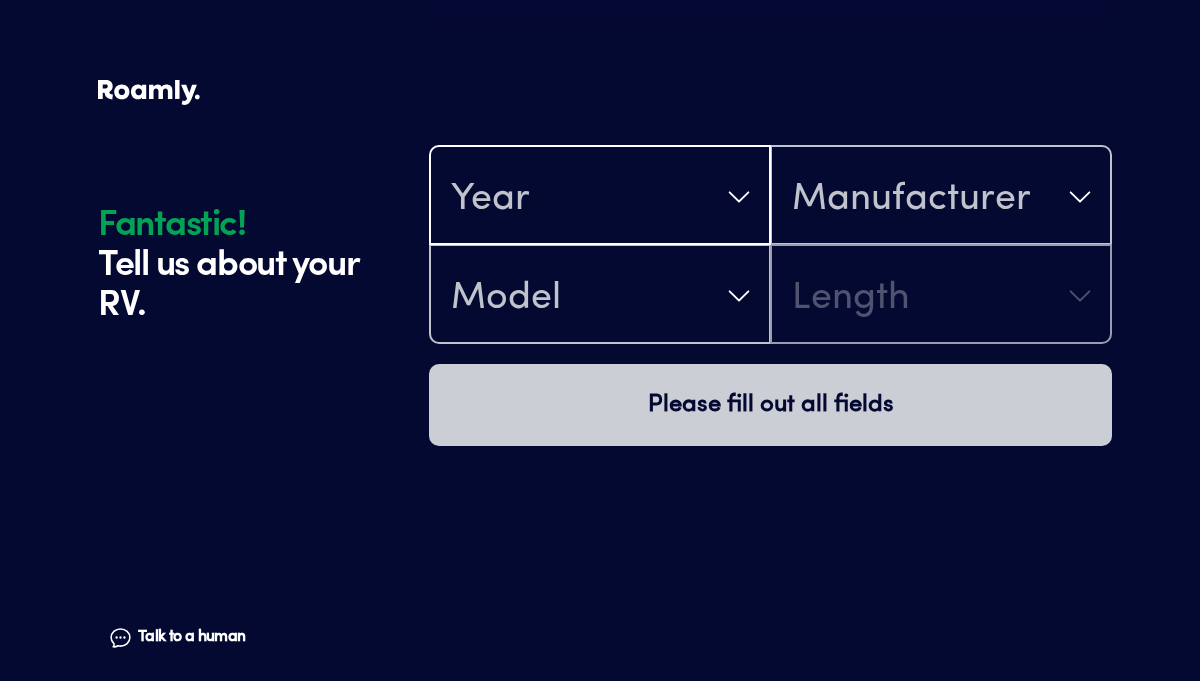 click on "Year" at bounding box center (600, 197) 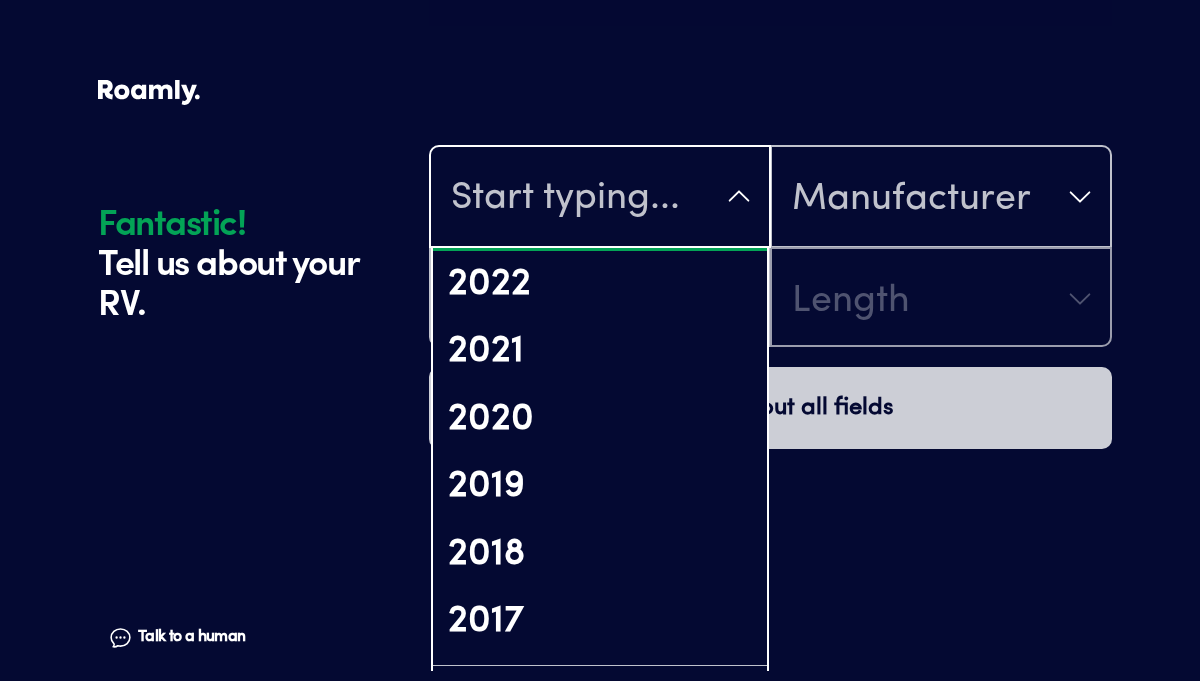 scroll, scrollTop: 340, scrollLeft: 0, axis: vertical 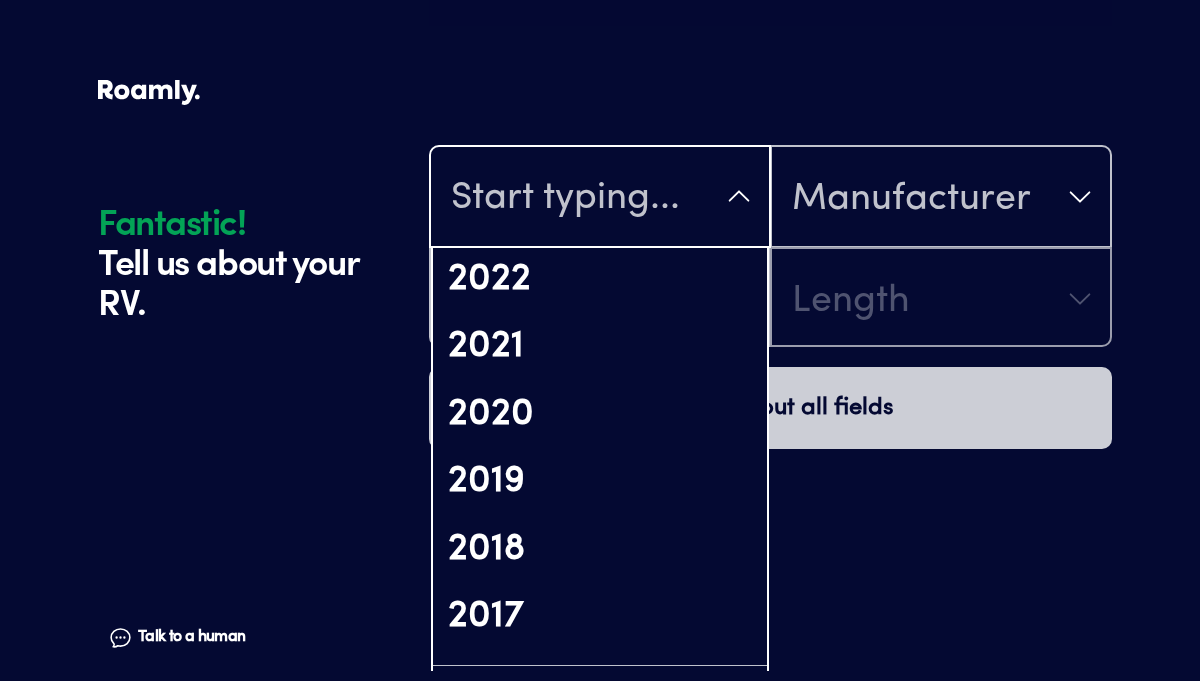 click on "2018" at bounding box center [600, 550] 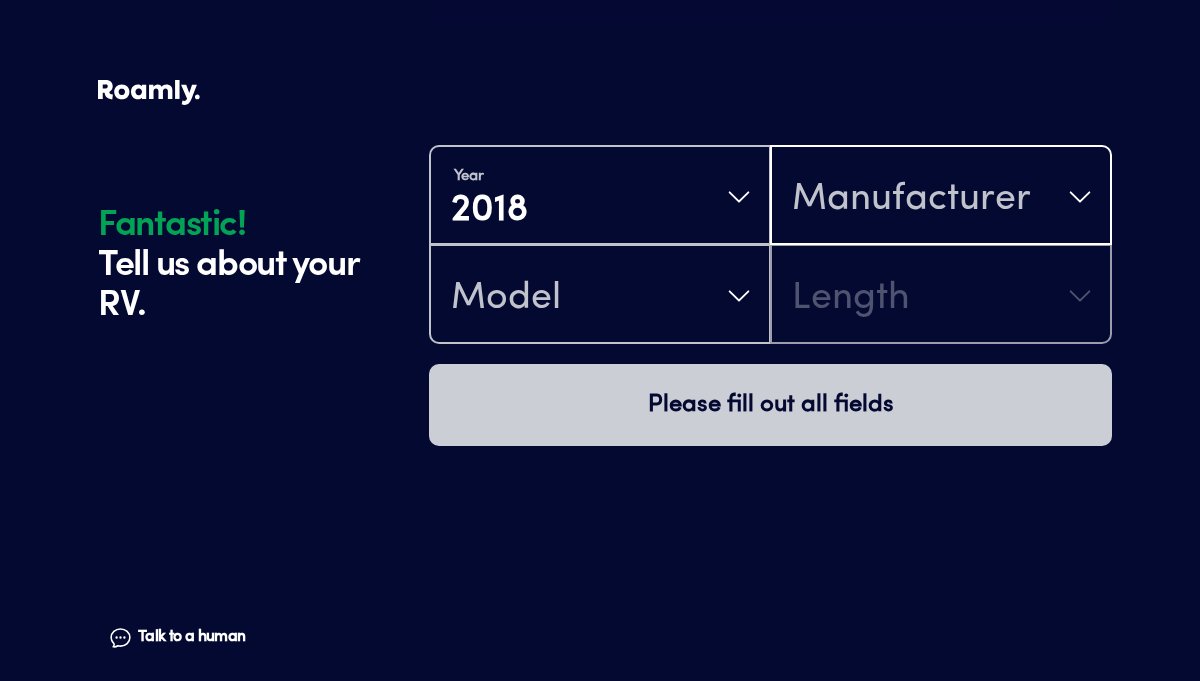 click on "Manufacturer" at bounding box center [911, 199] 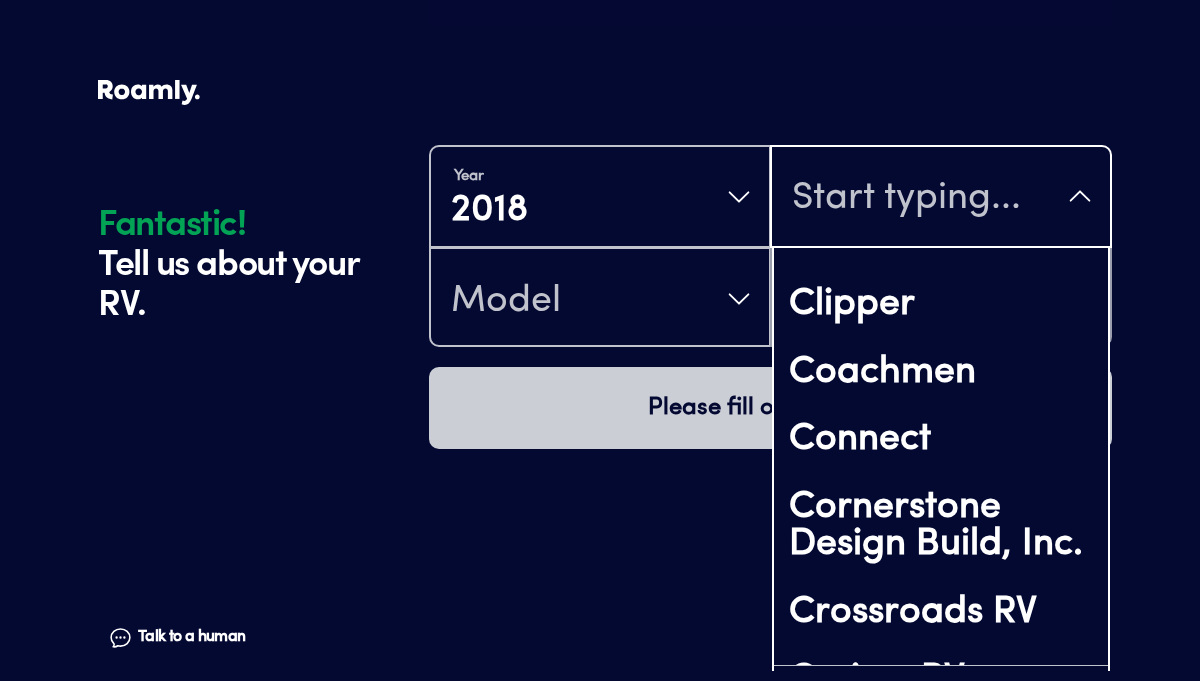 scroll, scrollTop: 1877, scrollLeft: 0, axis: vertical 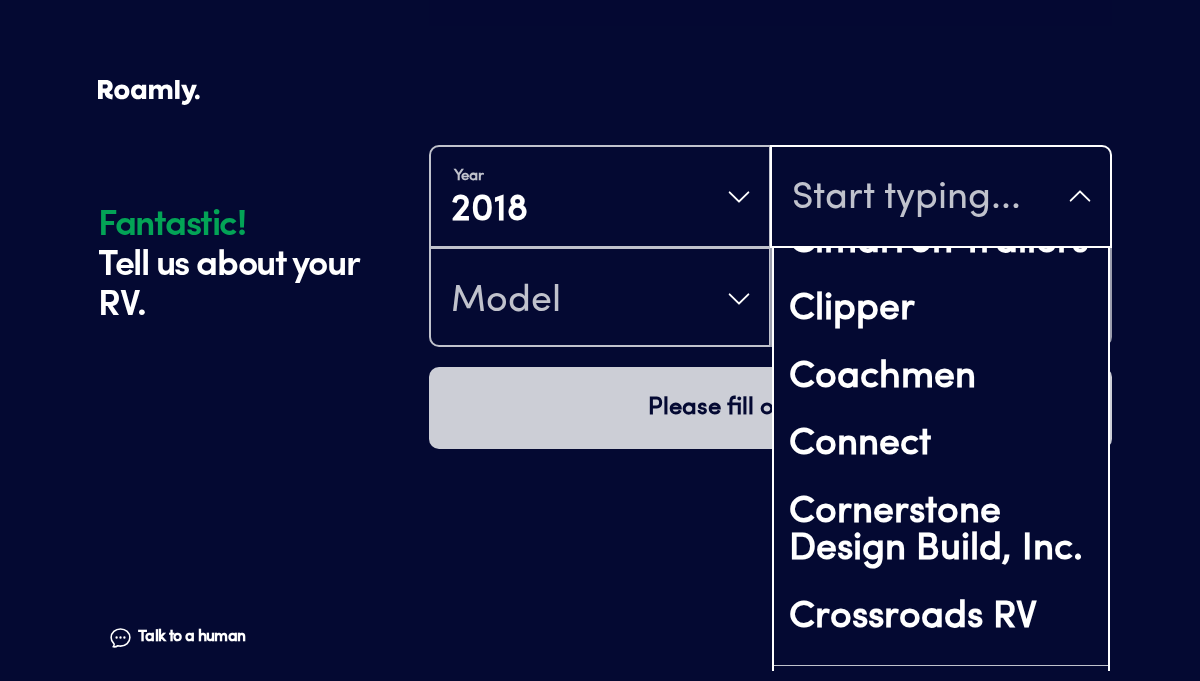 click on "Coachmen" at bounding box center (941, 378) 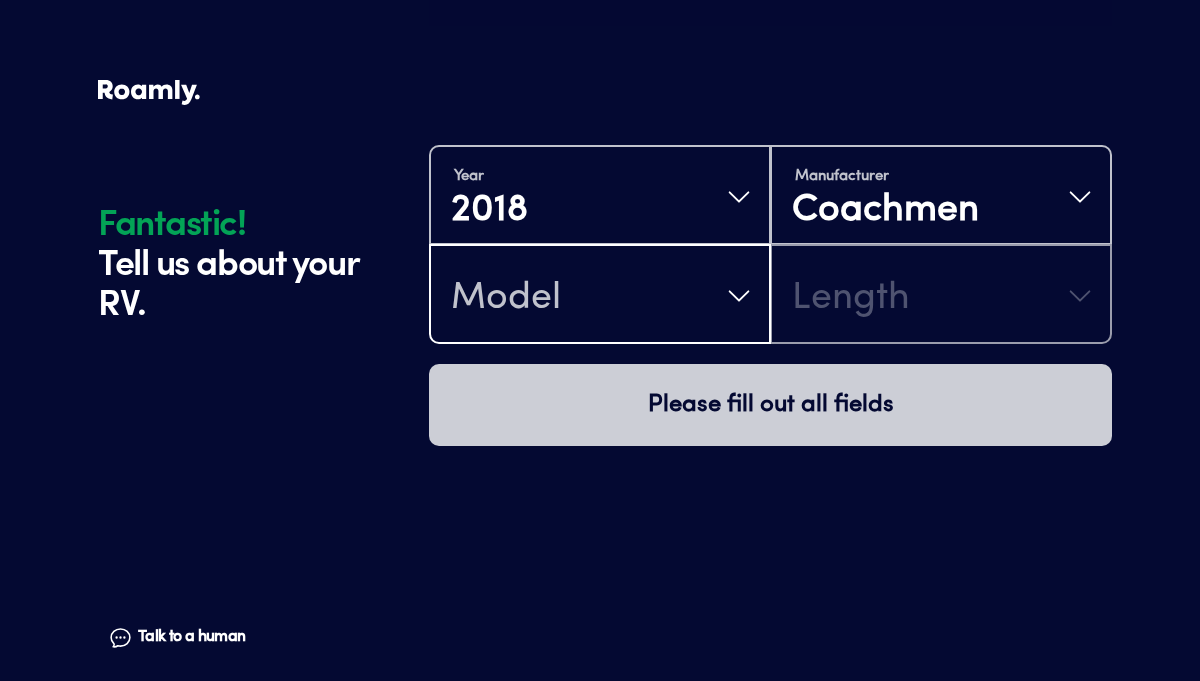 click on "Model" at bounding box center [600, 296] 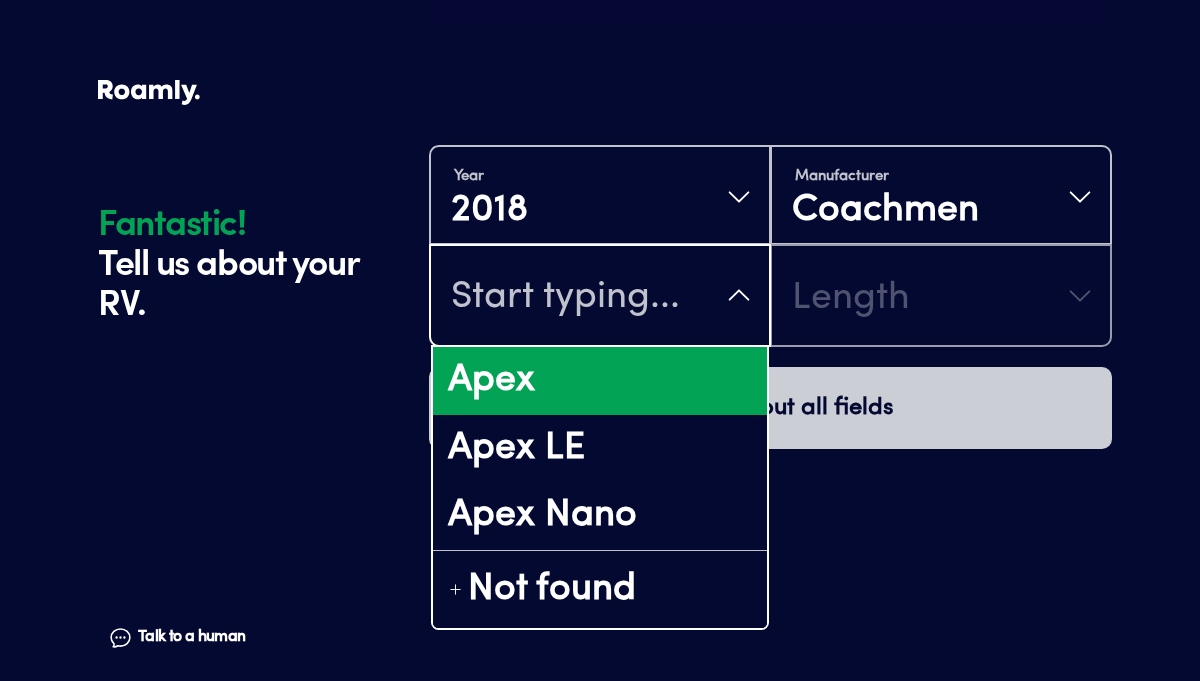 click on "Apex" at bounding box center [600, 381] 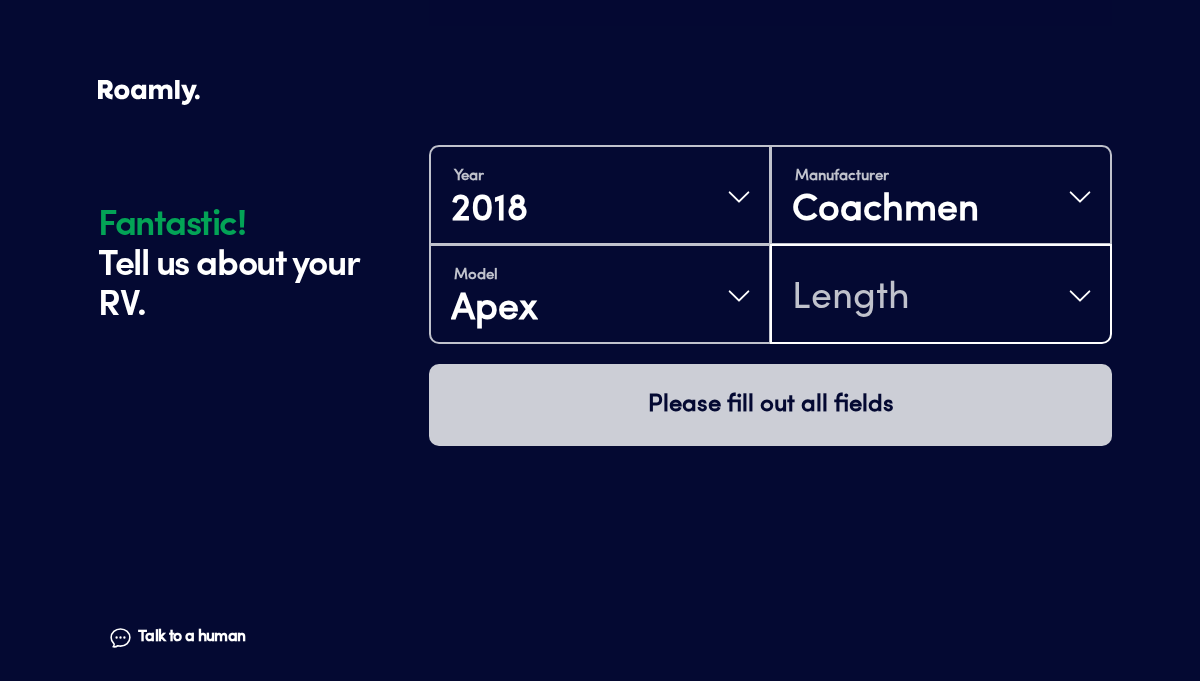 click on "Length" at bounding box center (941, 296) 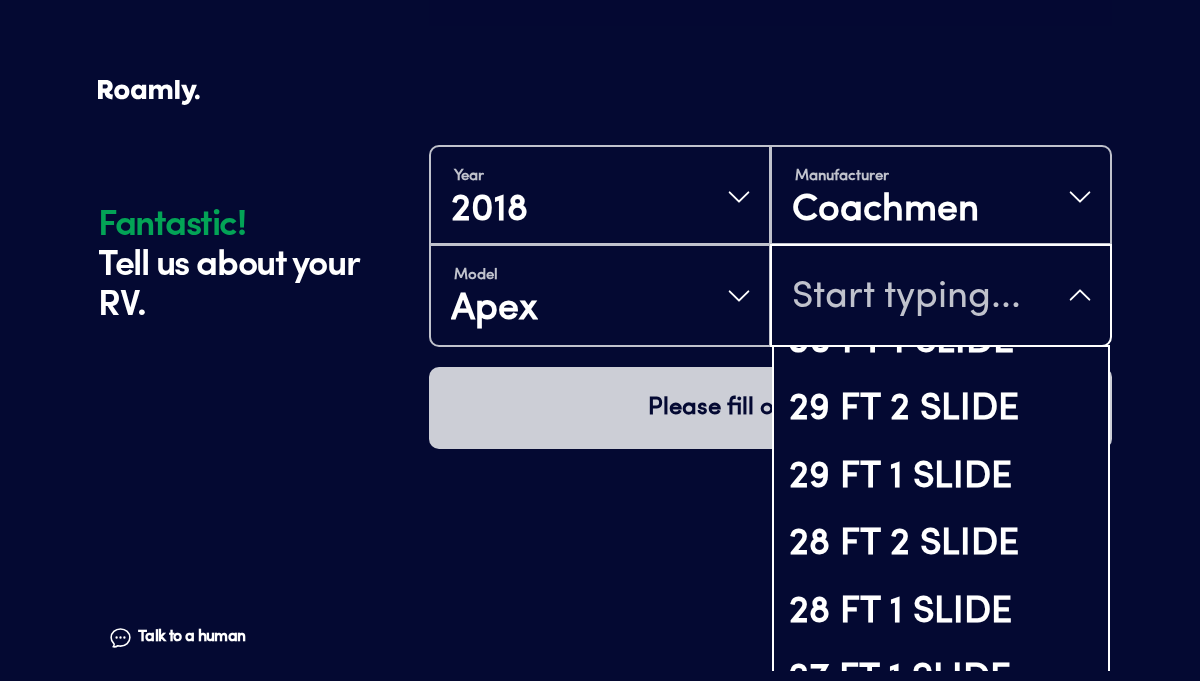 scroll, scrollTop: 325, scrollLeft: 0, axis: vertical 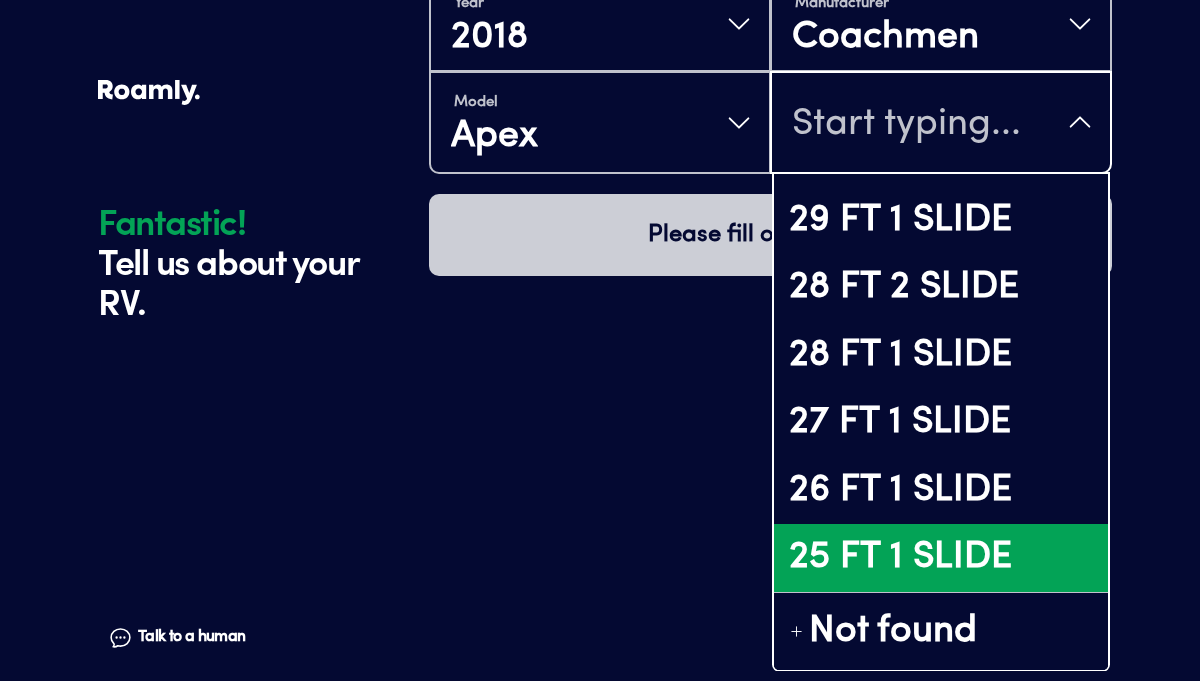 click on "25 FT 1 SLIDE" at bounding box center [941, 558] 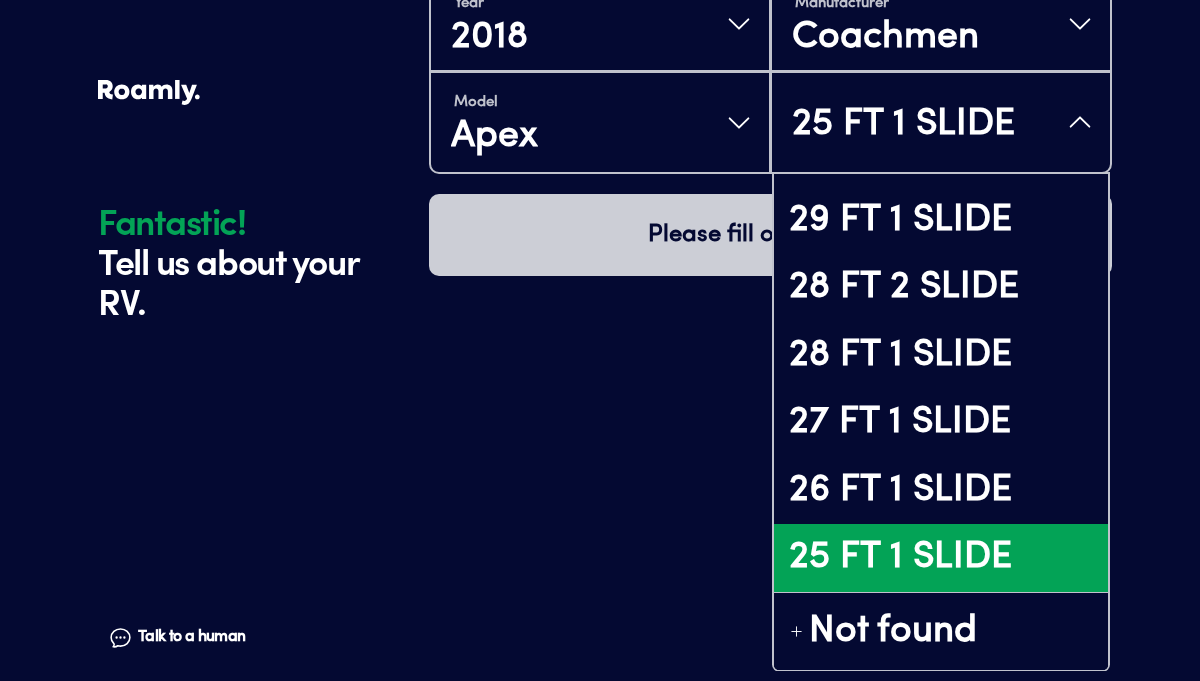 scroll, scrollTop: 0, scrollLeft: 0, axis: both 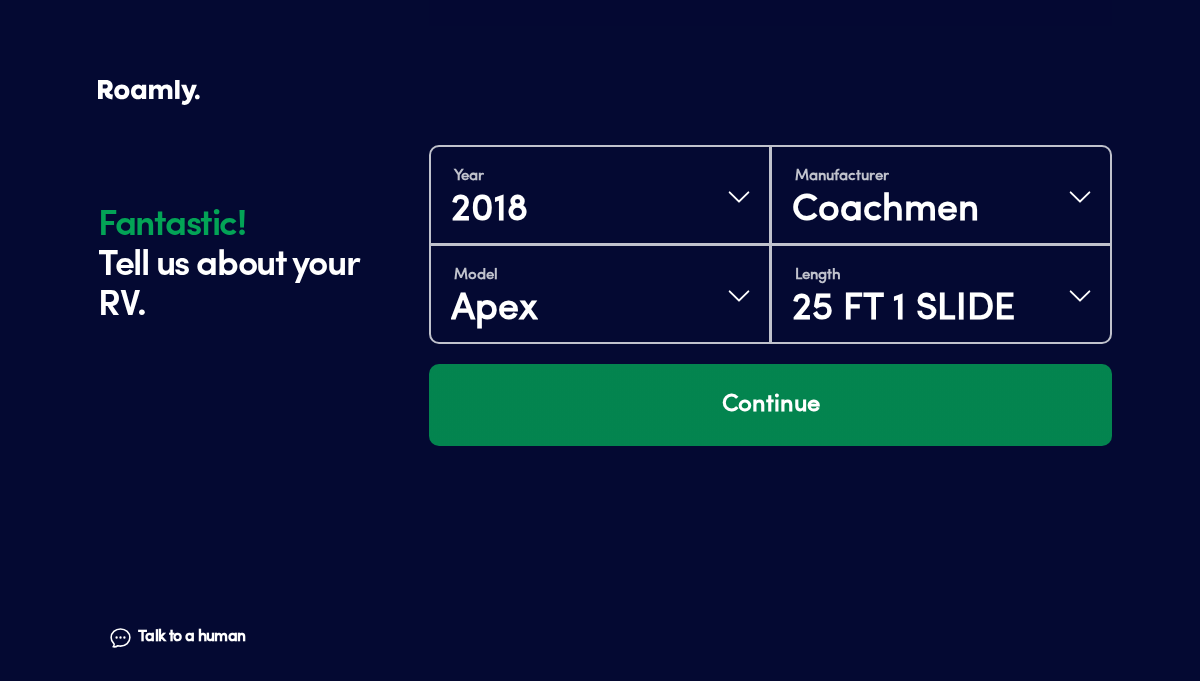 click on "Continue" at bounding box center (770, 405) 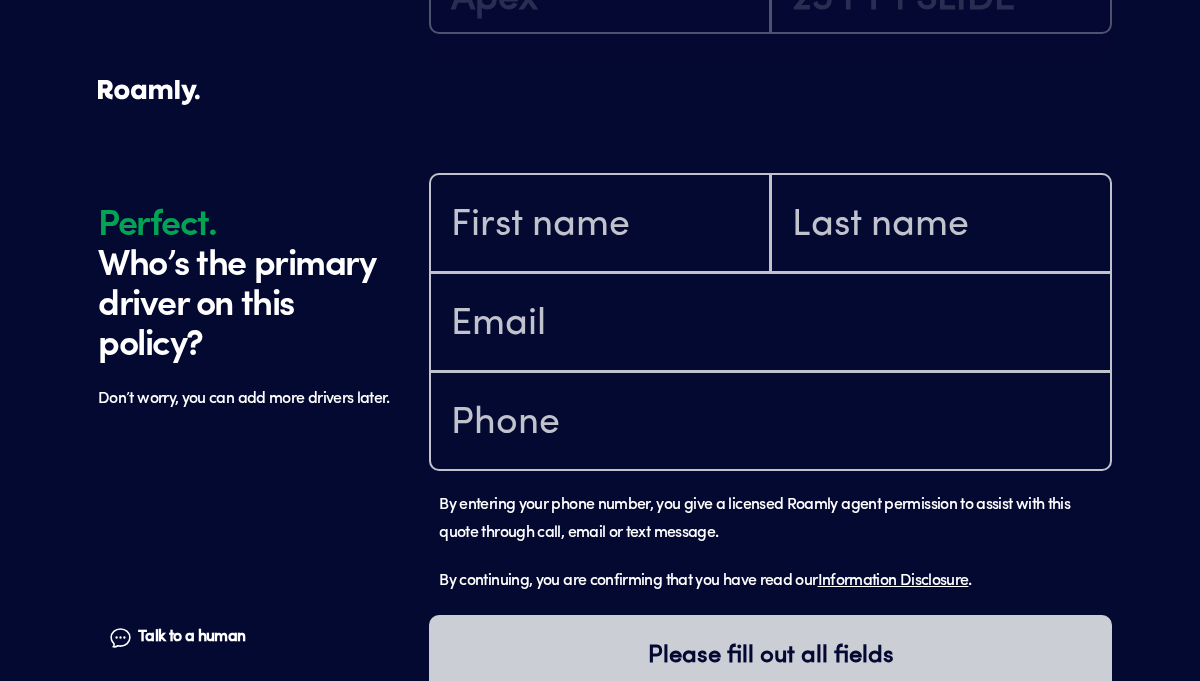 scroll, scrollTop: 1268, scrollLeft: 0, axis: vertical 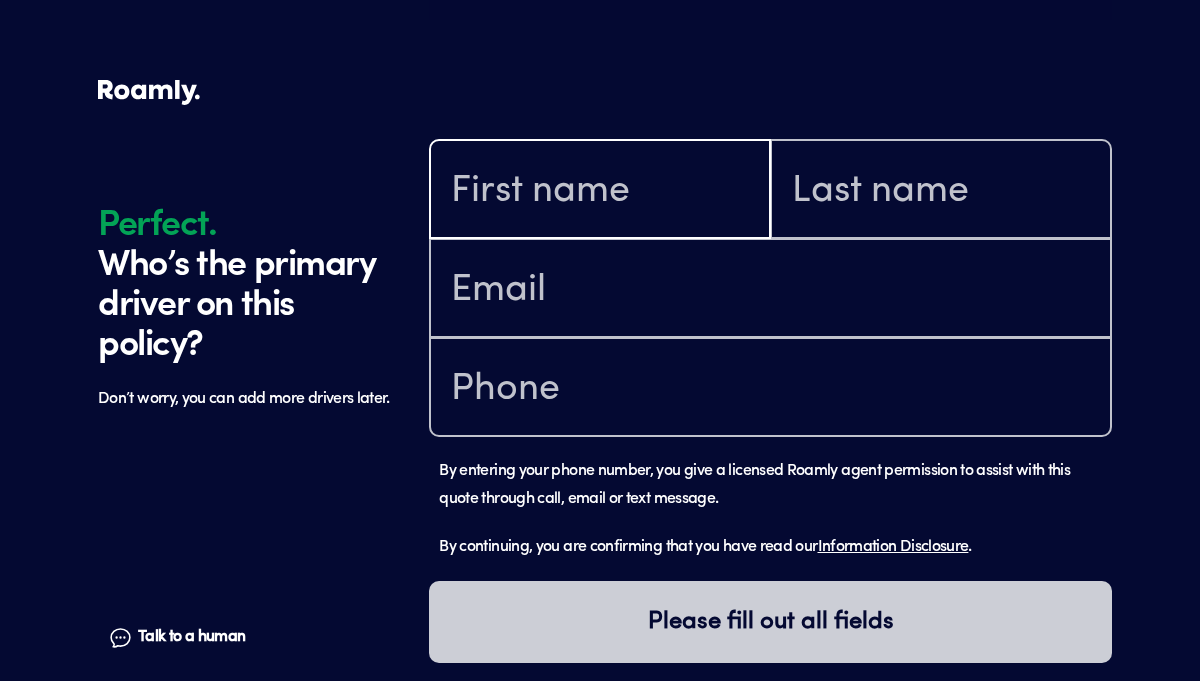 click at bounding box center [600, 191] 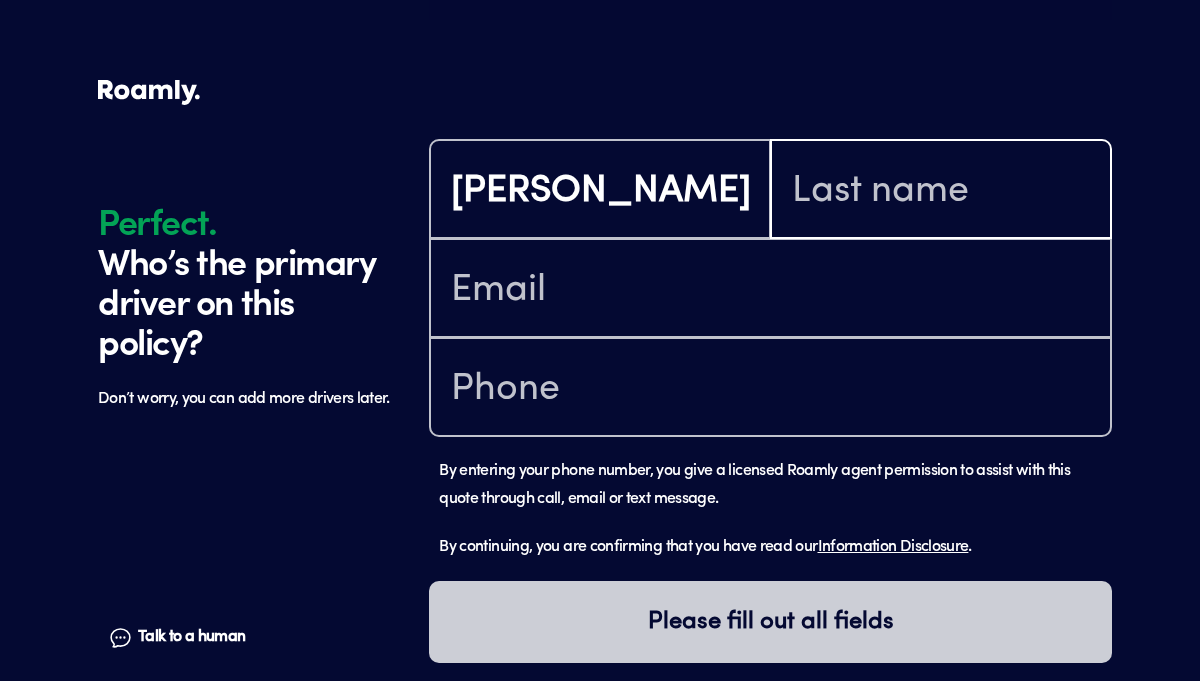 type on "[PERSON_NAME]" 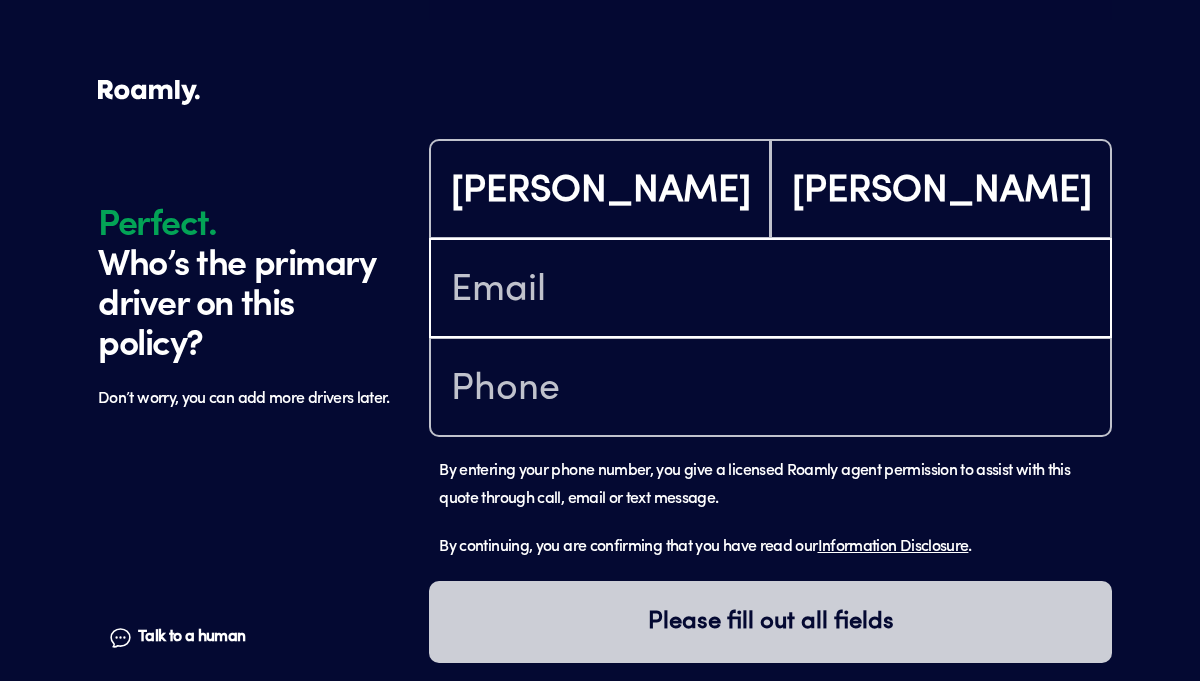 type on "[EMAIL_ADDRESS][DOMAIN_NAME]" 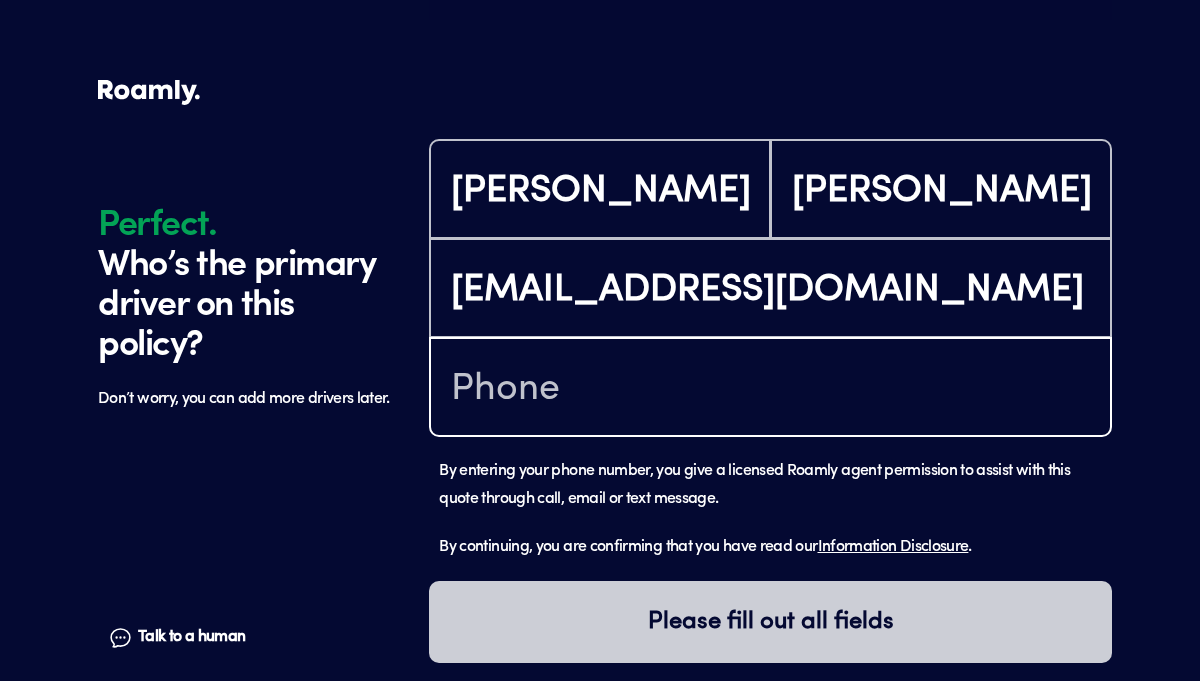 type on "[PHONE_NUMBER]" 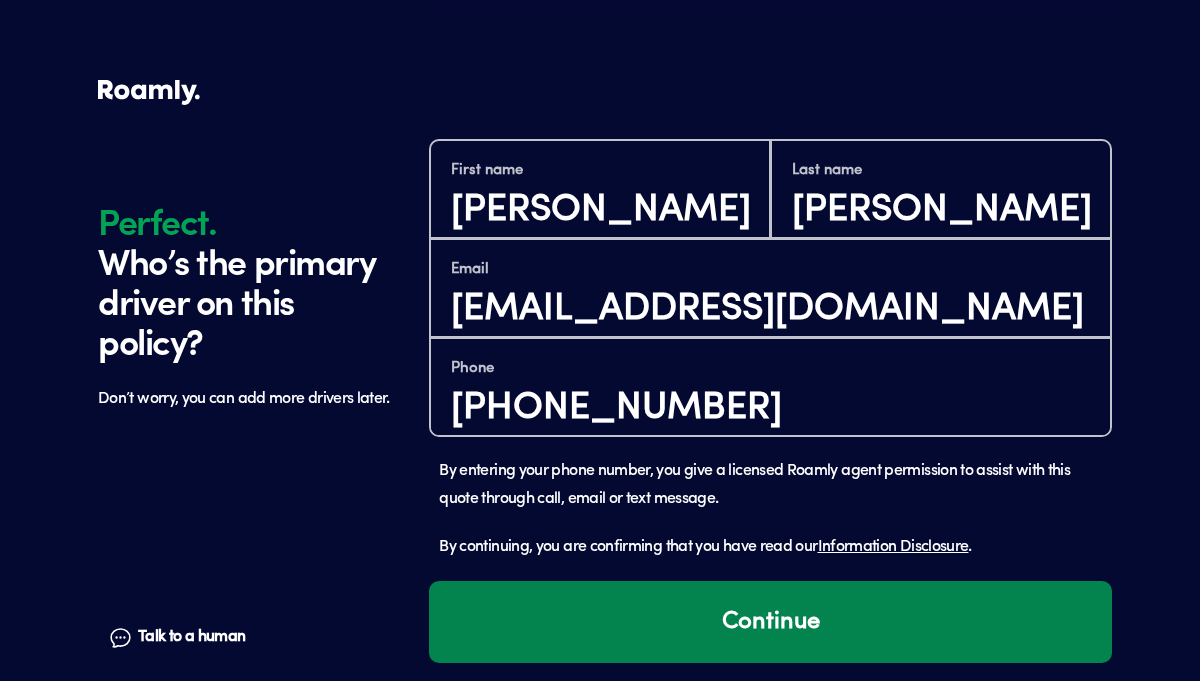 click on "Continue" at bounding box center [770, 622] 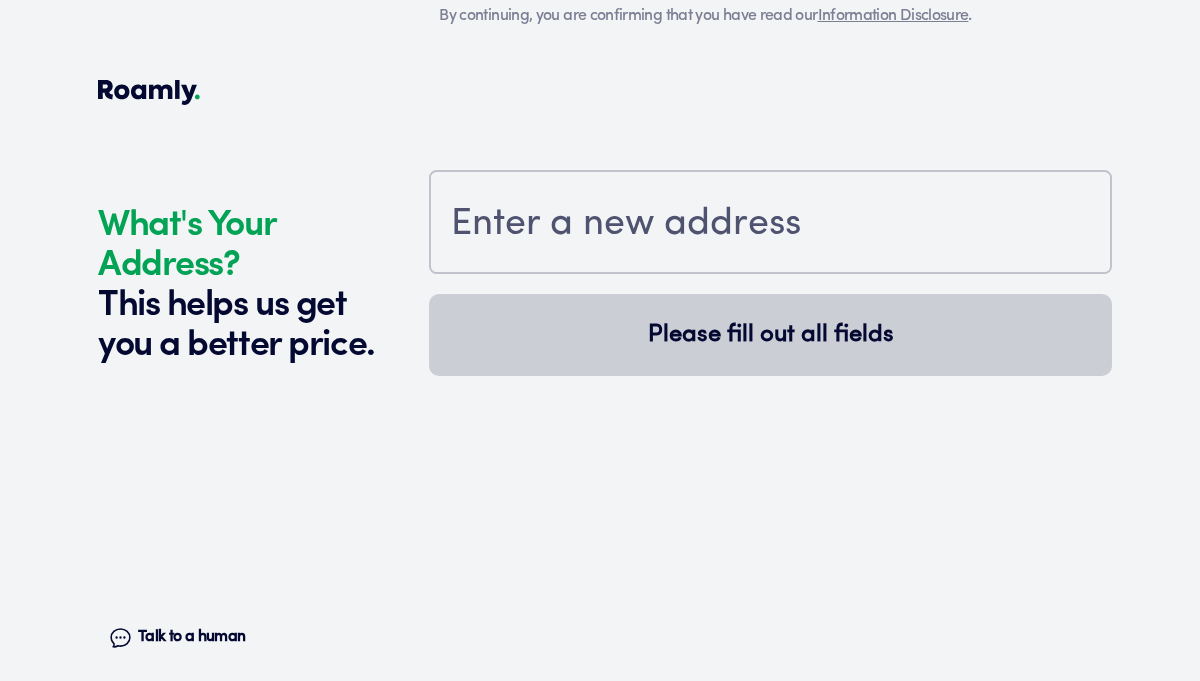 scroll, scrollTop: 1863, scrollLeft: 0, axis: vertical 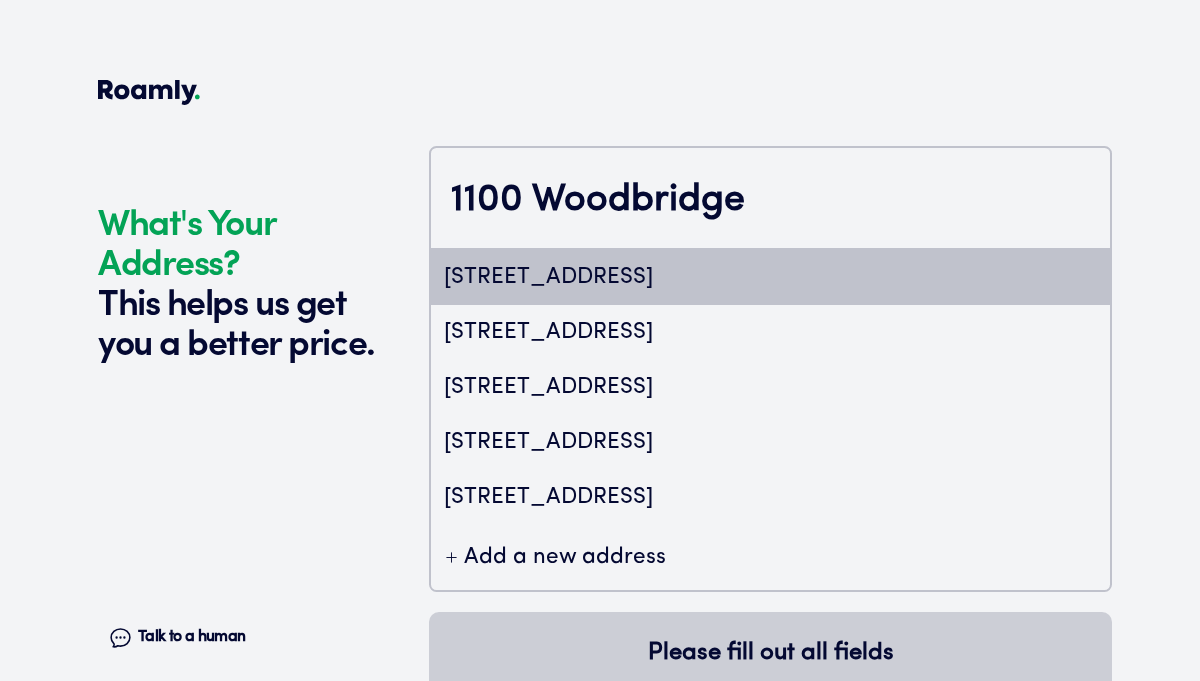 click on "[STREET_ADDRESS]" at bounding box center [770, 277] 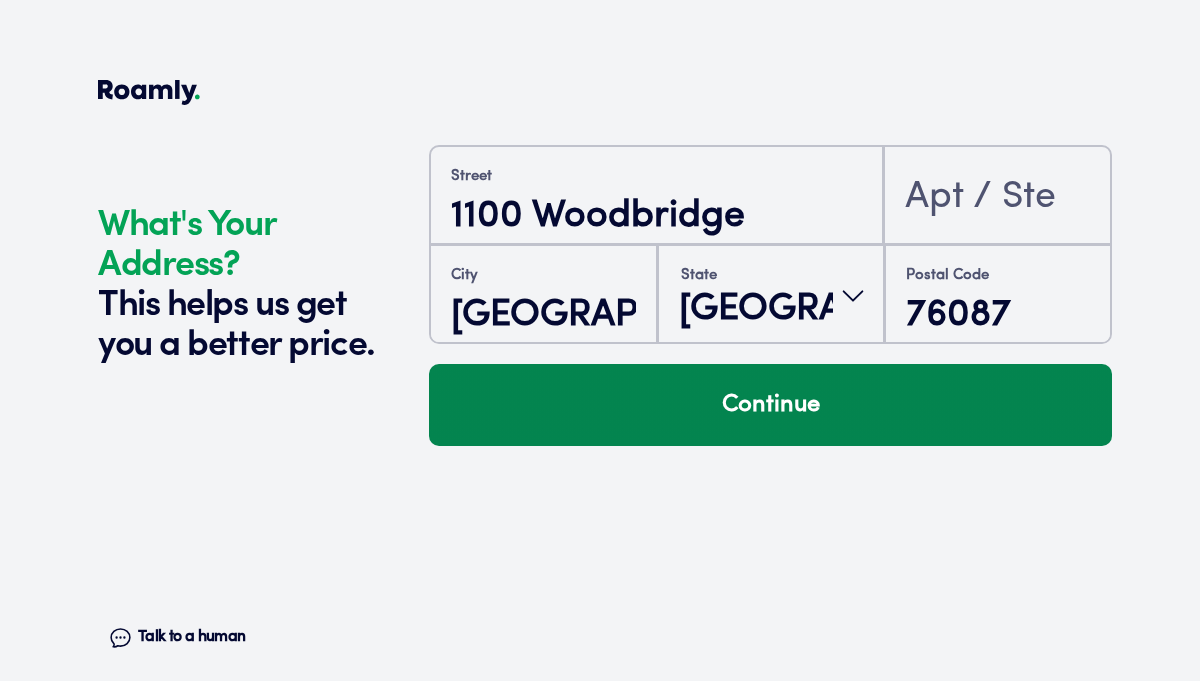 click on "Continue" at bounding box center (770, 405) 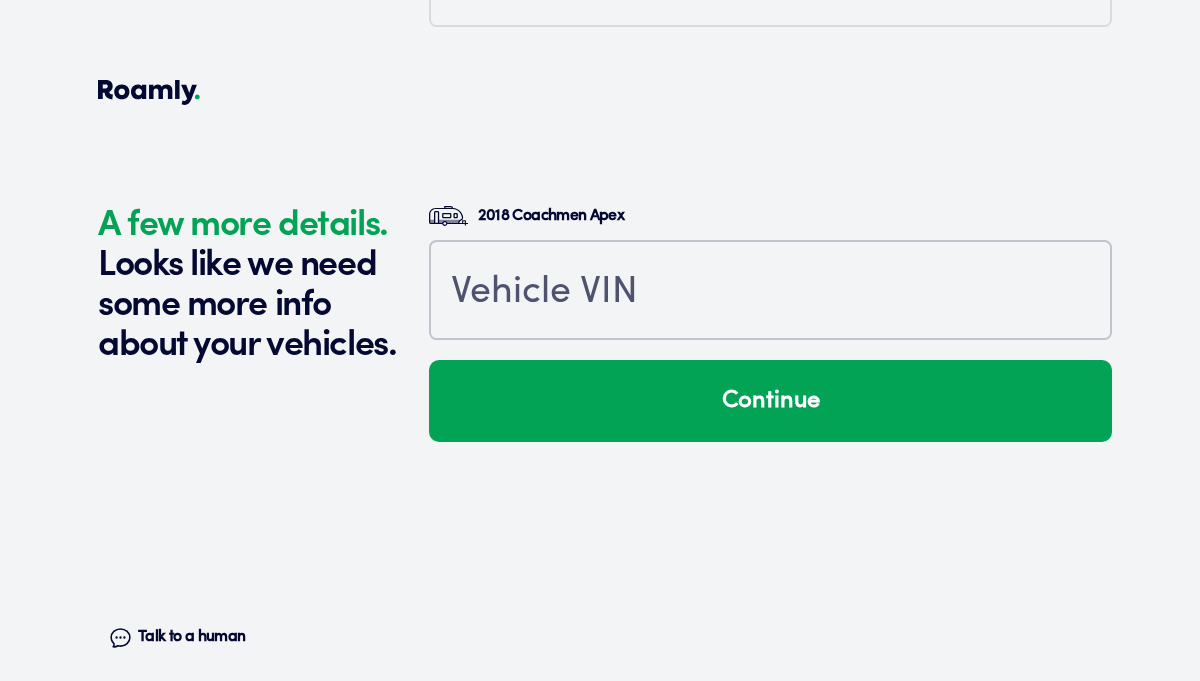 scroll, scrollTop: 2234, scrollLeft: 0, axis: vertical 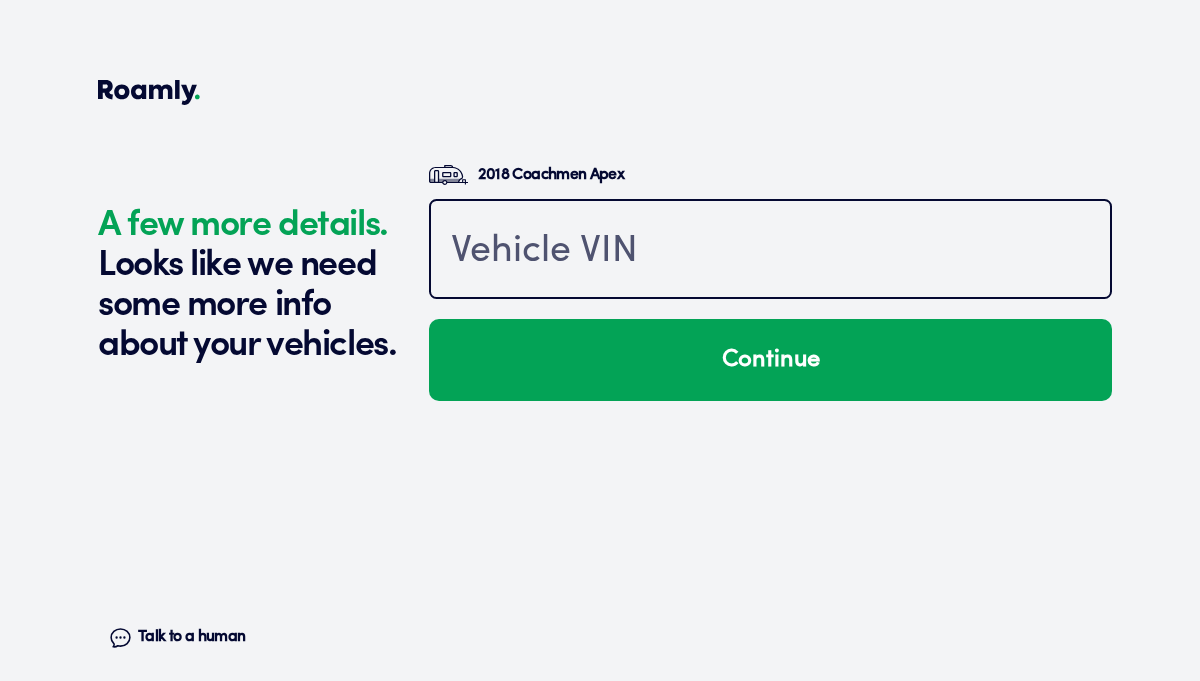 click at bounding box center (770, 251) 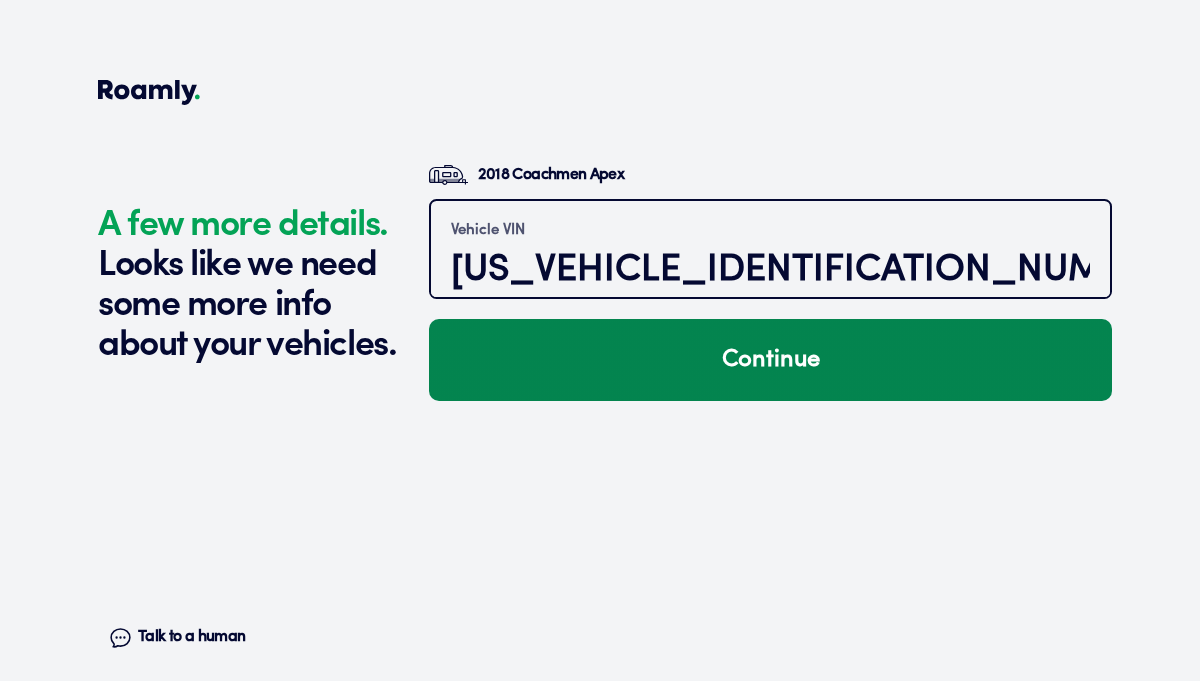 type on "[US_VEHICLE_IDENTIFICATION_NUMBER]" 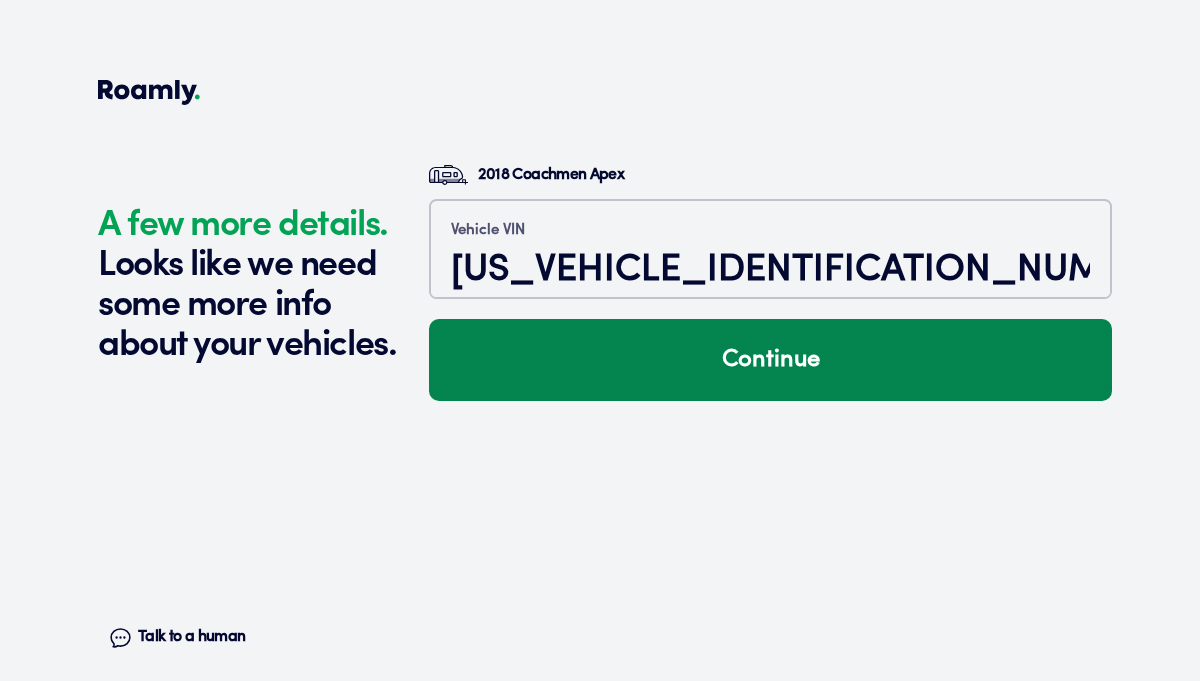 click on "Continue" at bounding box center (770, 360) 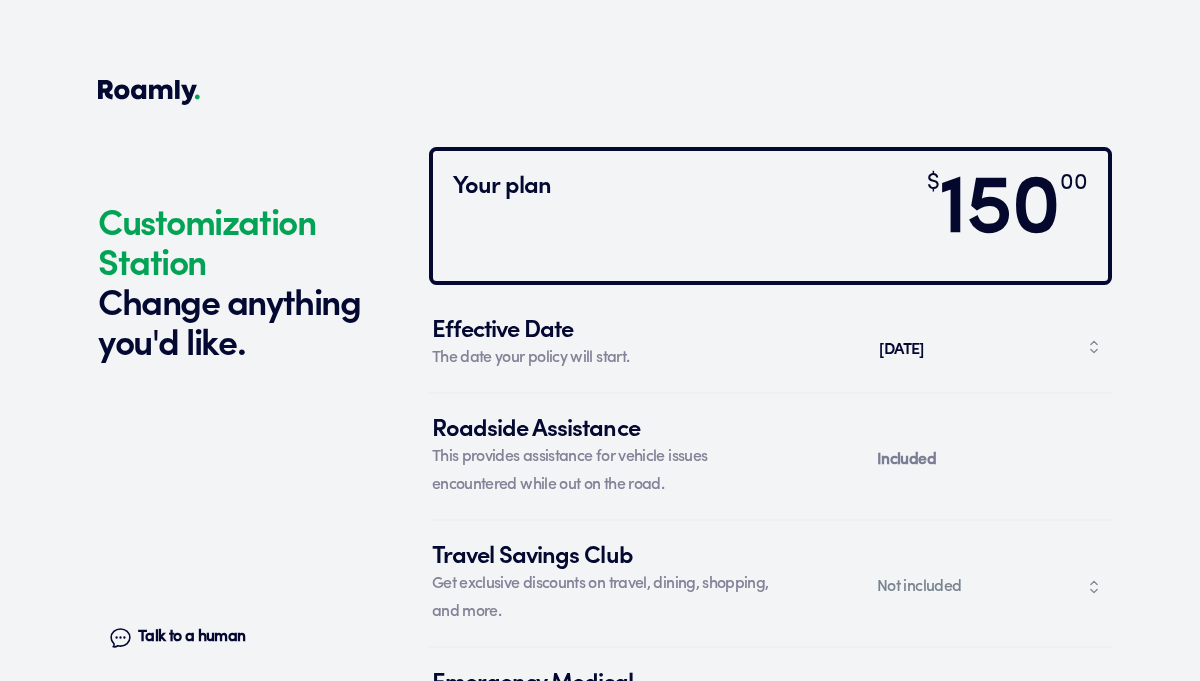 scroll, scrollTop: 2577, scrollLeft: 0, axis: vertical 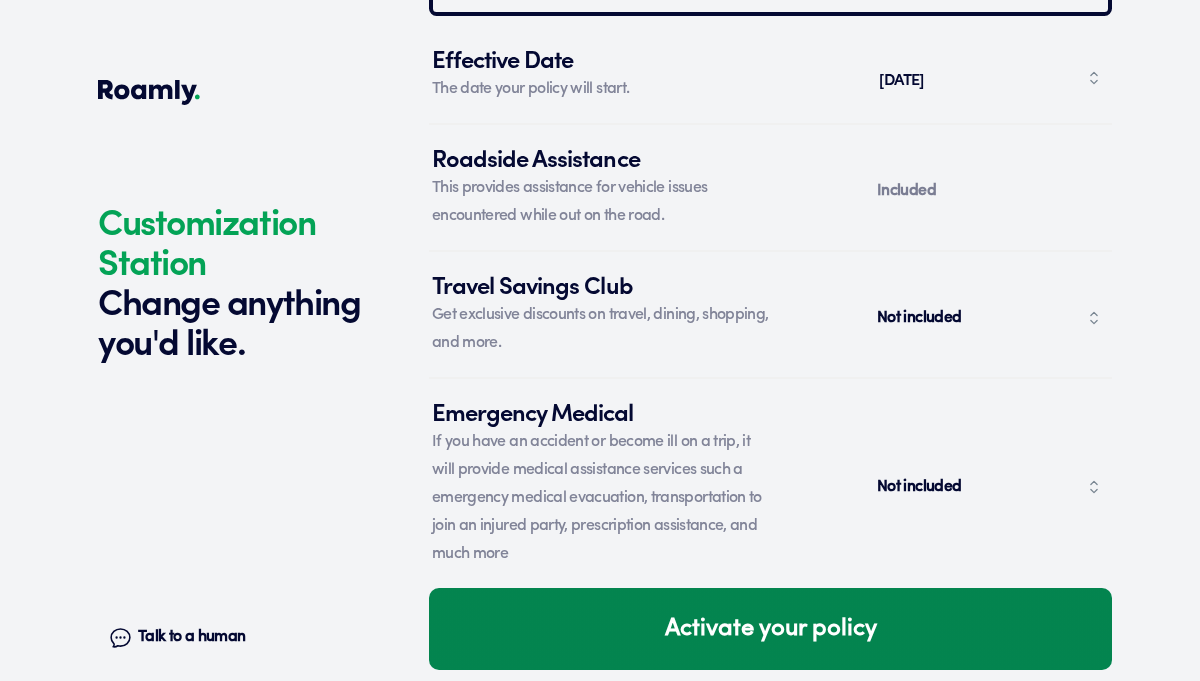 click on "Activate your policy" at bounding box center (770, 629) 